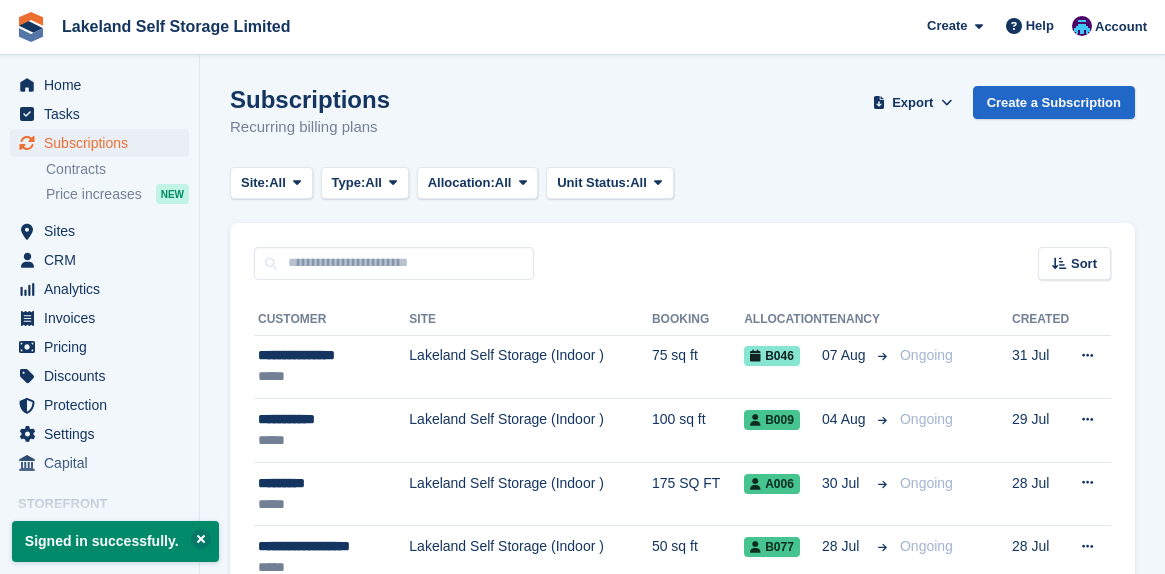 scroll, scrollTop: 0, scrollLeft: 0, axis: both 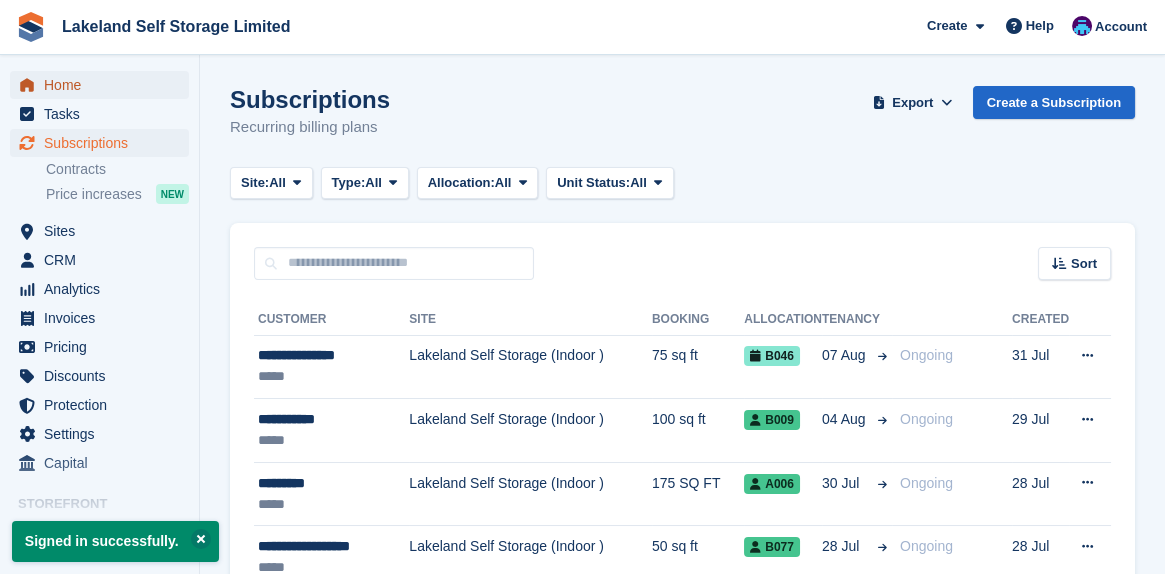 click on "Home" at bounding box center [104, 85] 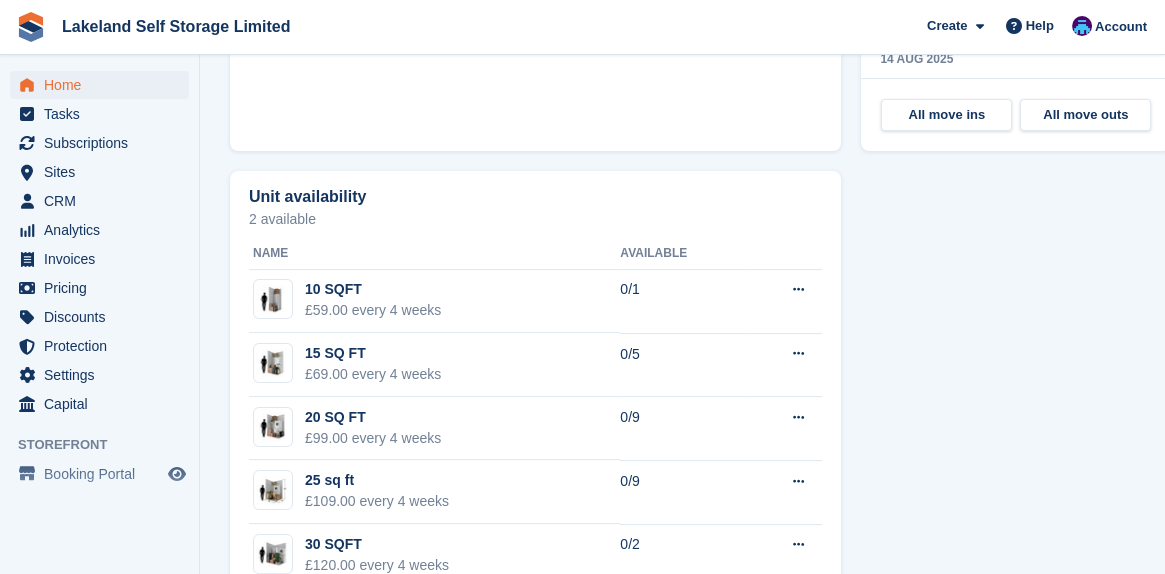 scroll, scrollTop: 1100, scrollLeft: 0, axis: vertical 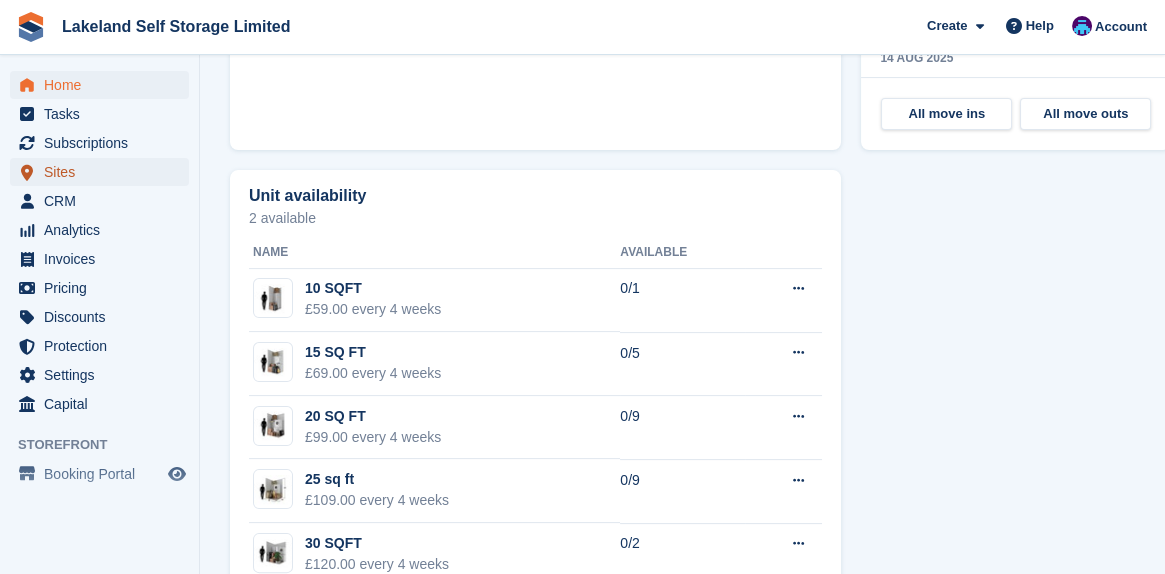 click on "Sites" at bounding box center [104, 172] 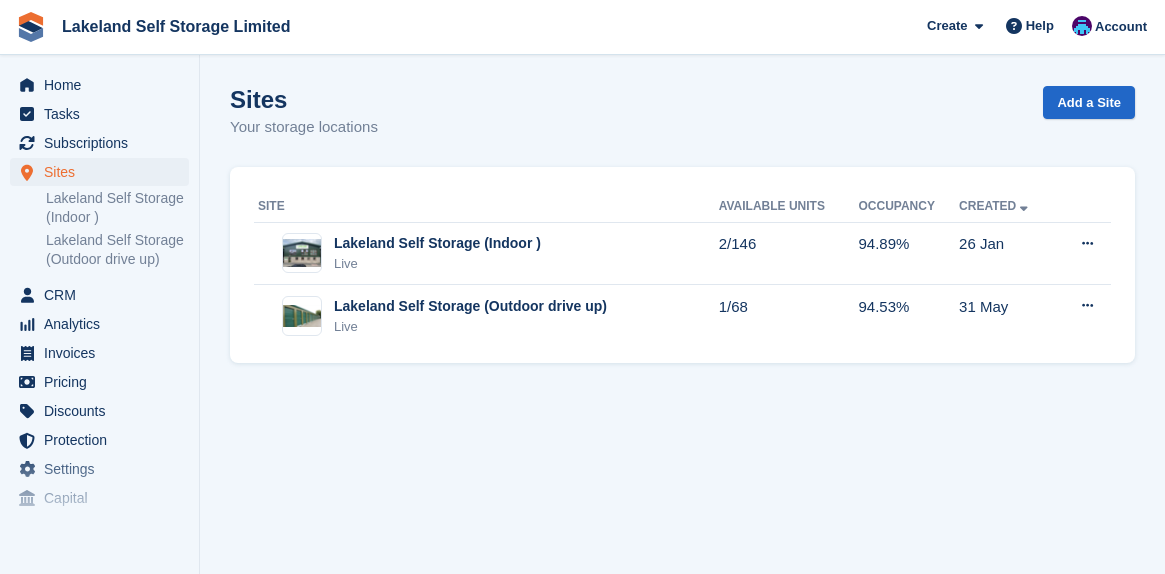 scroll, scrollTop: 0, scrollLeft: 0, axis: both 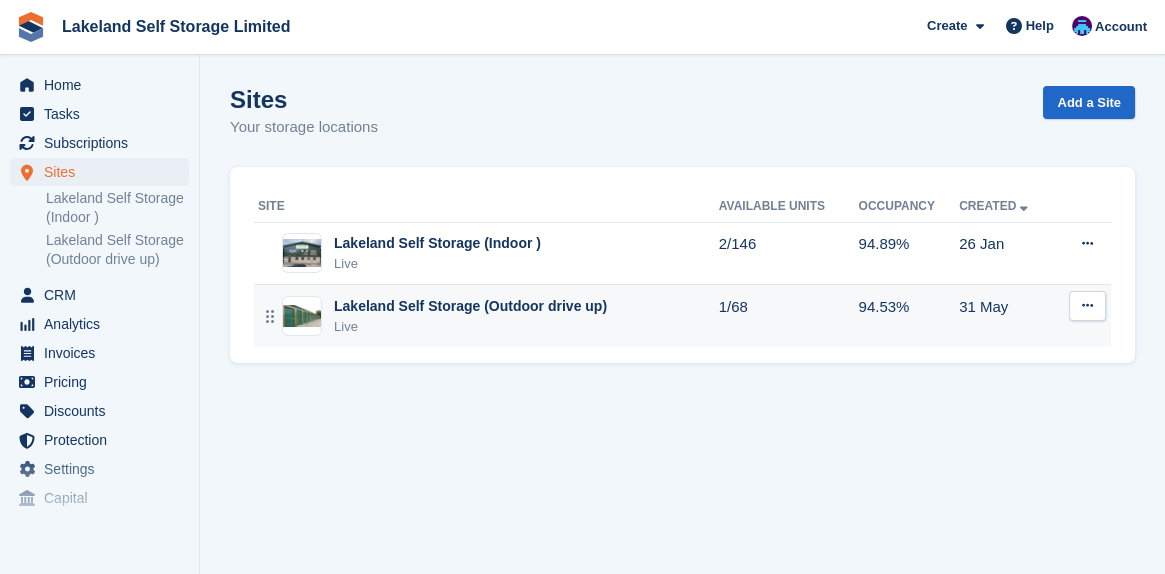 click on "Lakeland Self Storage (Outdoor drive up)" at bounding box center (470, 306) 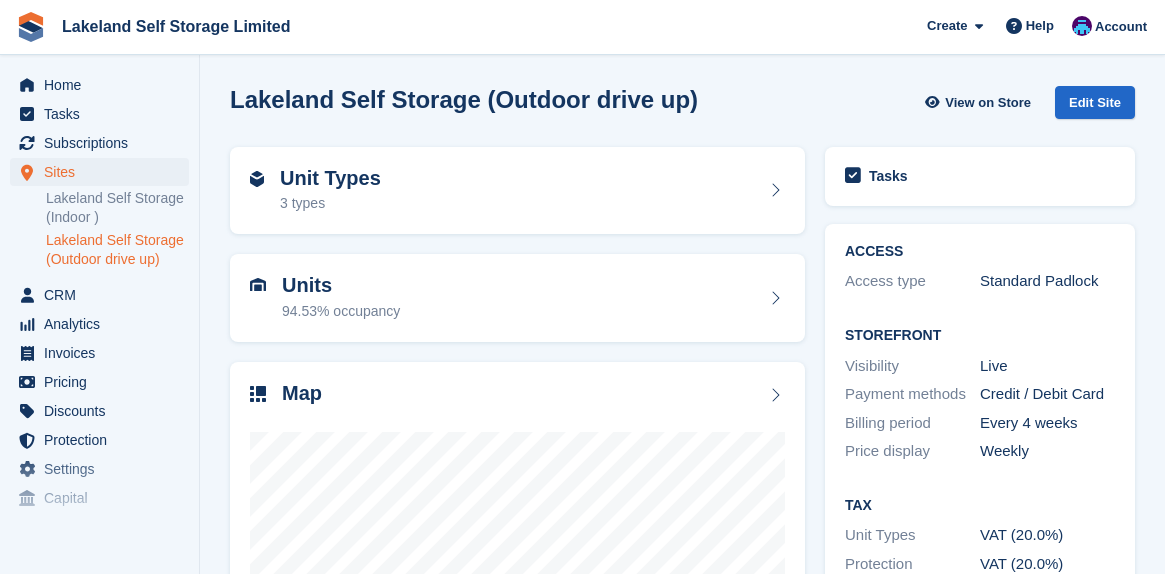 scroll, scrollTop: 0, scrollLeft: 0, axis: both 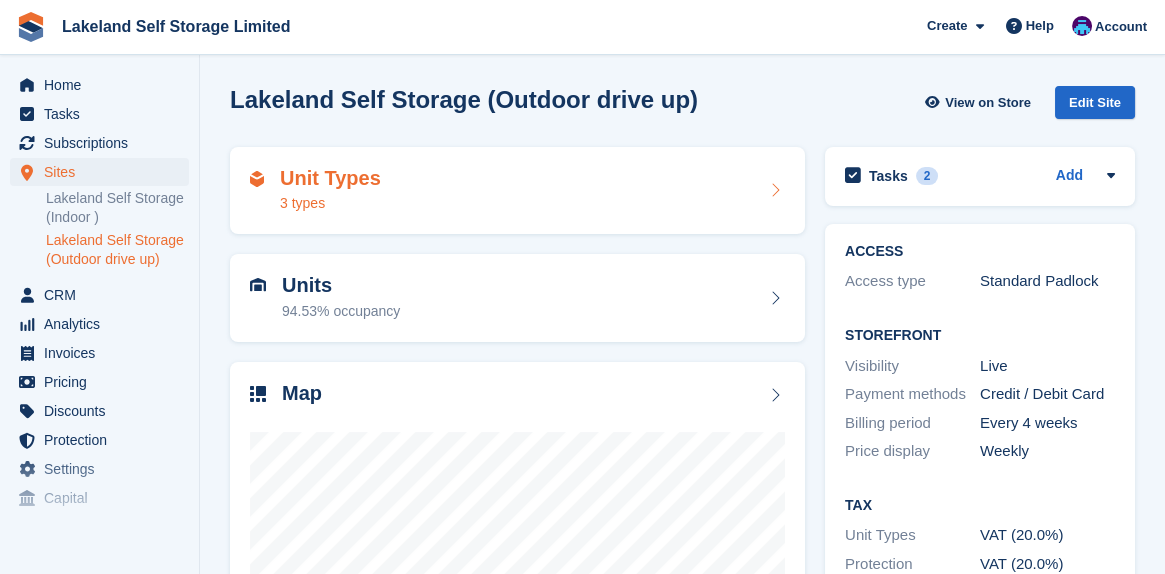 click on "Unit Types" at bounding box center (330, 178) 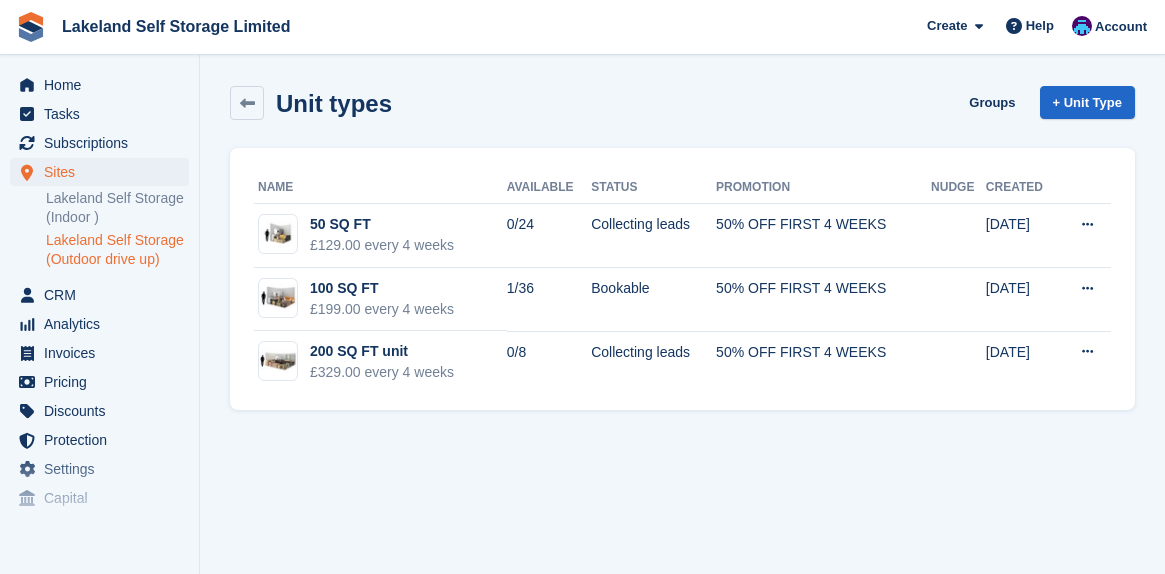 scroll, scrollTop: 0, scrollLeft: 0, axis: both 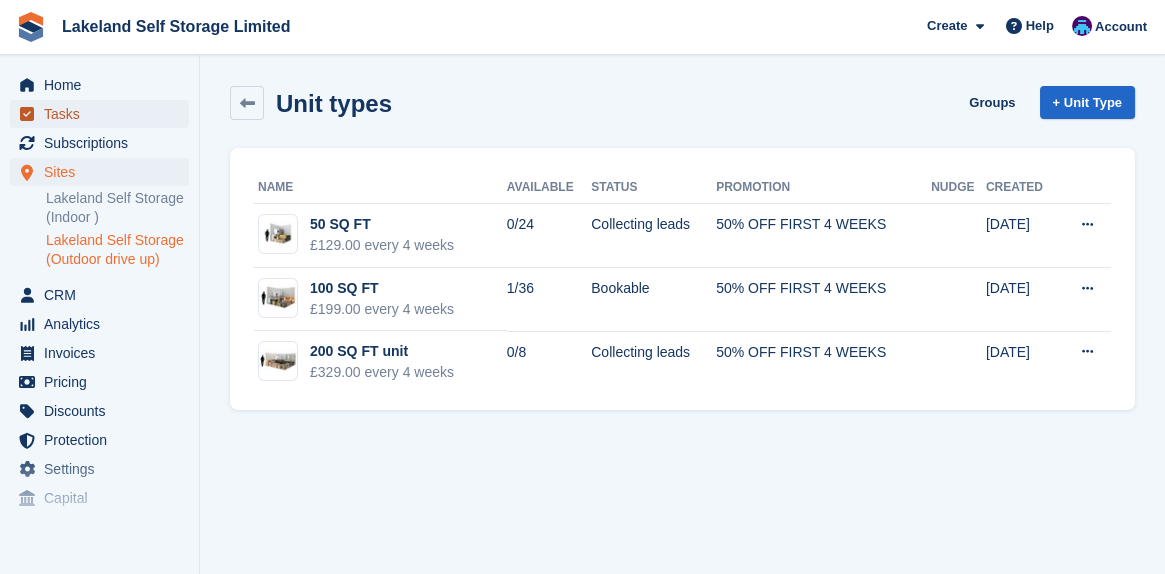 click on "Tasks" at bounding box center [104, 114] 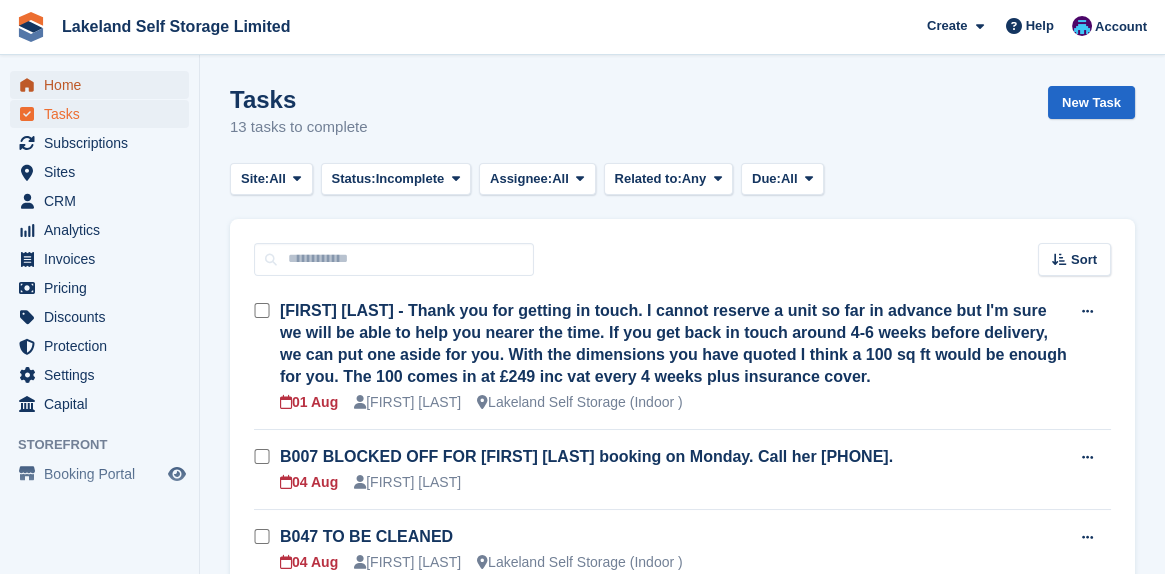 click on "Home" at bounding box center [104, 85] 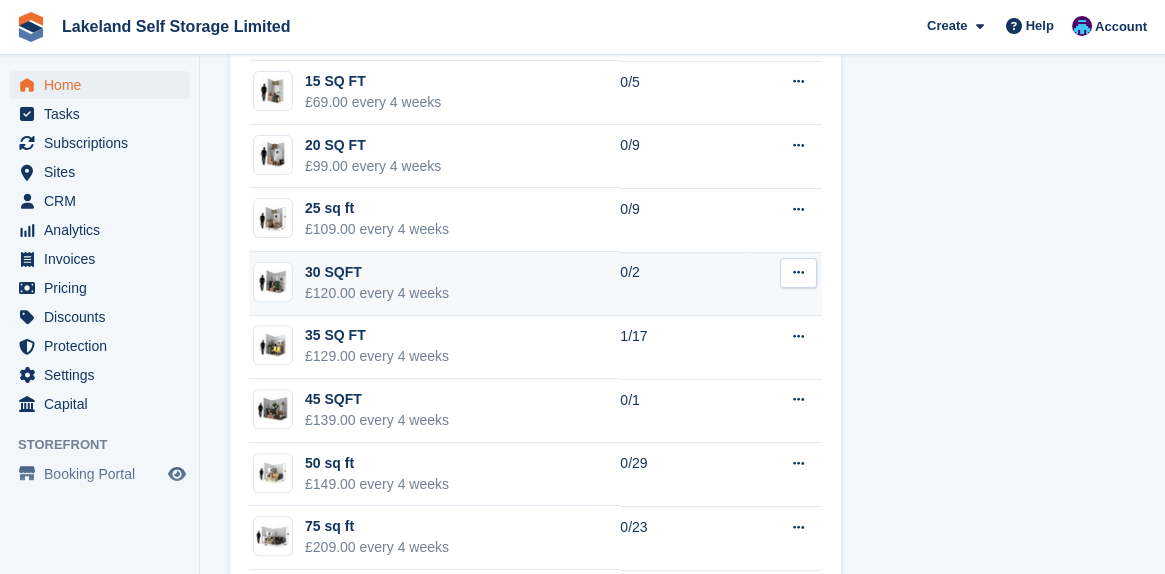 scroll, scrollTop: 1400, scrollLeft: 0, axis: vertical 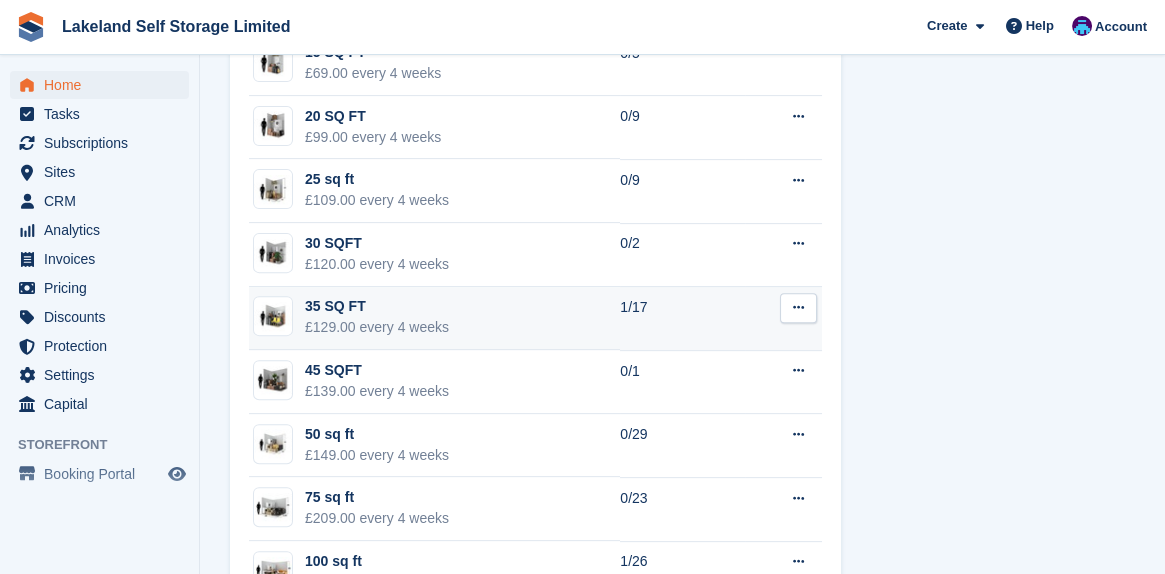 click on "1/17" at bounding box center (682, 319) 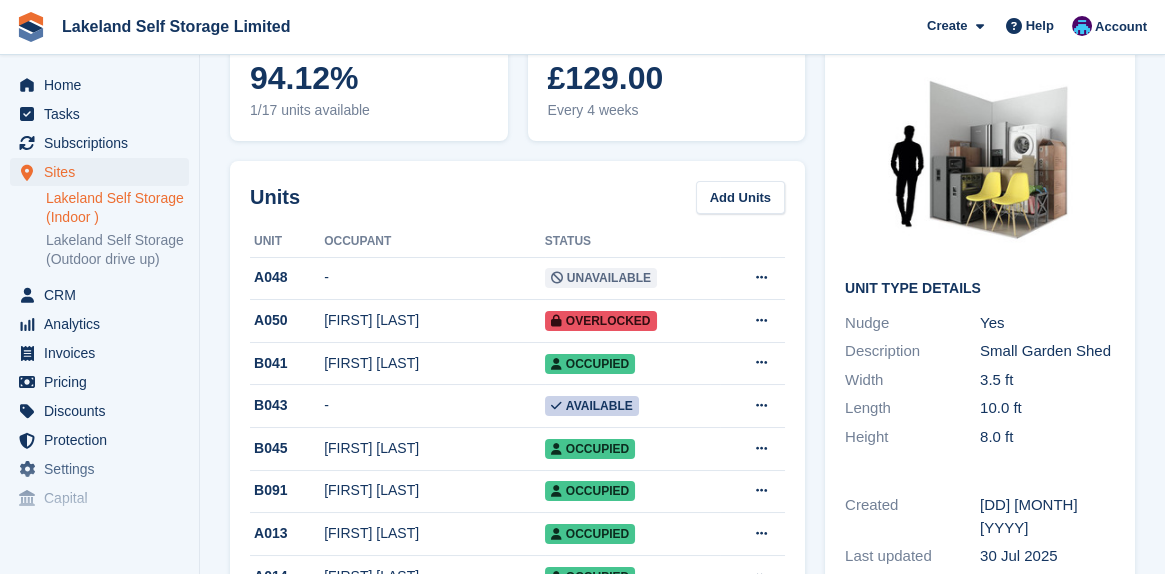 scroll, scrollTop: 200, scrollLeft: 0, axis: vertical 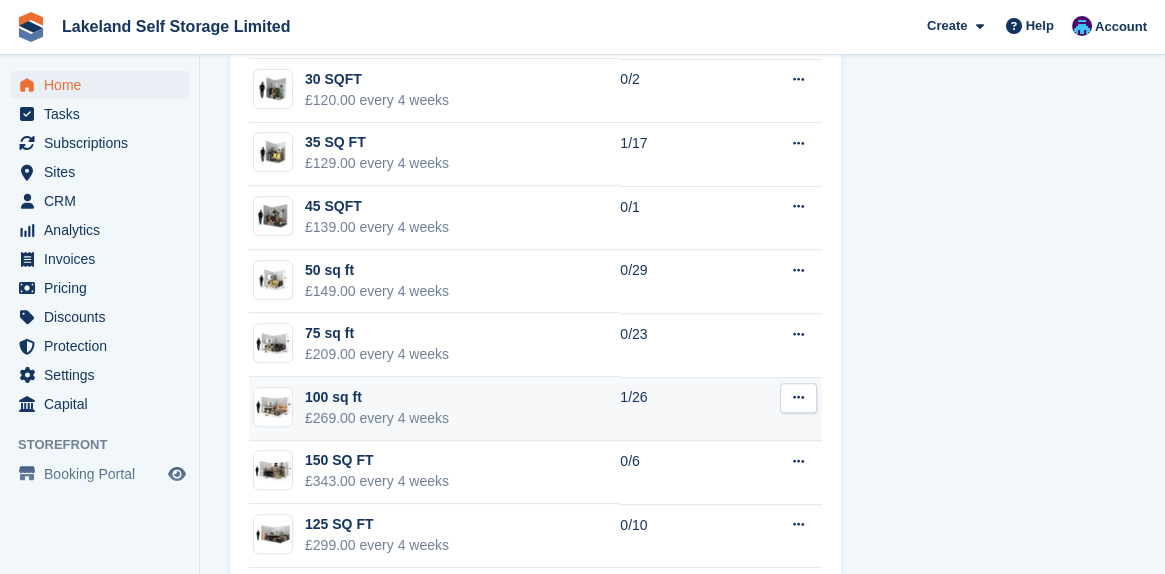 click on "100 sq ft" at bounding box center [377, 397] 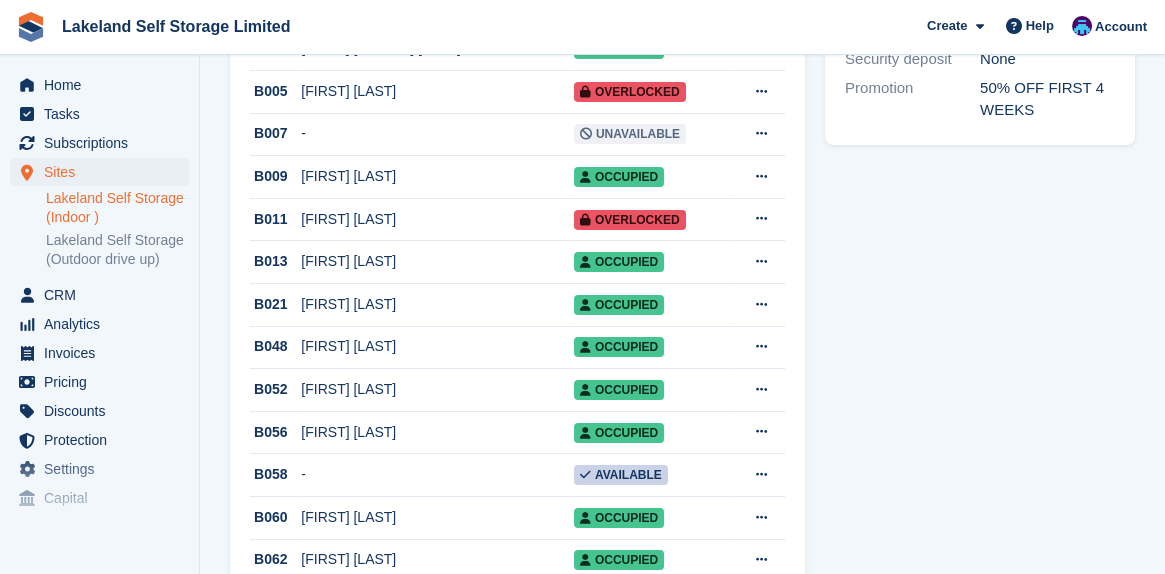 scroll, scrollTop: 1000, scrollLeft: 0, axis: vertical 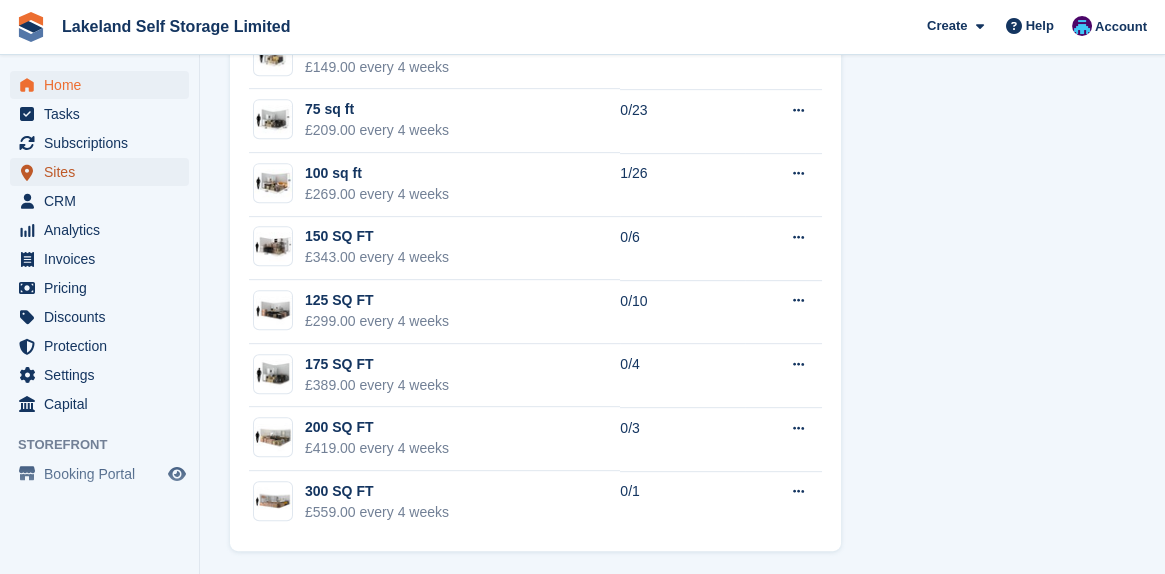 click on "Sites" at bounding box center [104, 172] 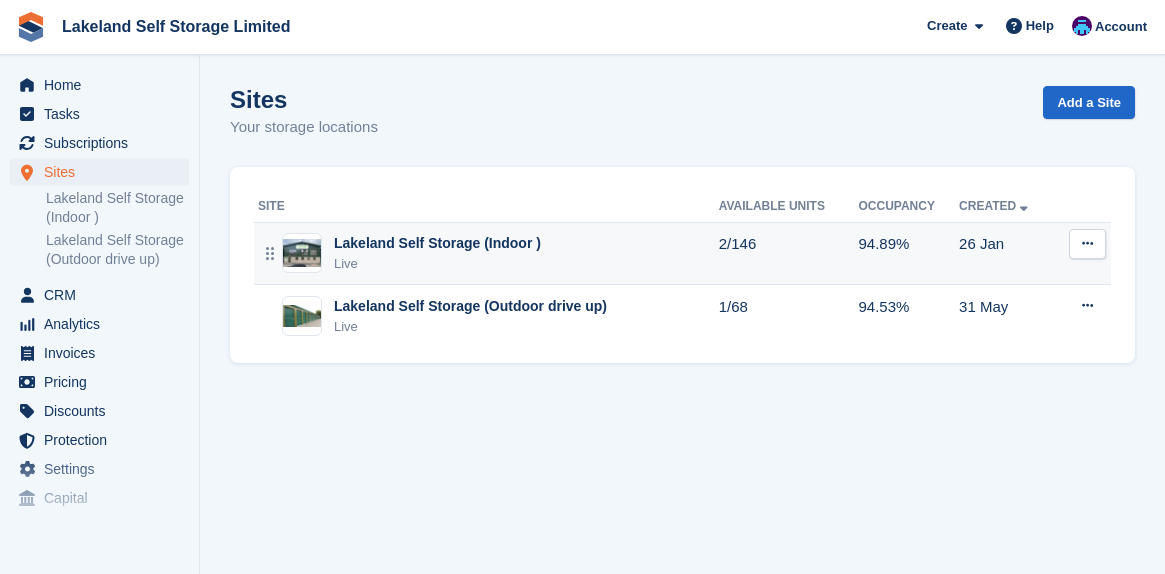 scroll, scrollTop: 0, scrollLeft: 0, axis: both 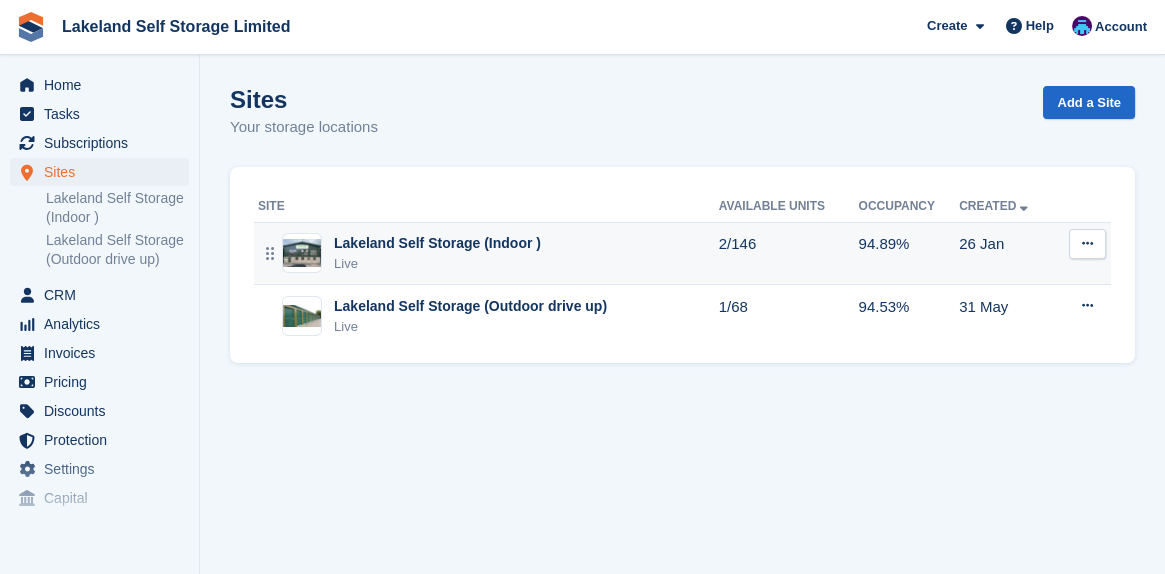 click on "Lakeland Self Storage  (Indoor )" at bounding box center [437, 243] 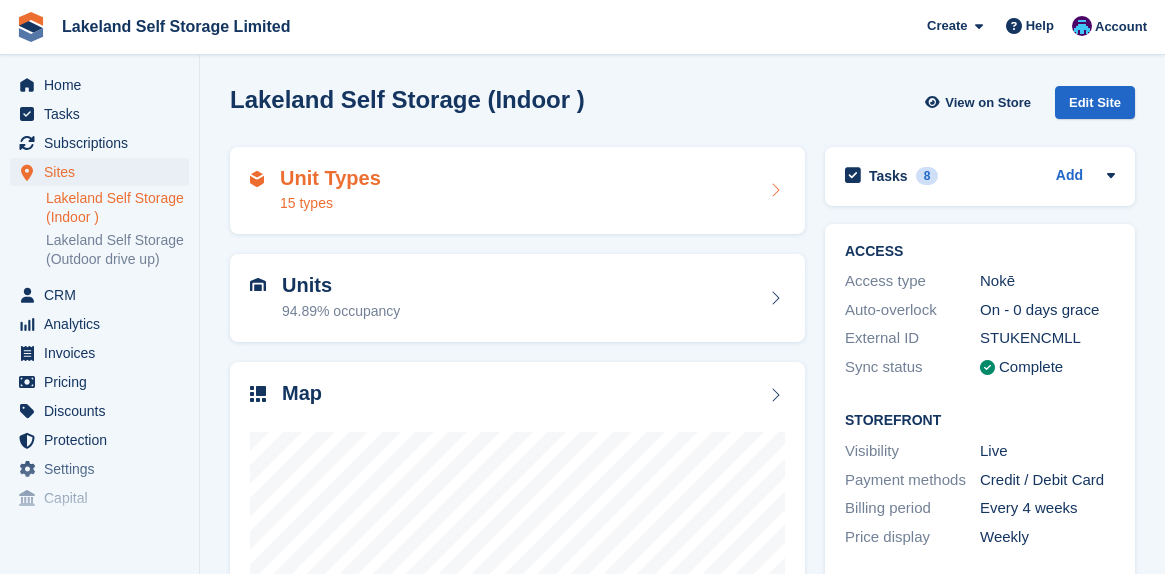 scroll, scrollTop: 0, scrollLeft: 0, axis: both 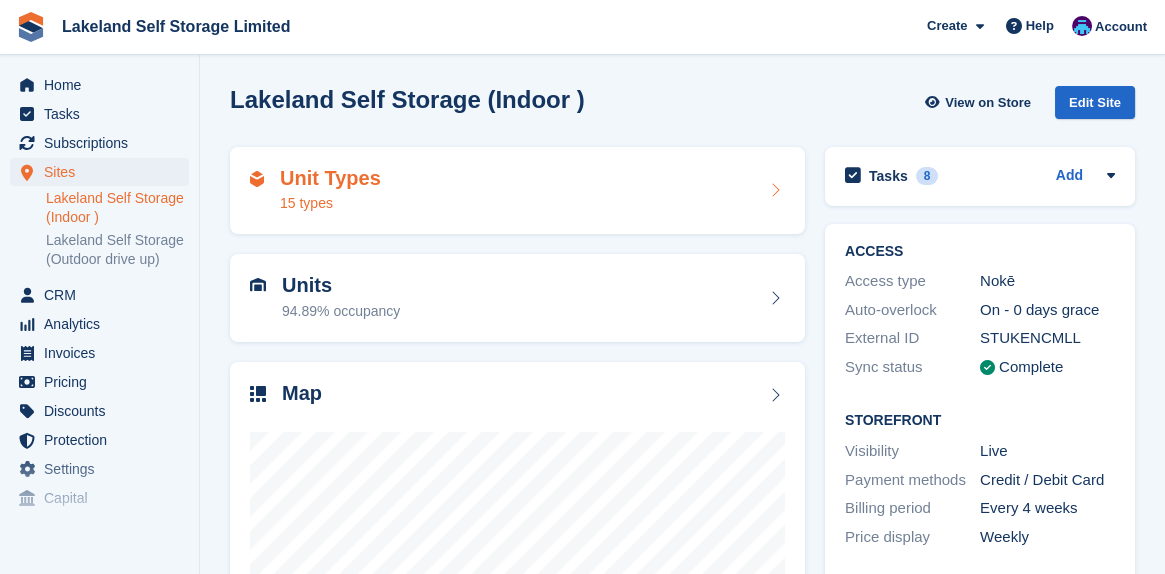 click on "Unit Types
15 types" at bounding box center [517, 191] 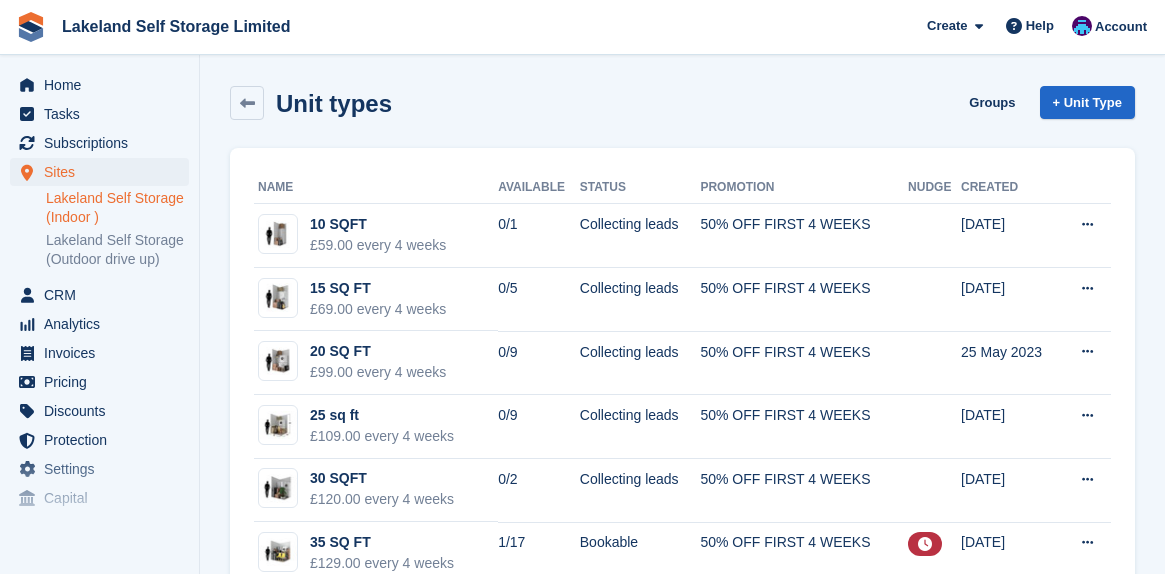 scroll, scrollTop: 0, scrollLeft: 0, axis: both 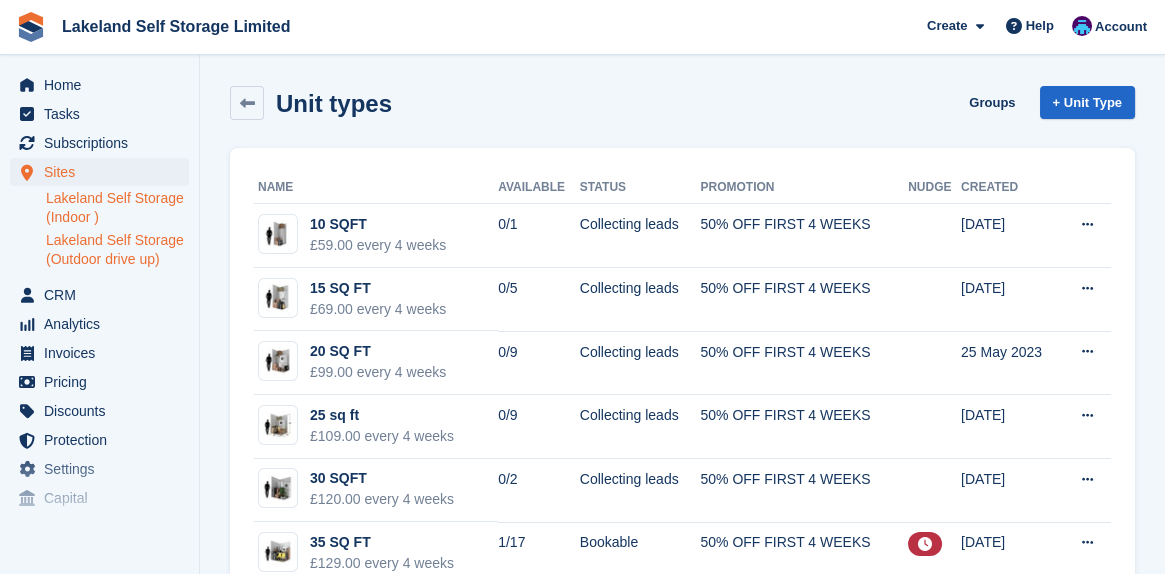 click on "Lakeland Self Storage (Outdoor drive up)" at bounding box center [117, 250] 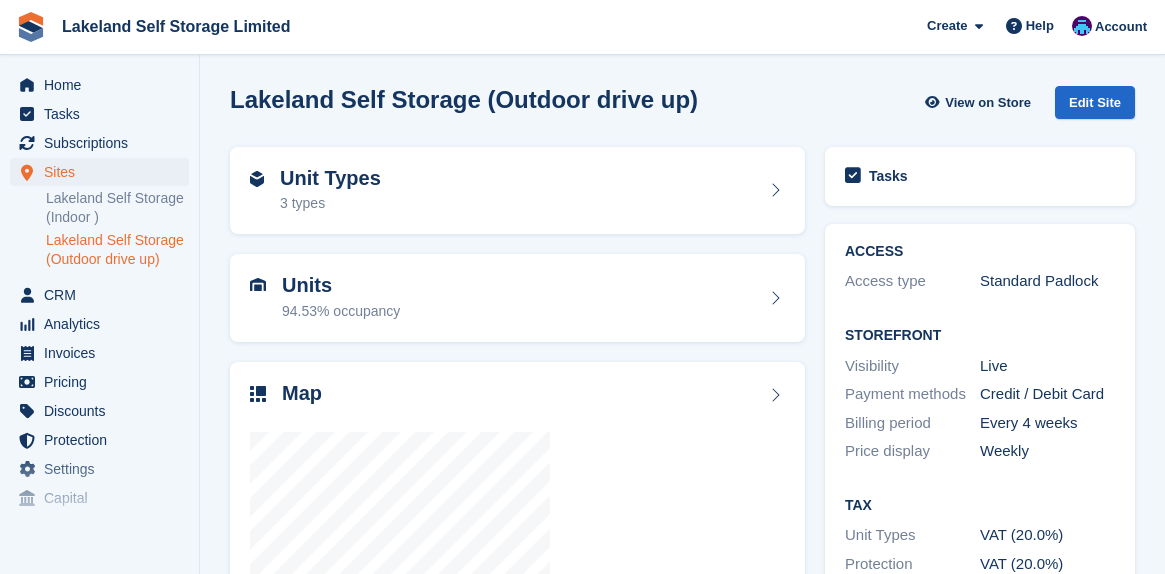 scroll, scrollTop: 0, scrollLeft: 0, axis: both 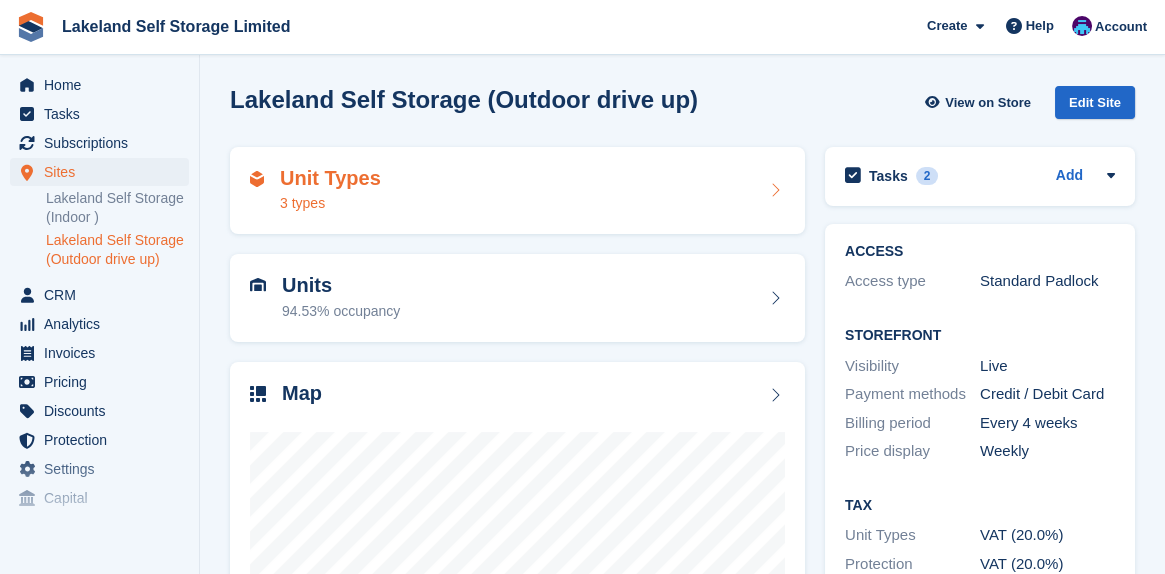 click on "Unit Types" at bounding box center [330, 178] 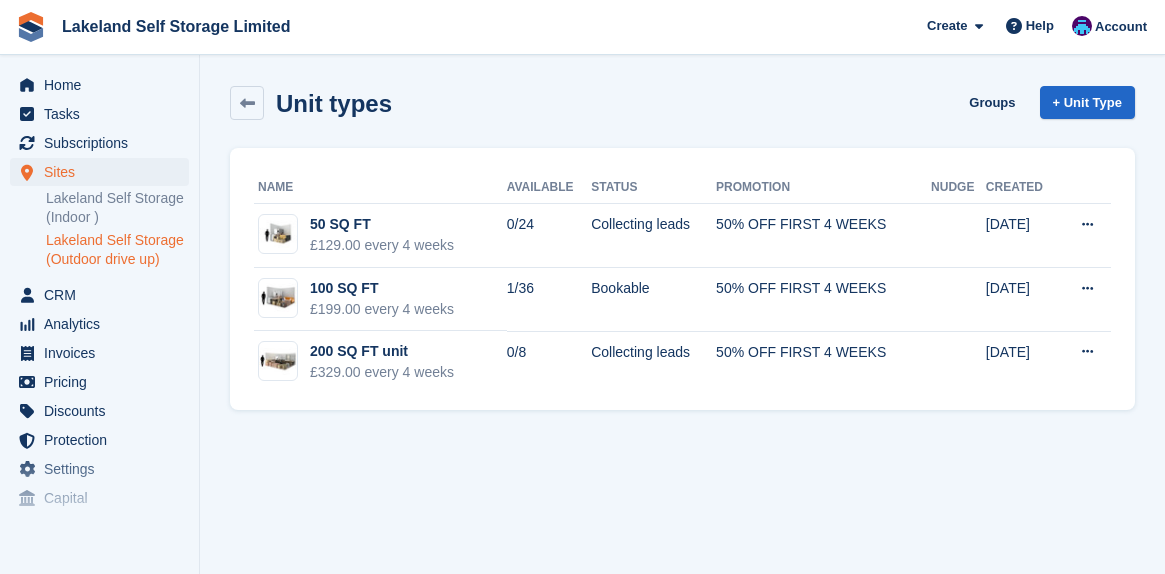 scroll, scrollTop: 0, scrollLeft: 0, axis: both 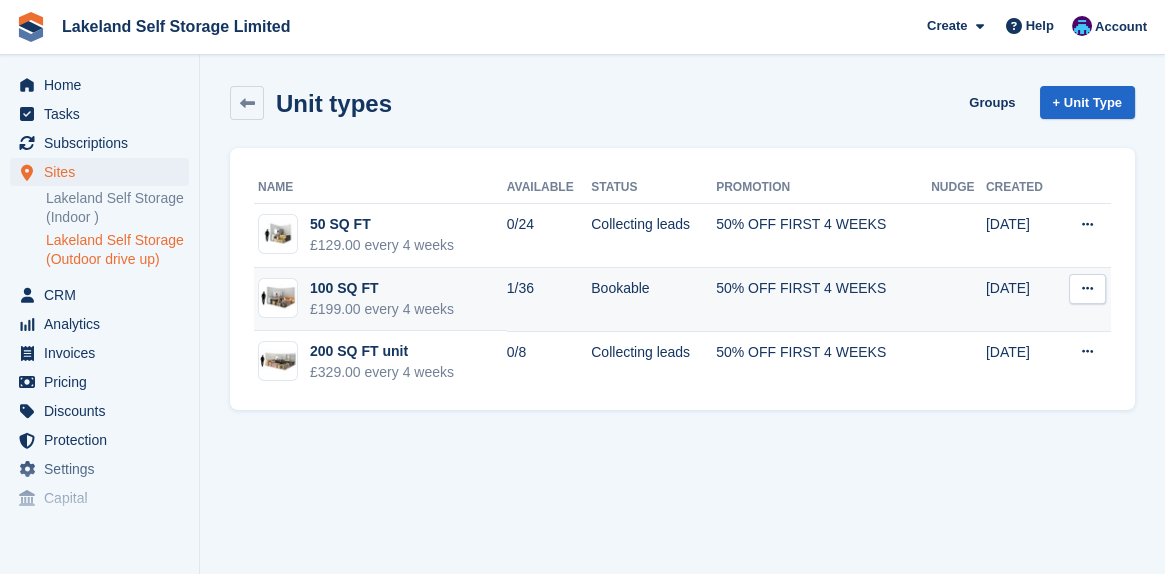 click on "100 SQ FT" at bounding box center [382, 288] 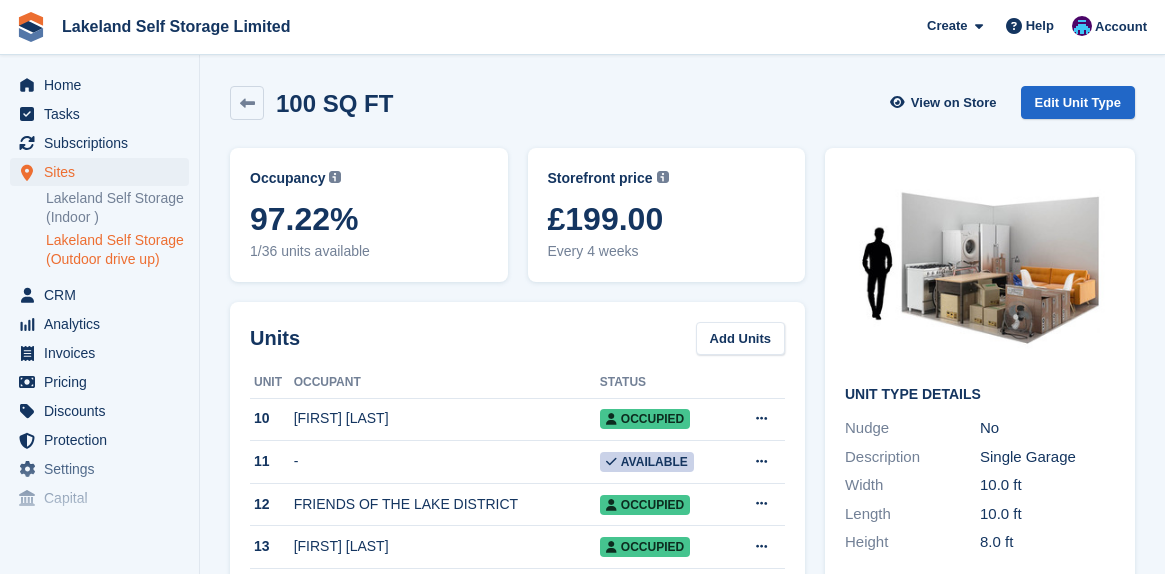 scroll, scrollTop: 0, scrollLeft: 0, axis: both 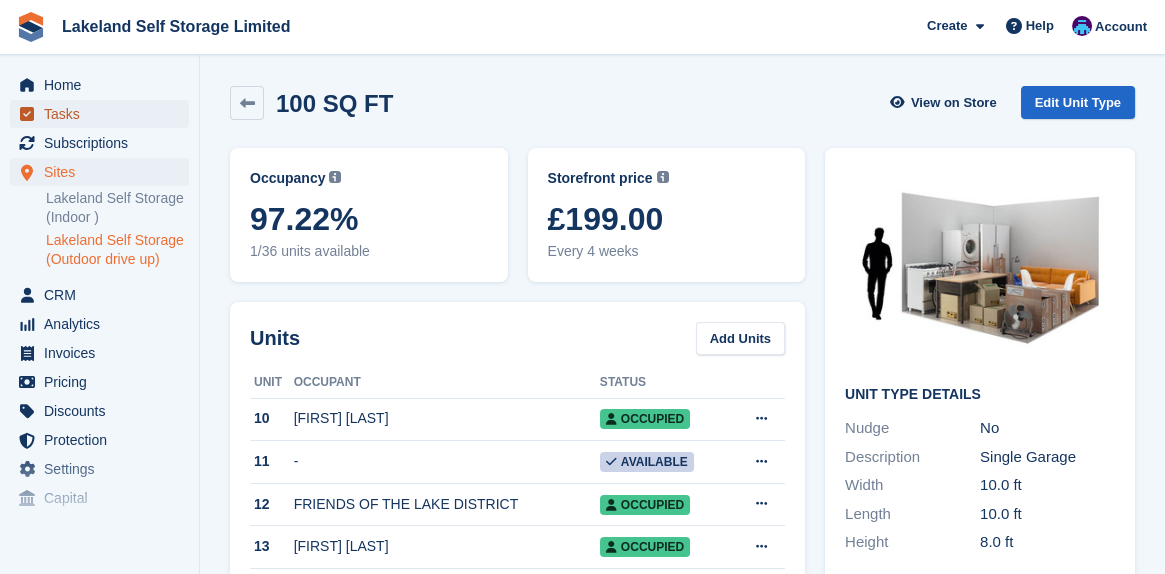 click on "Tasks" at bounding box center [104, 114] 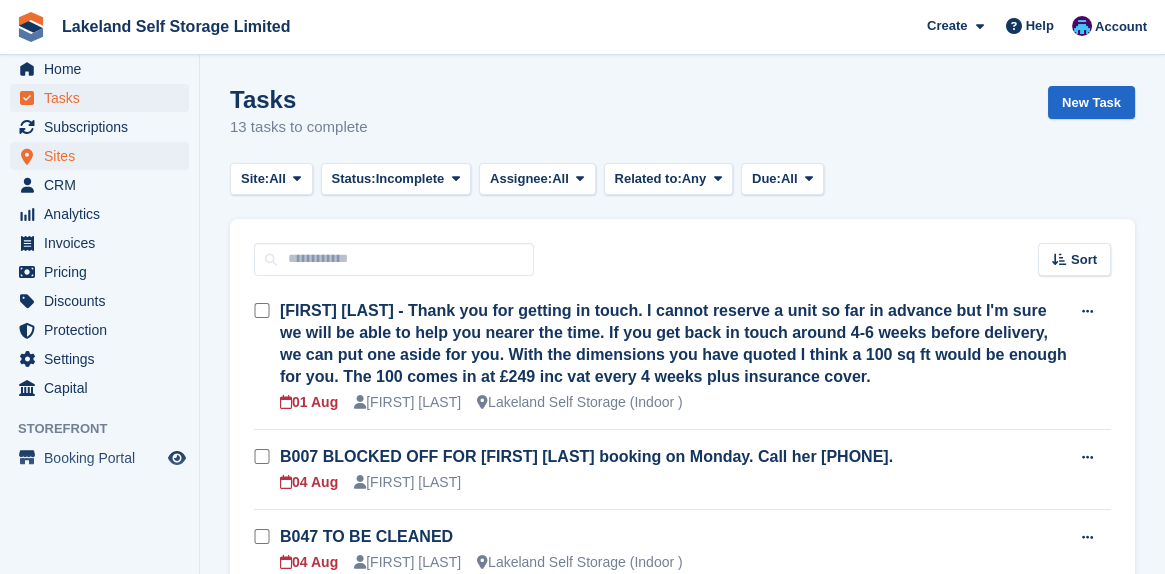 scroll, scrollTop: 23, scrollLeft: 0, axis: vertical 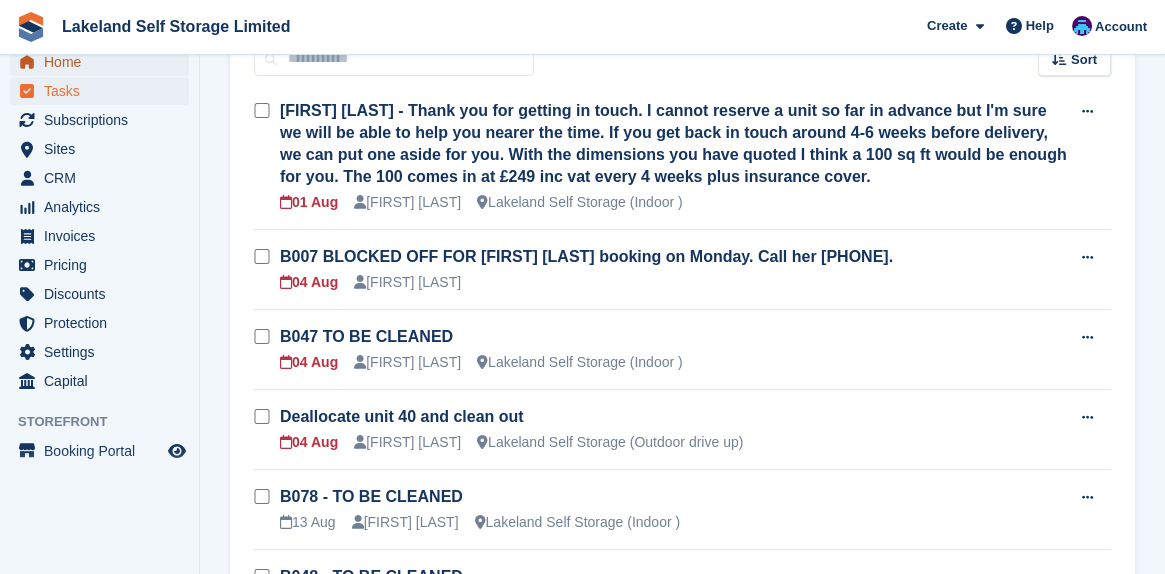 click on "Home" at bounding box center (104, 62) 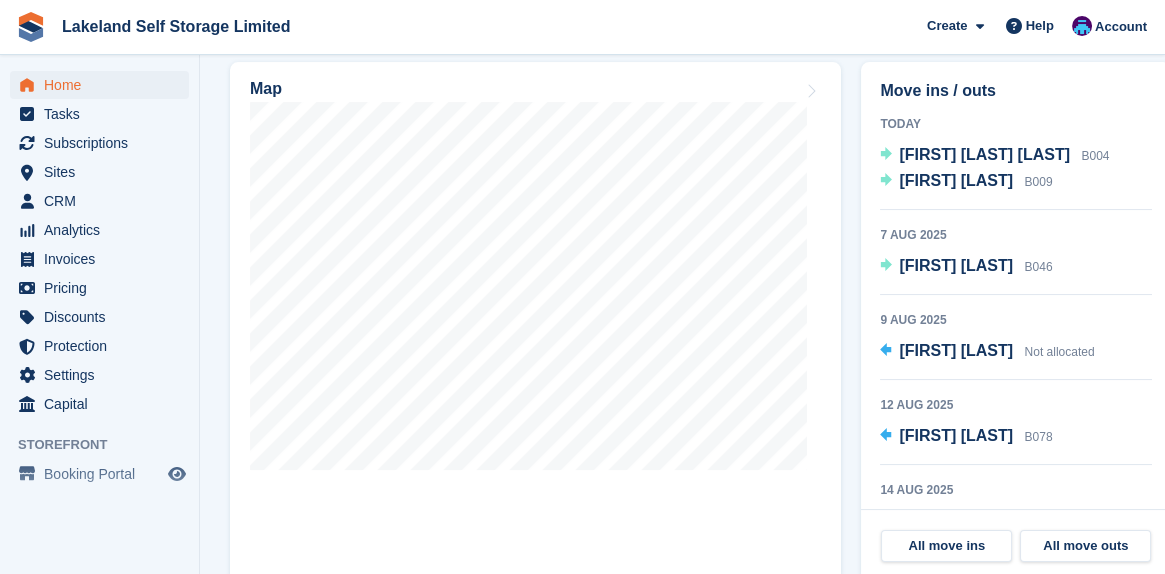 scroll, scrollTop: 700, scrollLeft: 0, axis: vertical 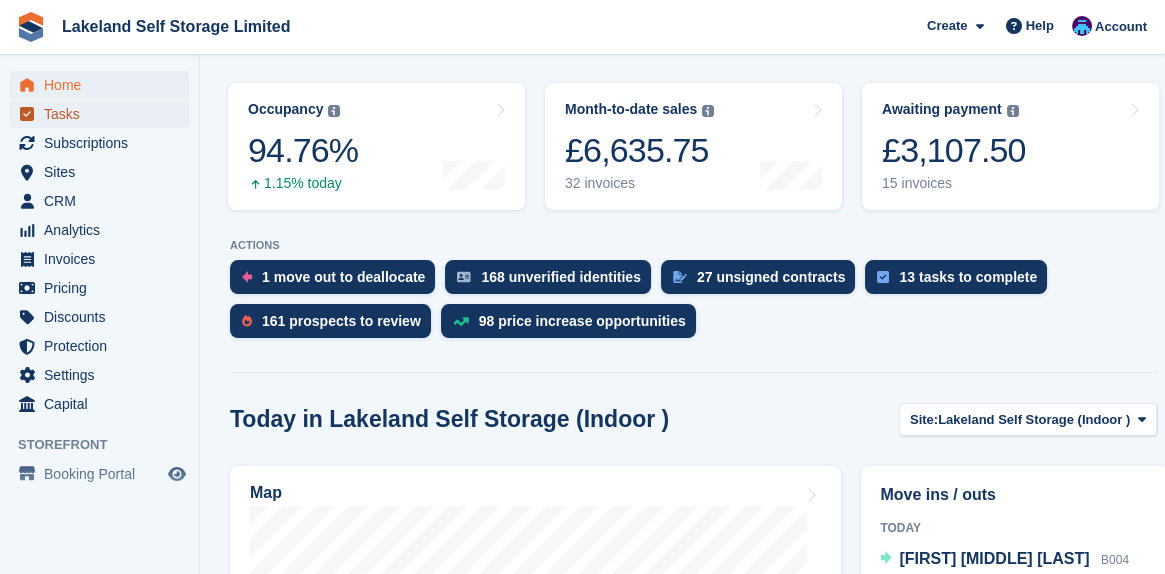 click on "Tasks" at bounding box center (104, 114) 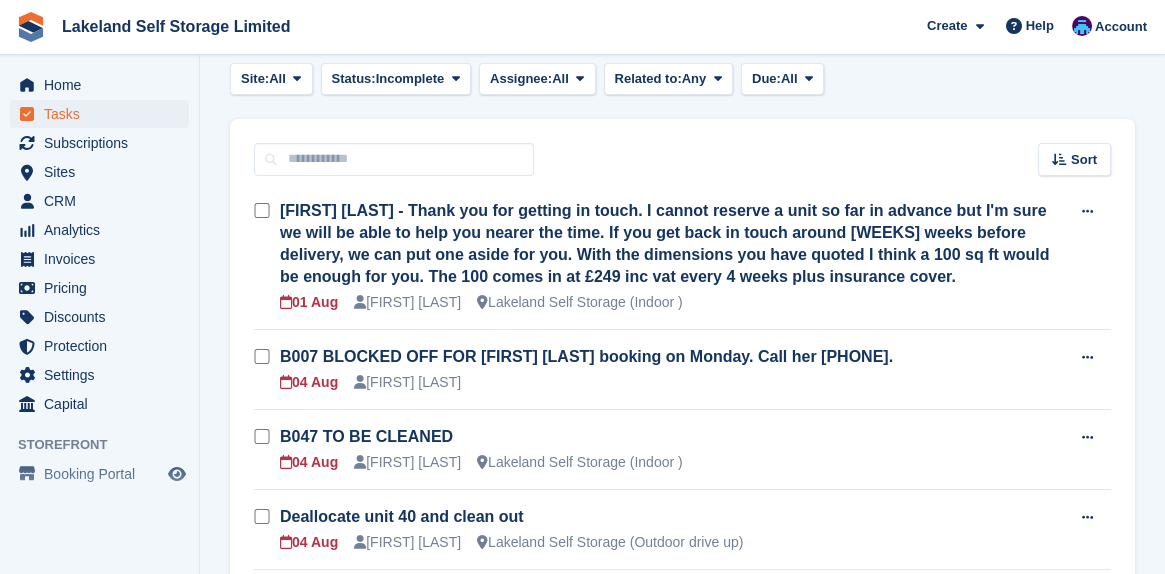 scroll, scrollTop: 200, scrollLeft: 0, axis: vertical 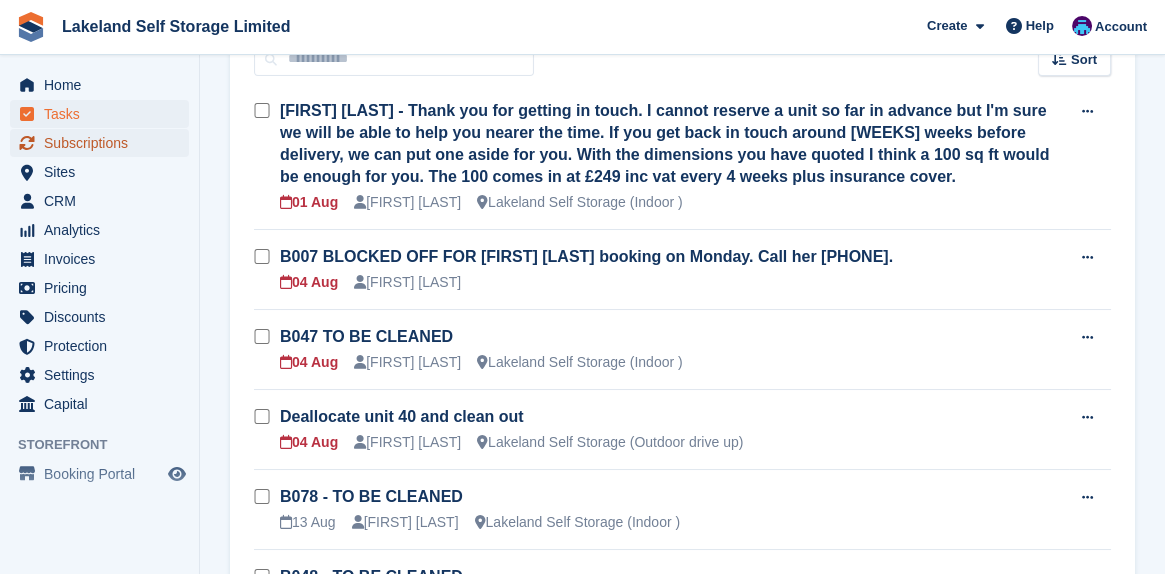 click on "Subscriptions" at bounding box center (104, 143) 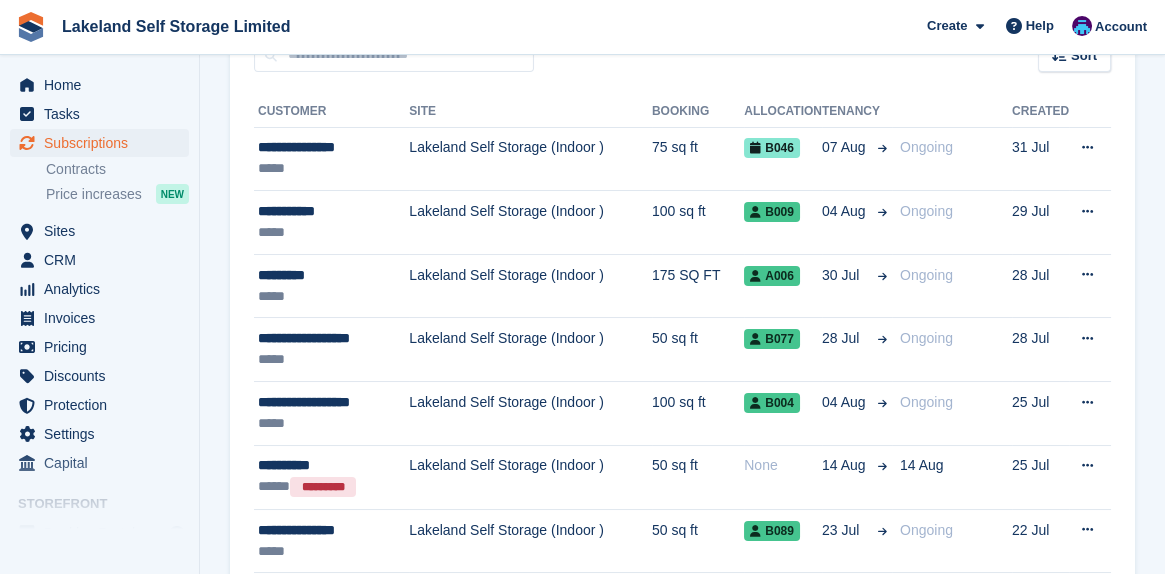 scroll, scrollTop: 0, scrollLeft: 0, axis: both 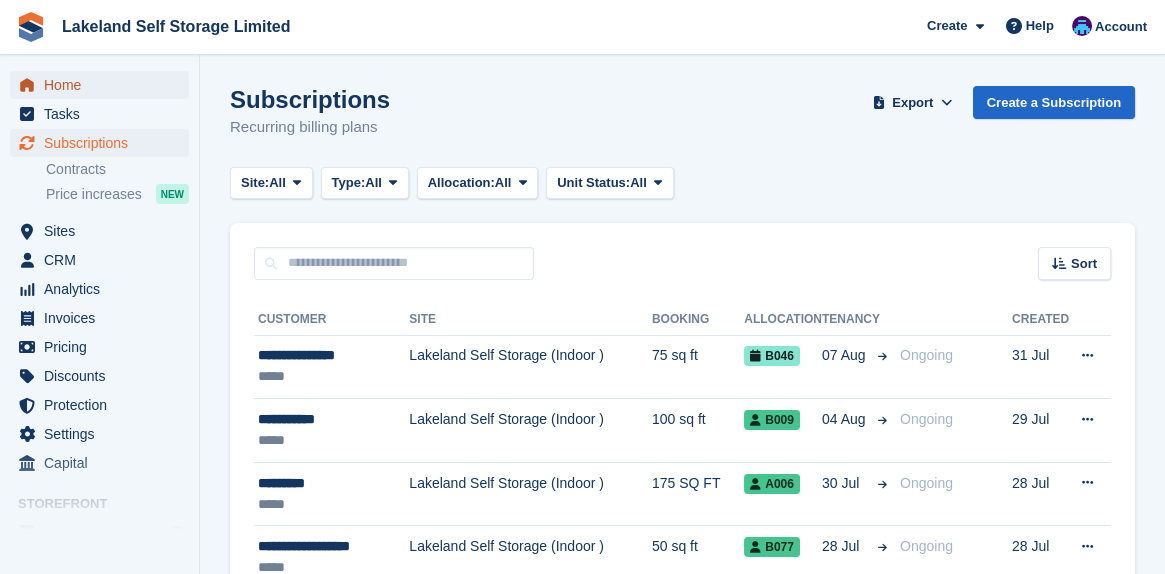 click on "Home" at bounding box center [104, 85] 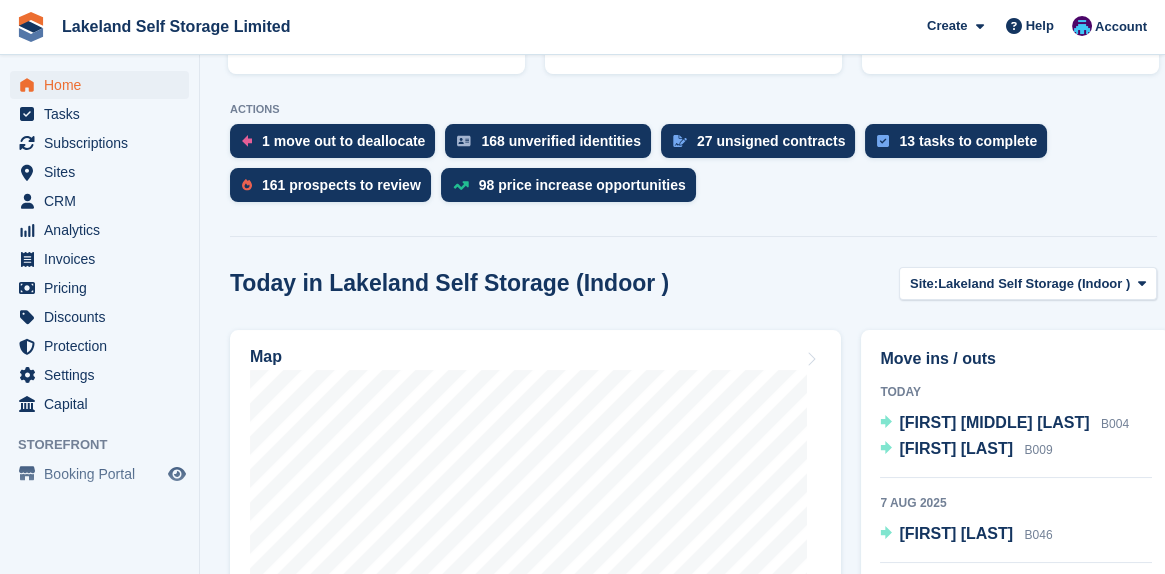 scroll, scrollTop: 800, scrollLeft: 0, axis: vertical 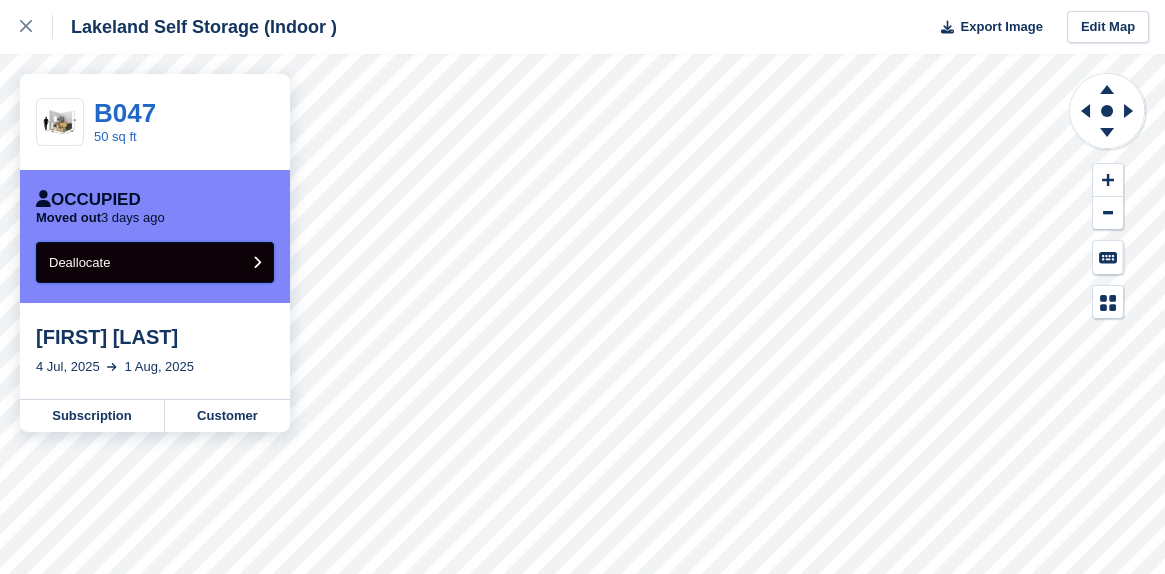click at bounding box center (257, 262) 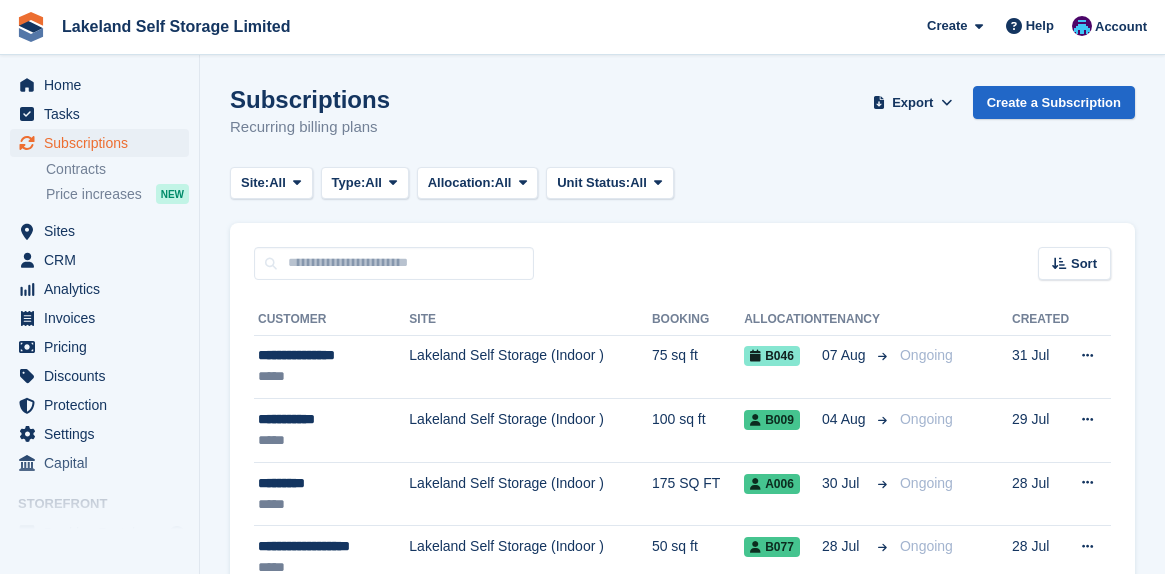 scroll, scrollTop: 0, scrollLeft: 0, axis: both 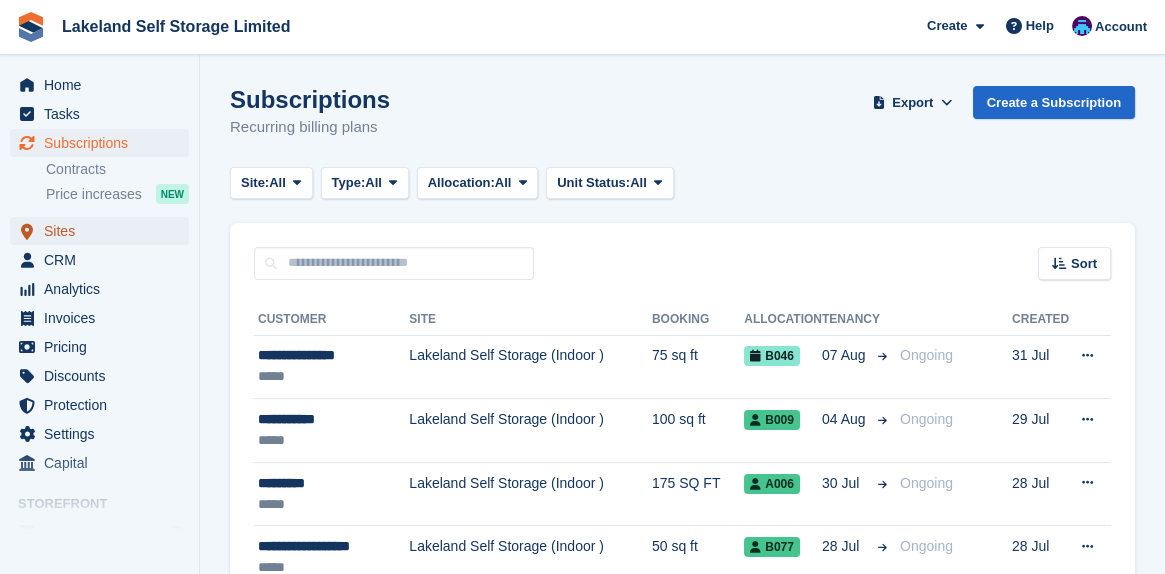 click on "Sites" at bounding box center [104, 231] 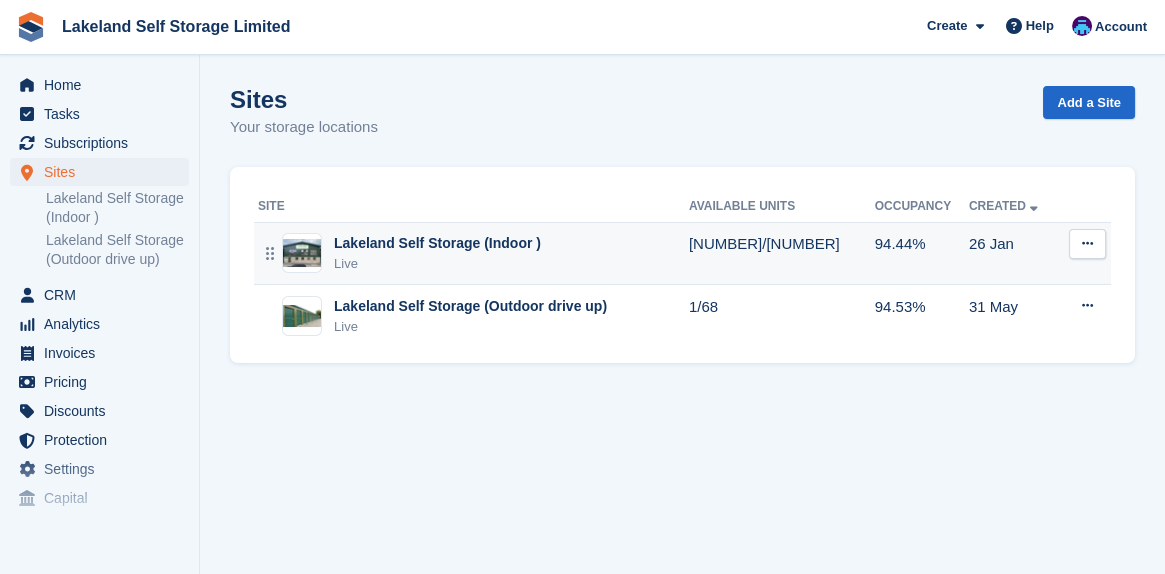 click on "Lakeland Self Storage  (Indoor )" at bounding box center [437, 243] 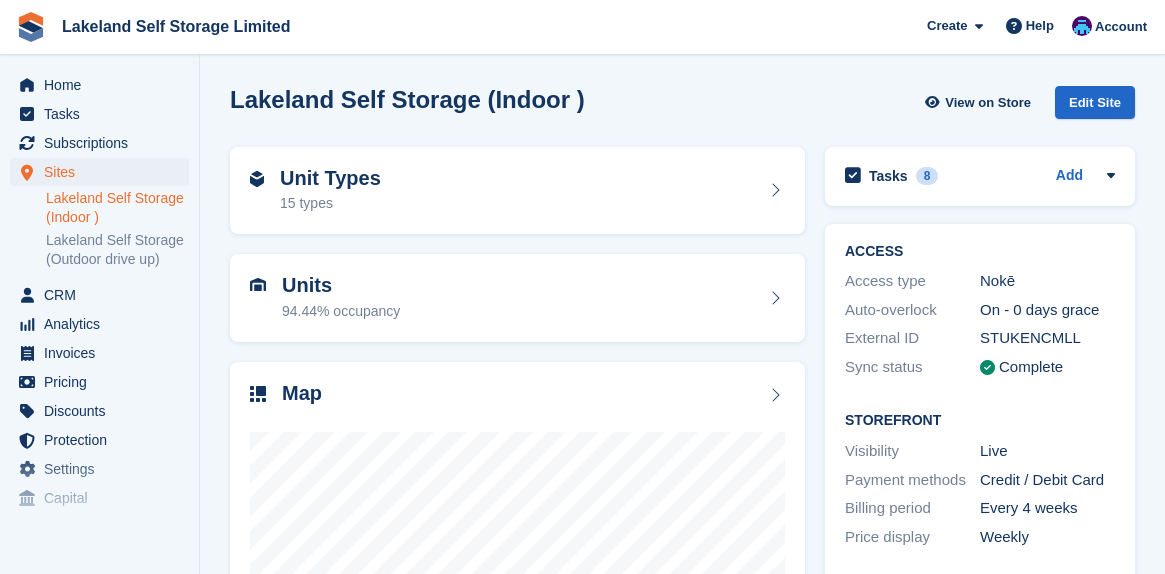 scroll, scrollTop: 0, scrollLeft: 0, axis: both 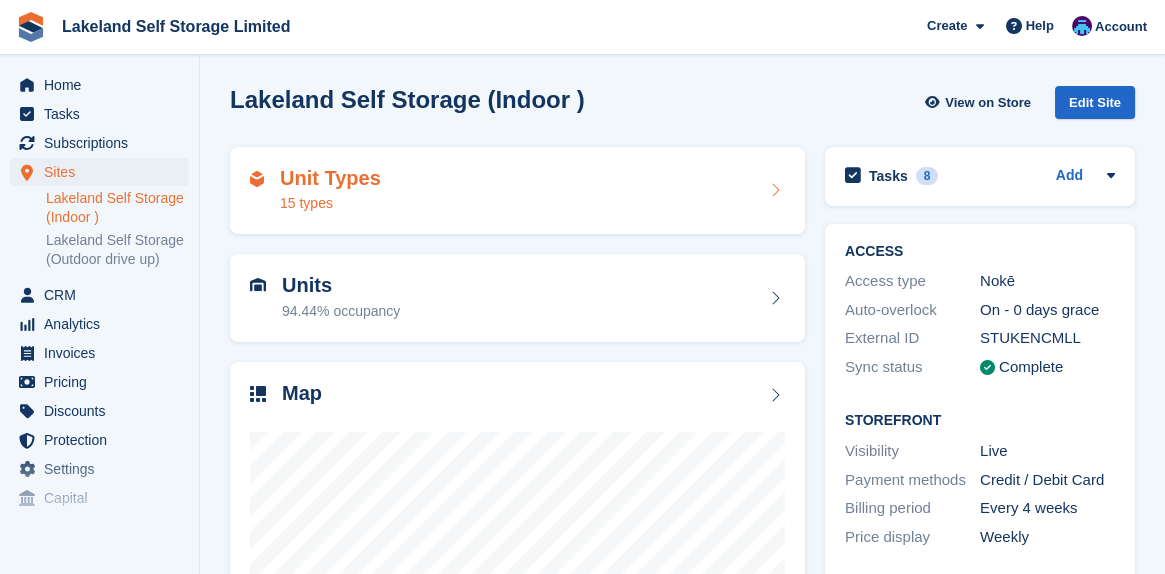 click on "Unit Types" at bounding box center [330, 178] 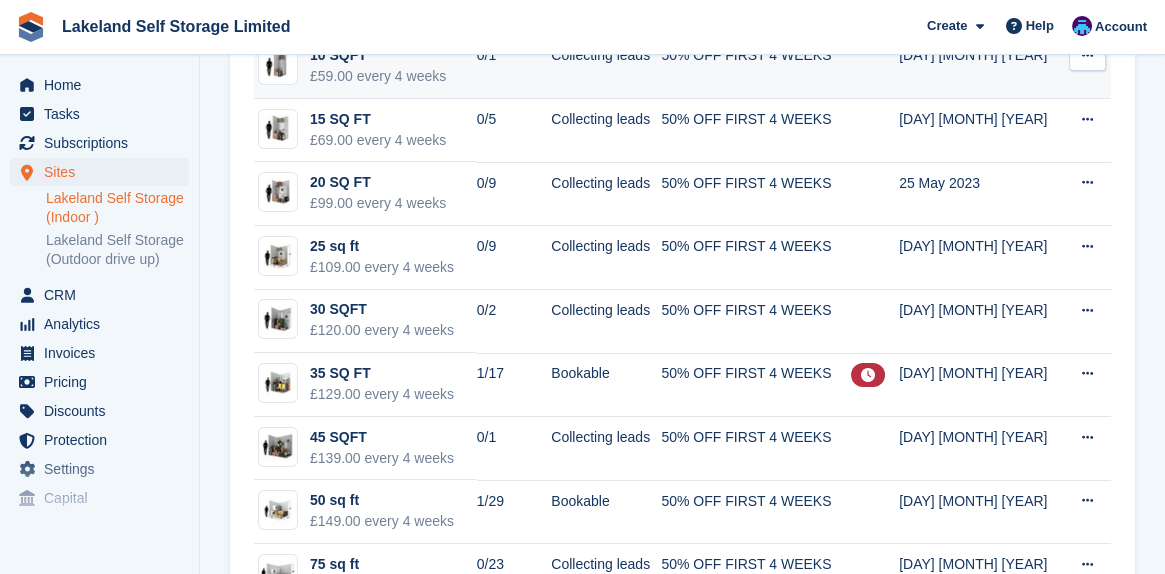 scroll, scrollTop: 200, scrollLeft: 0, axis: vertical 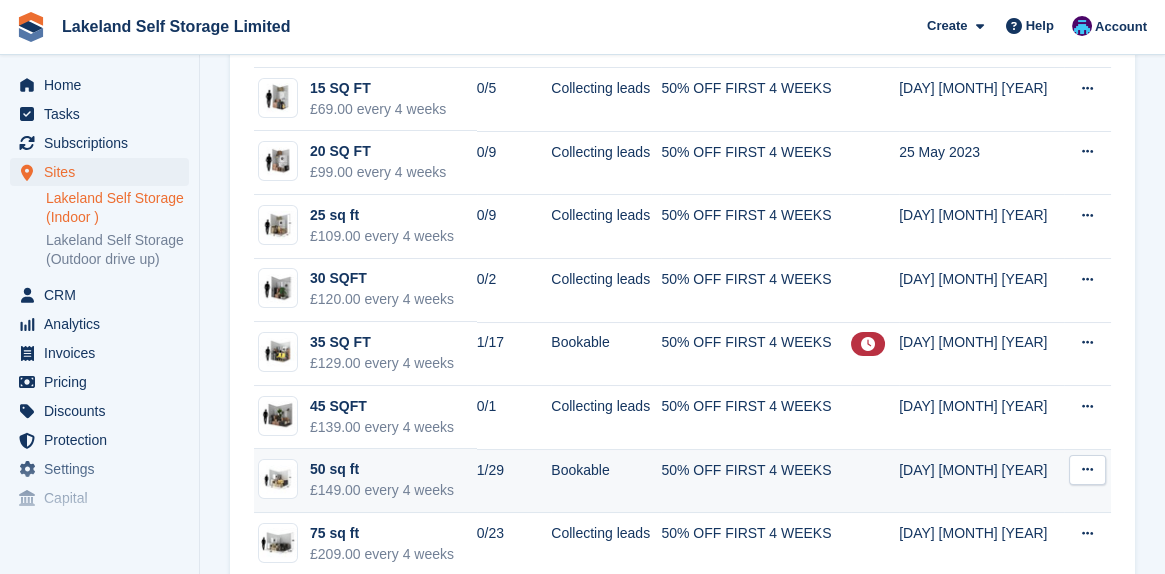 click on "50 sq ft" at bounding box center [382, 469] 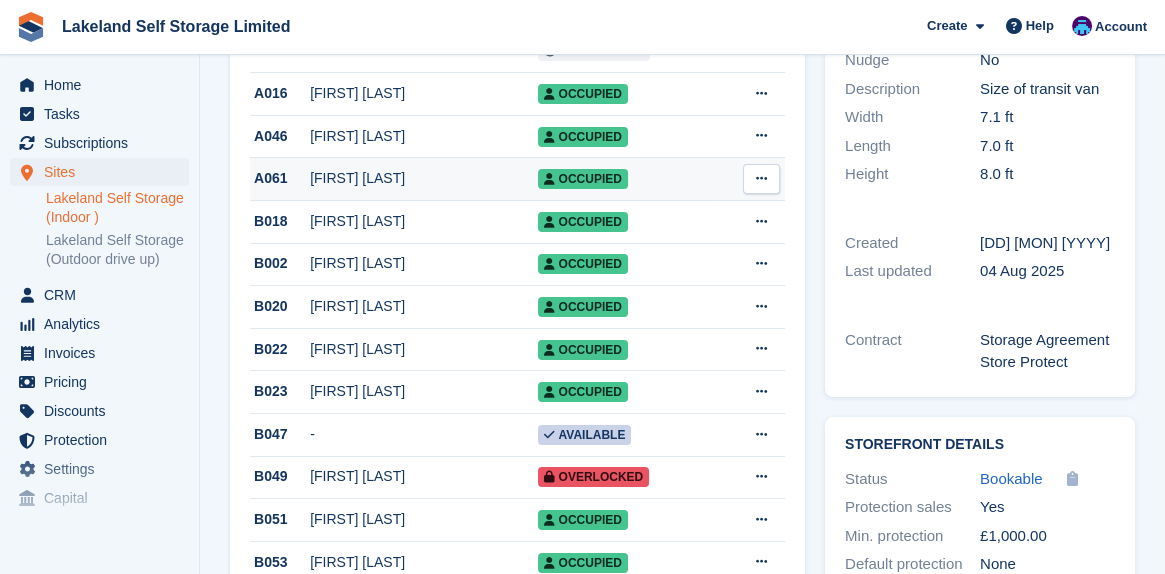 scroll, scrollTop: 400, scrollLeft: 0, axis: vertical 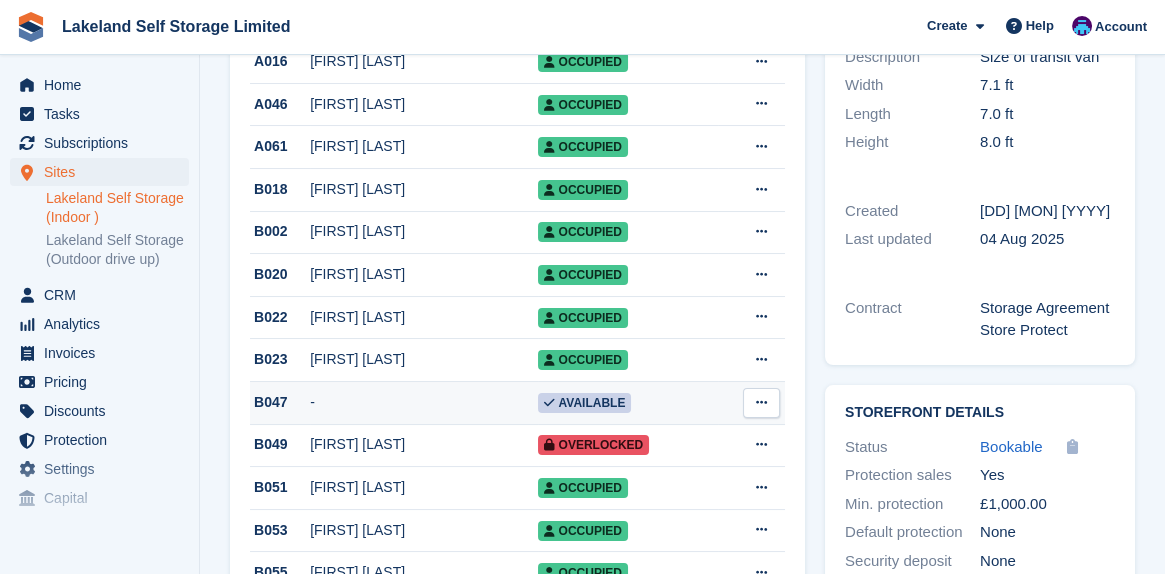 click at bounding box center [761, 402] 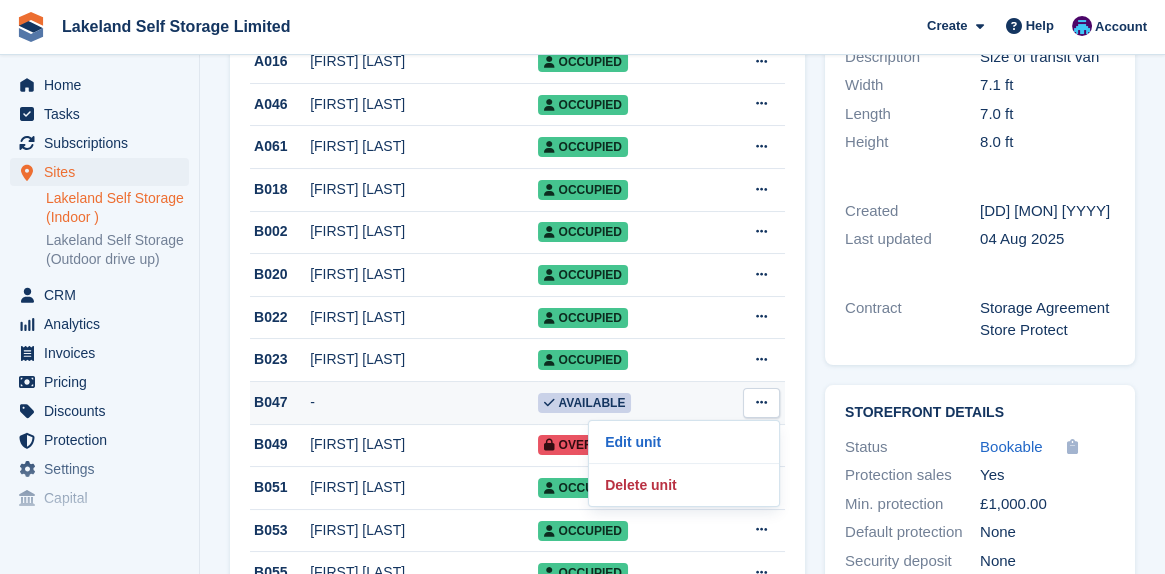 click at bounding box center [761, 402] 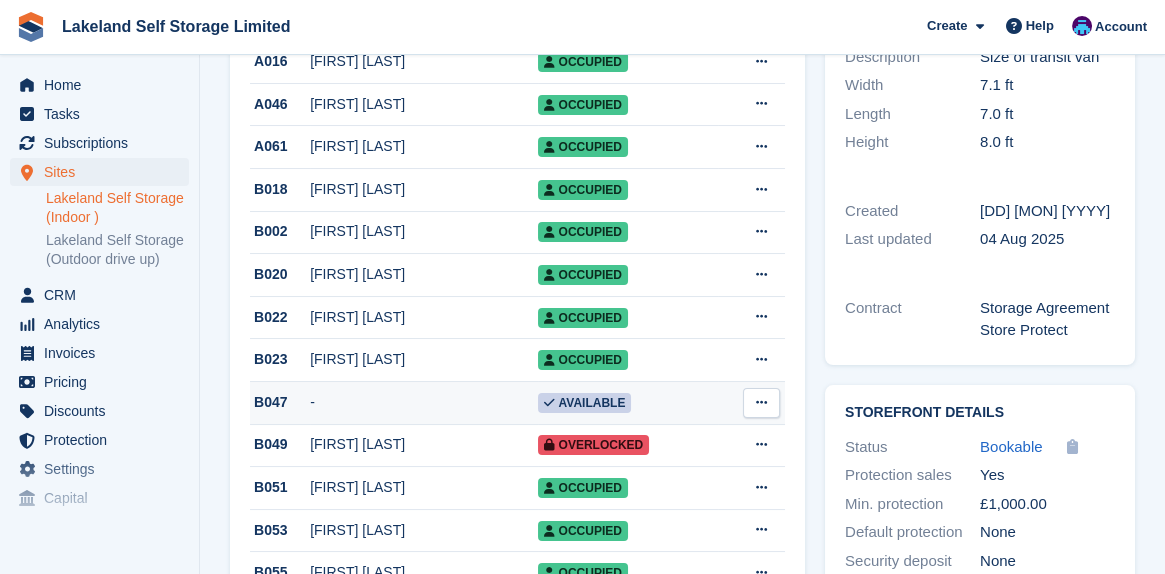 click on "B047" at bounding box center [280, 402] 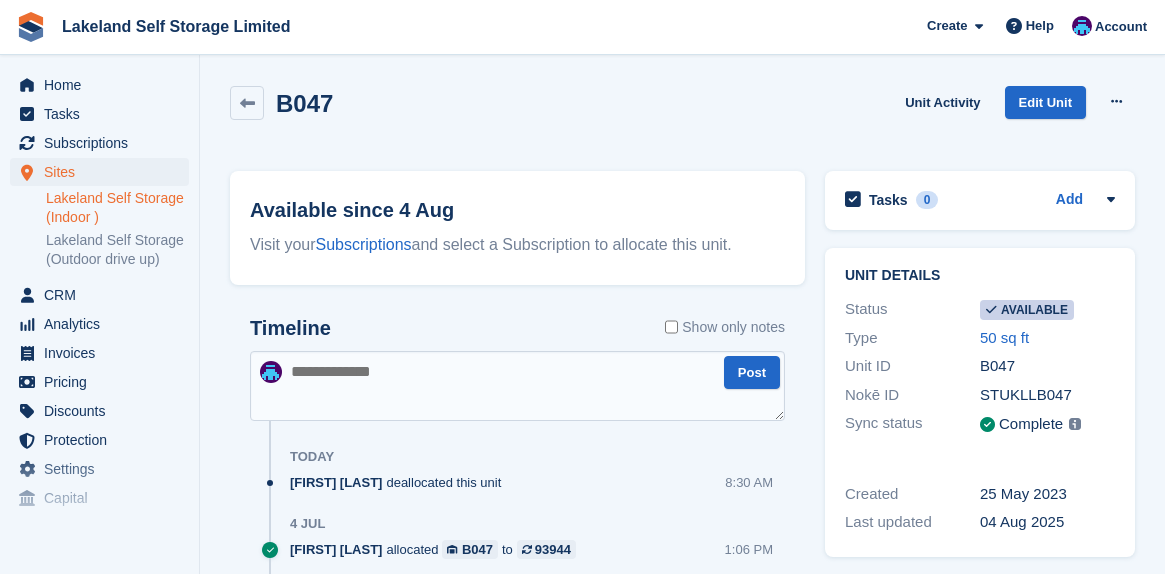 scroll, scrollTop: 0, scrollLeft: 0, axis: both 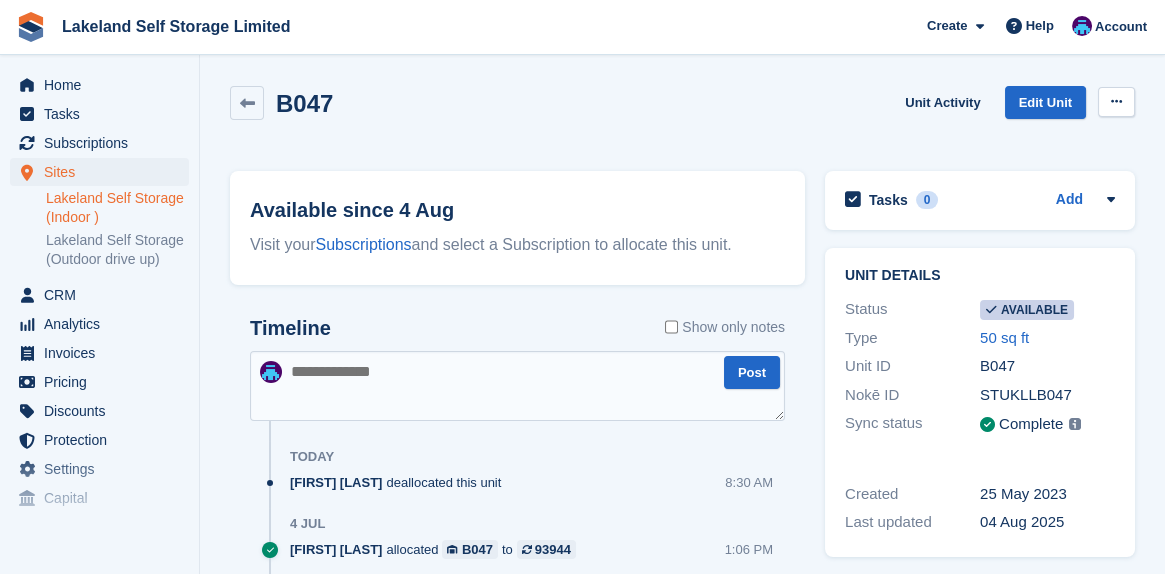 click at bounding box center (1116, 101) 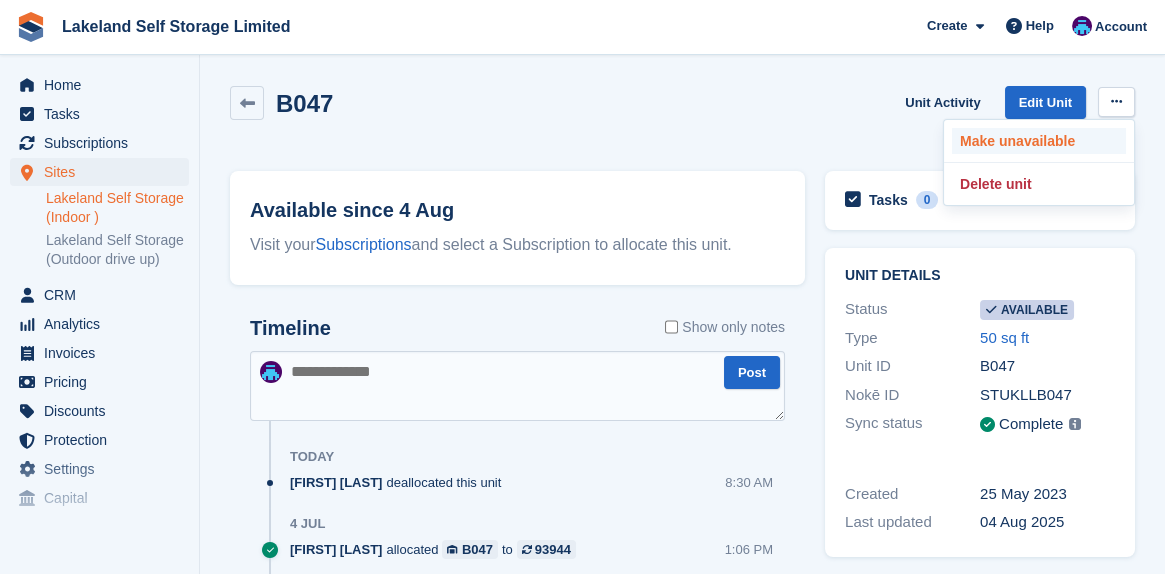 click on "Make unavailable" at bounding box center (1039, 141) 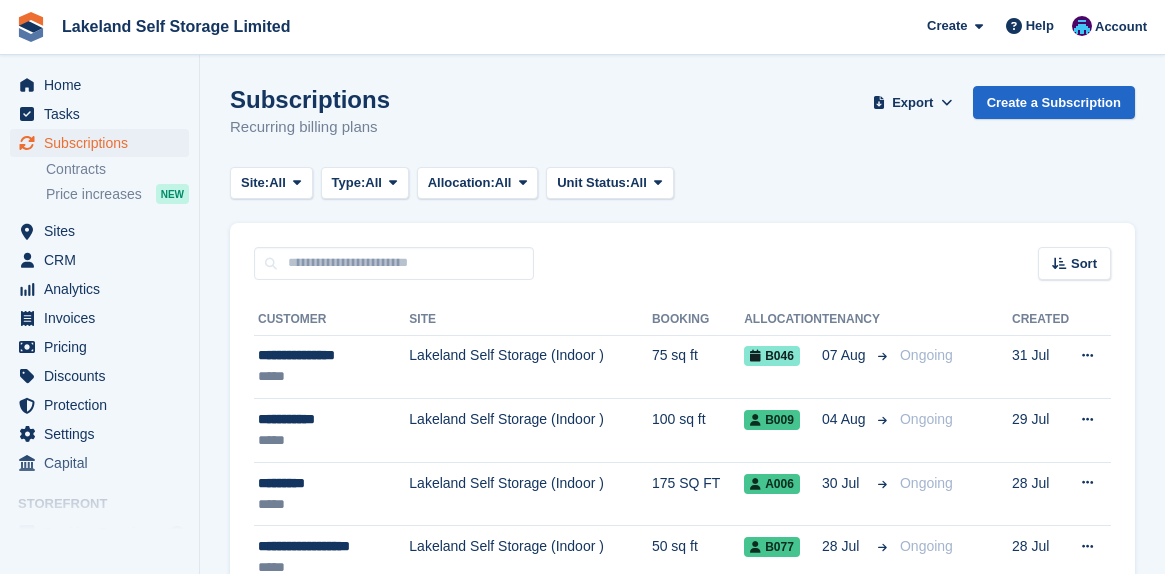 scroll, scrollTop: 0, scrollLeft: 0, axis: both 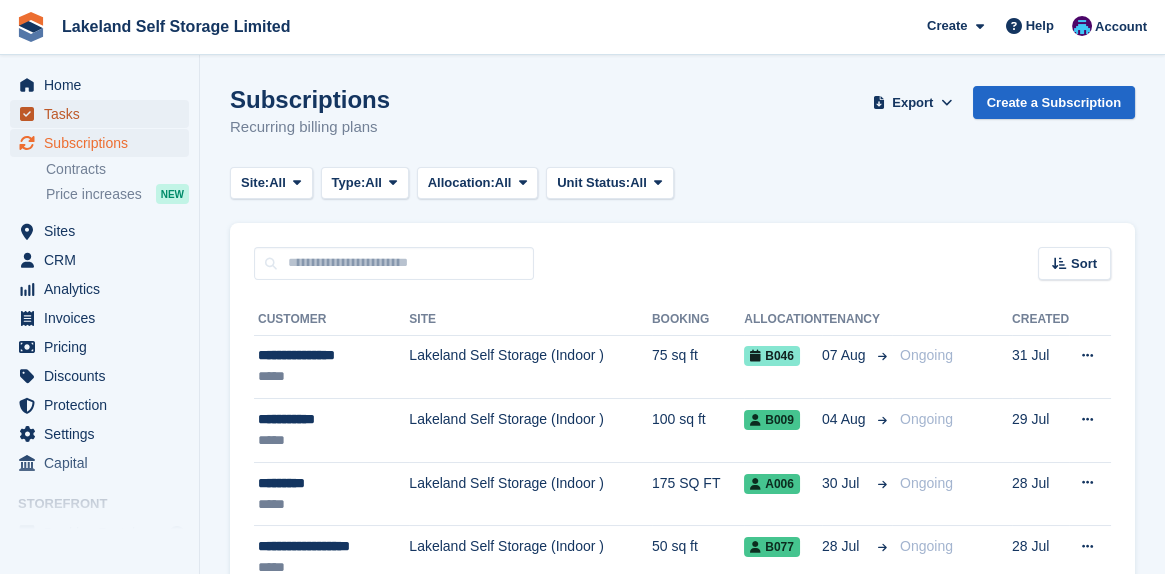 click on "Tasks" at bounding box center (104, 114) 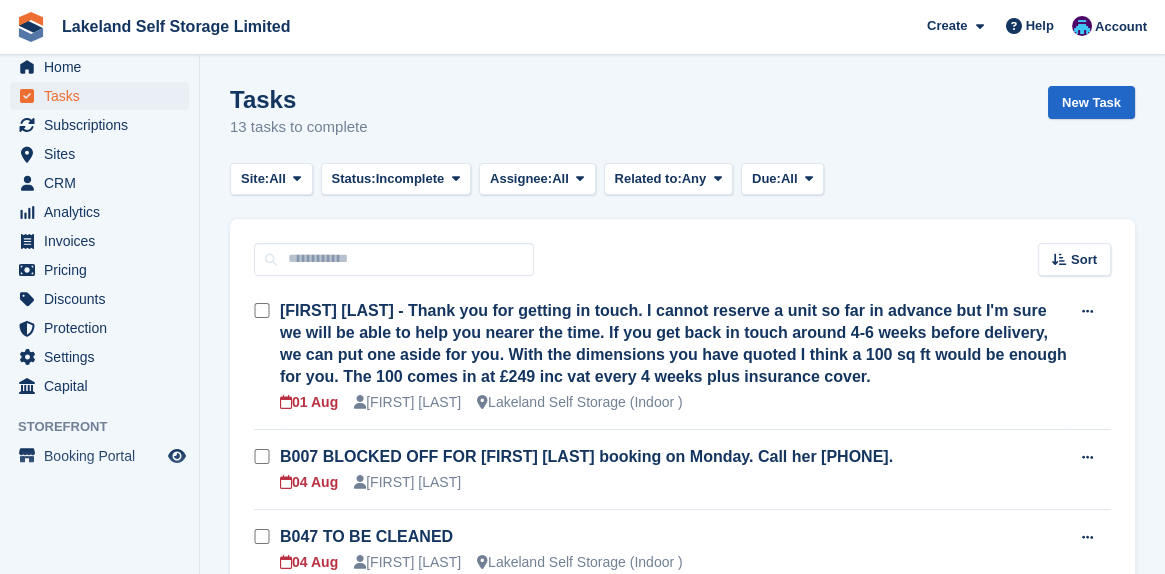 scroll, scrollTop: 23, scrollLeft: 0, axis: vertical 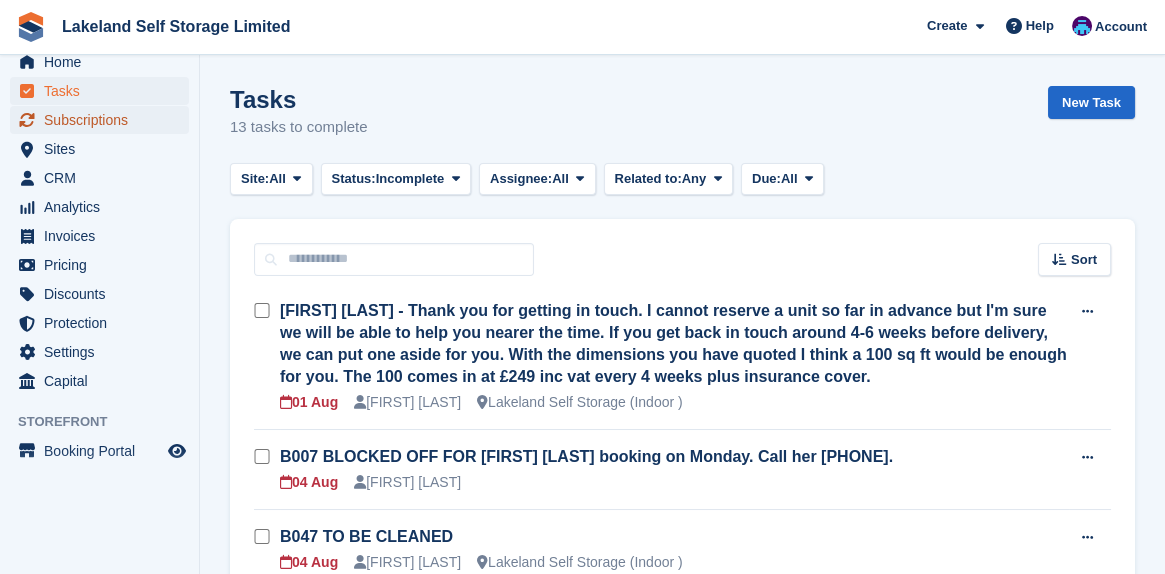 click on "Subscriptions" at bounding box center [104, 120] 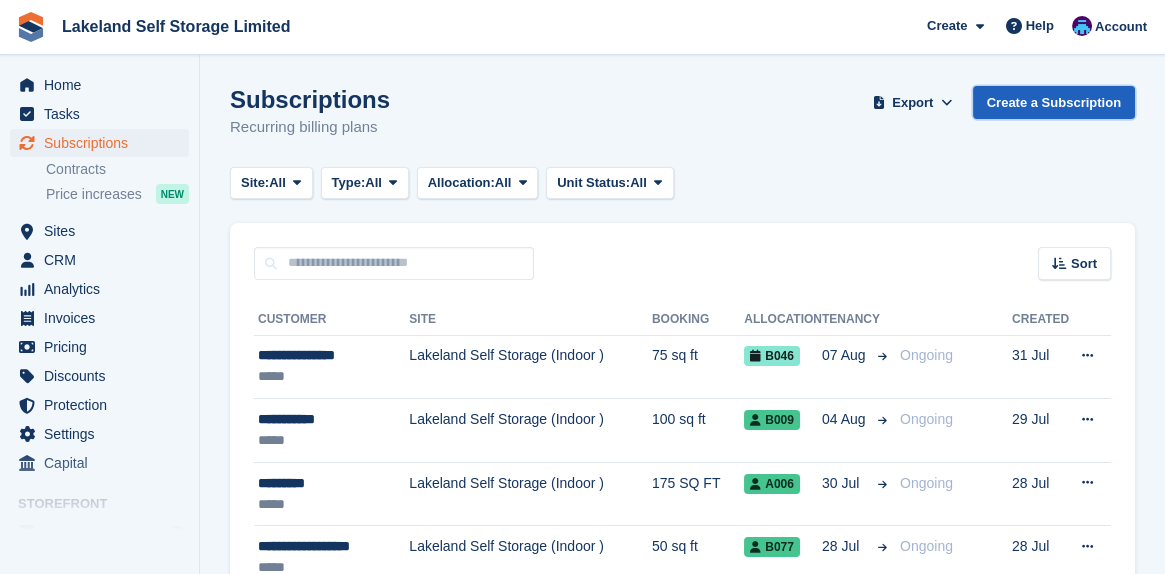 click on "Create a Subscription" at bounding box center [1054, 102] 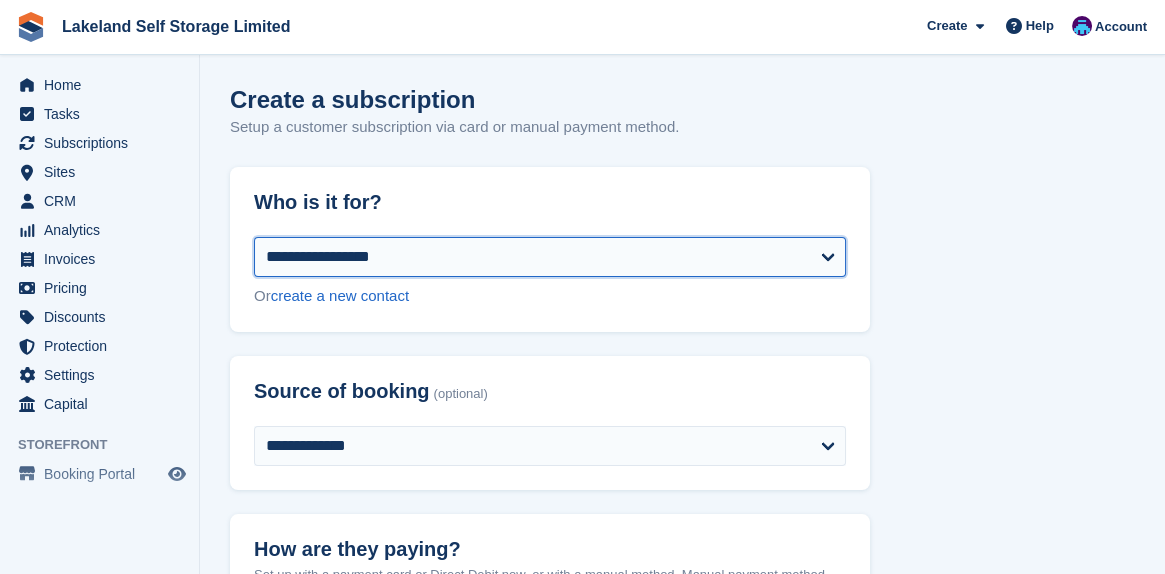 click on "**********" at bounding box center [550, 257] 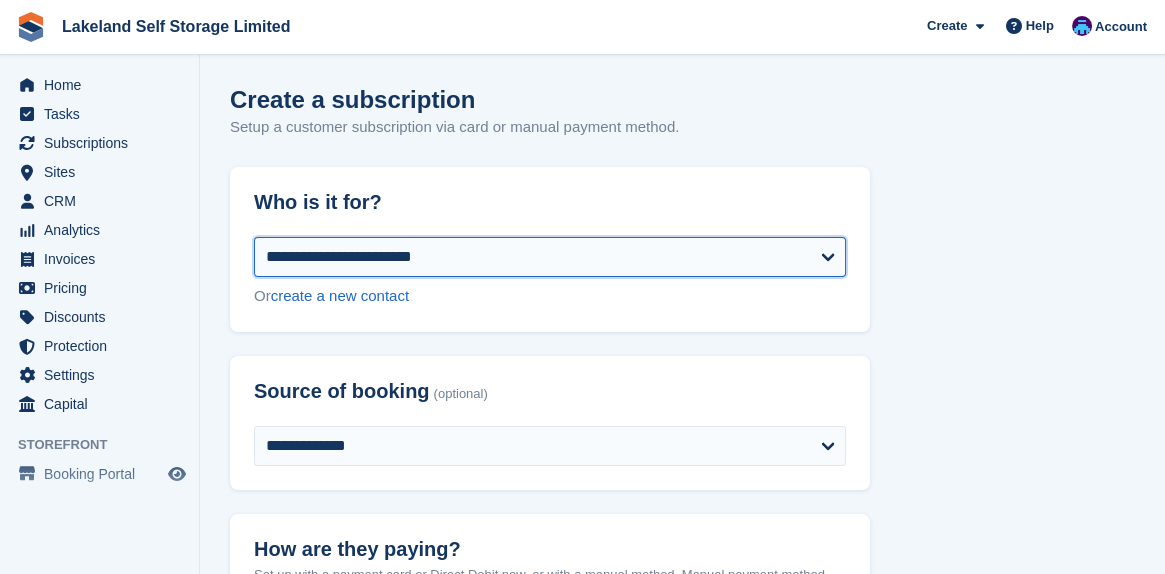 click on "**********" at bounding box center [550, 257] 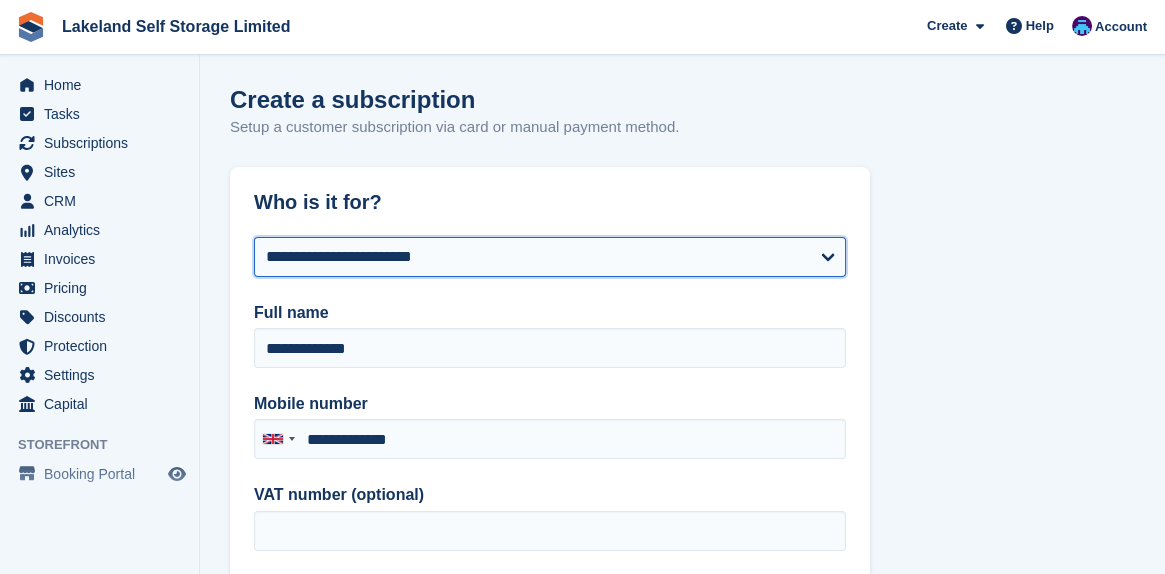 type on "**********" 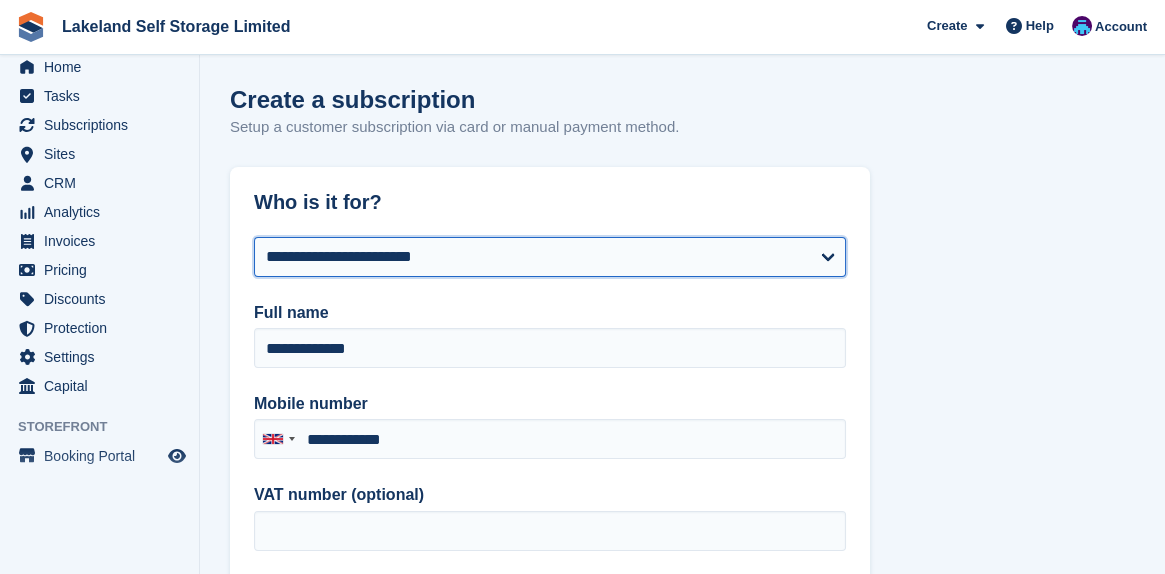 scroll, scrollTop: 23, scrollLeft: 0, axis: vertical 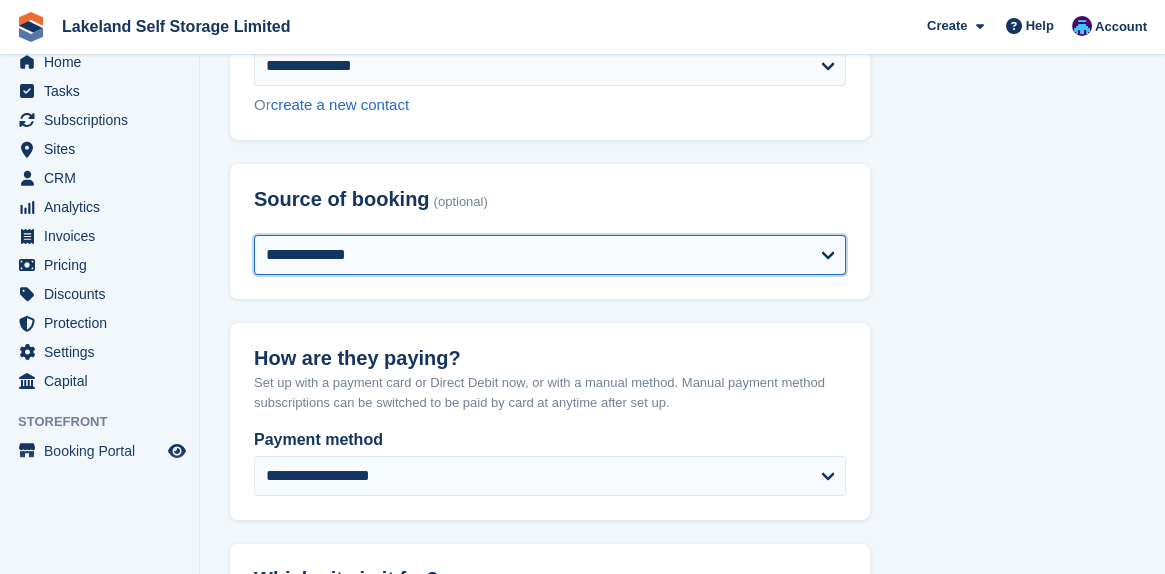 click on "**********" at bounding box center (550, 255) 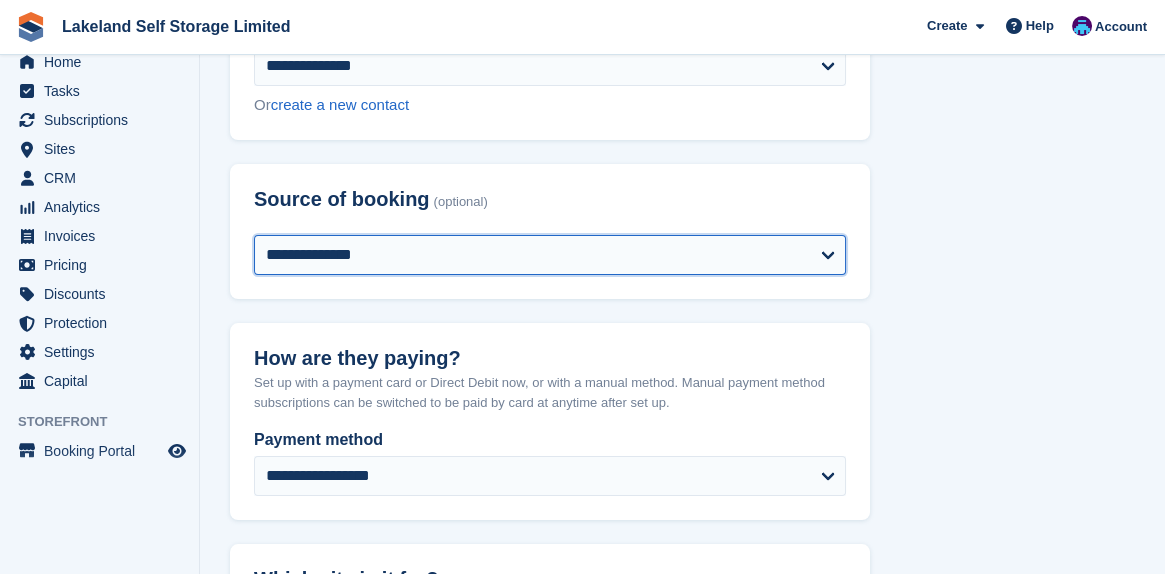 click on "**********" at bounding box center [550, 255] 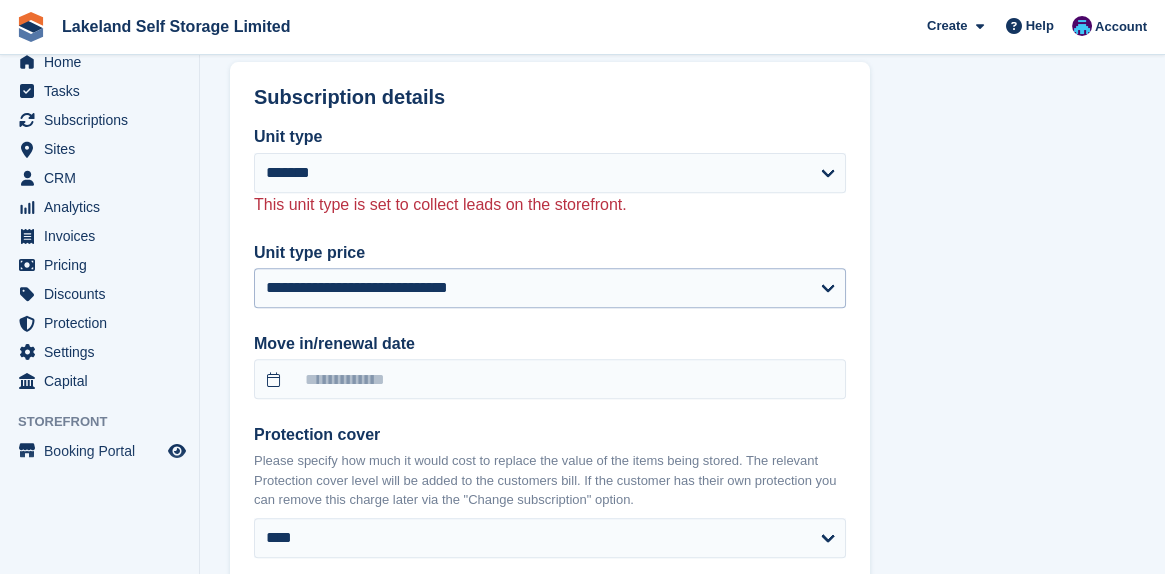 scroll, scrollTop: 1500, scrollLeft: 0, axis: vertical 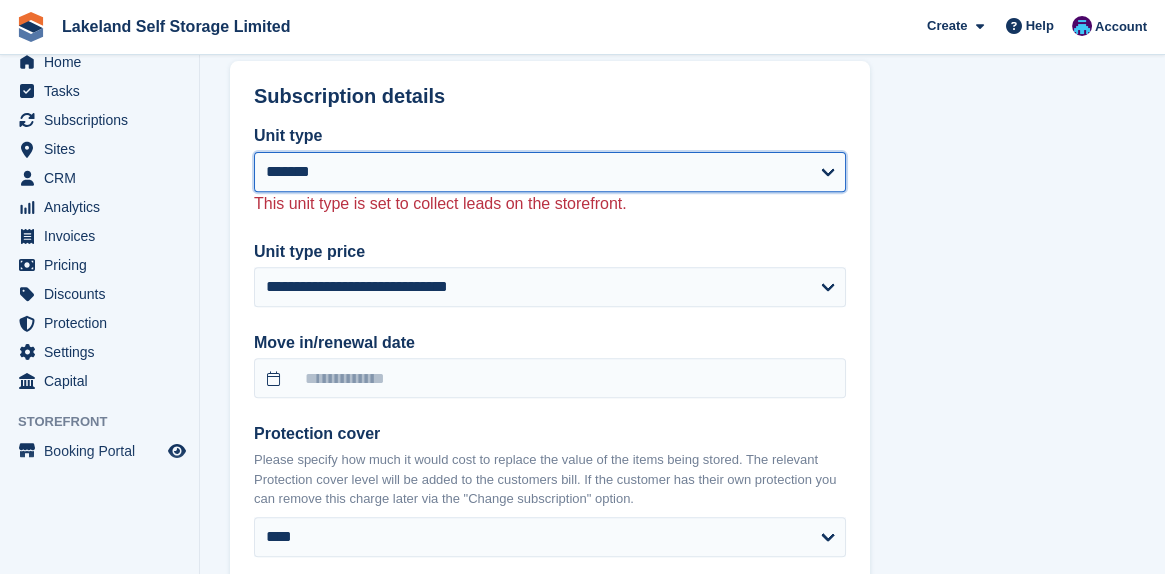 click on "*******
********
********
********
*******
********
*******
********
********
*********
*********
*********
*********
*********
*********" at bounding box center (550, 172) 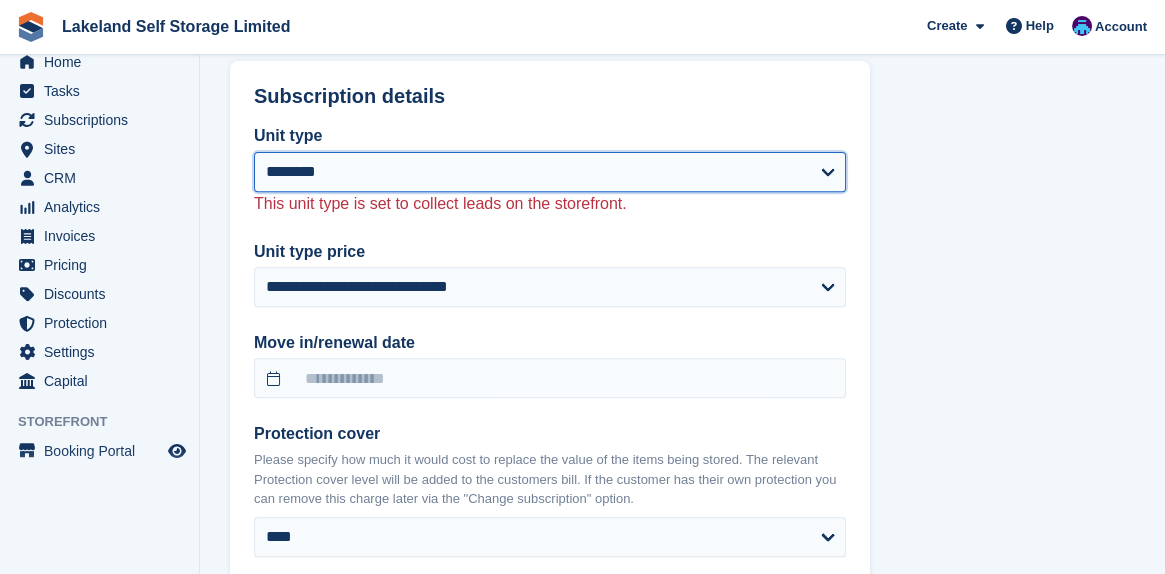 click on "*******
********
********
********
*******
********
*******
********
********
*********
*********
*********
*********
*********
*********" at bounding box center [550, 172] 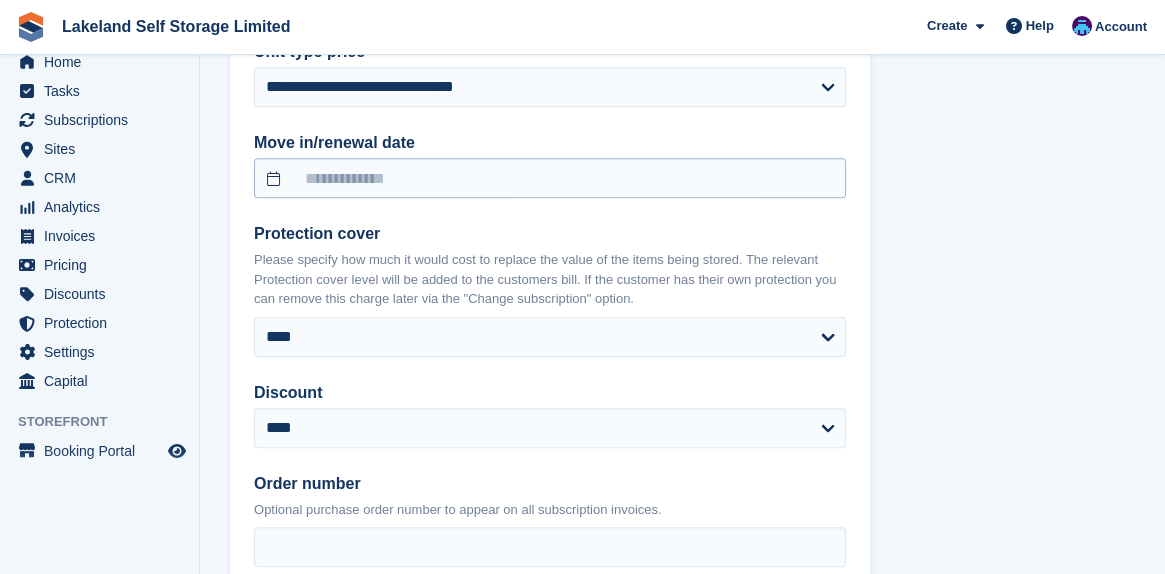 scroll, scrollTop: 1500, scrollLeft: 0, axis: vertical 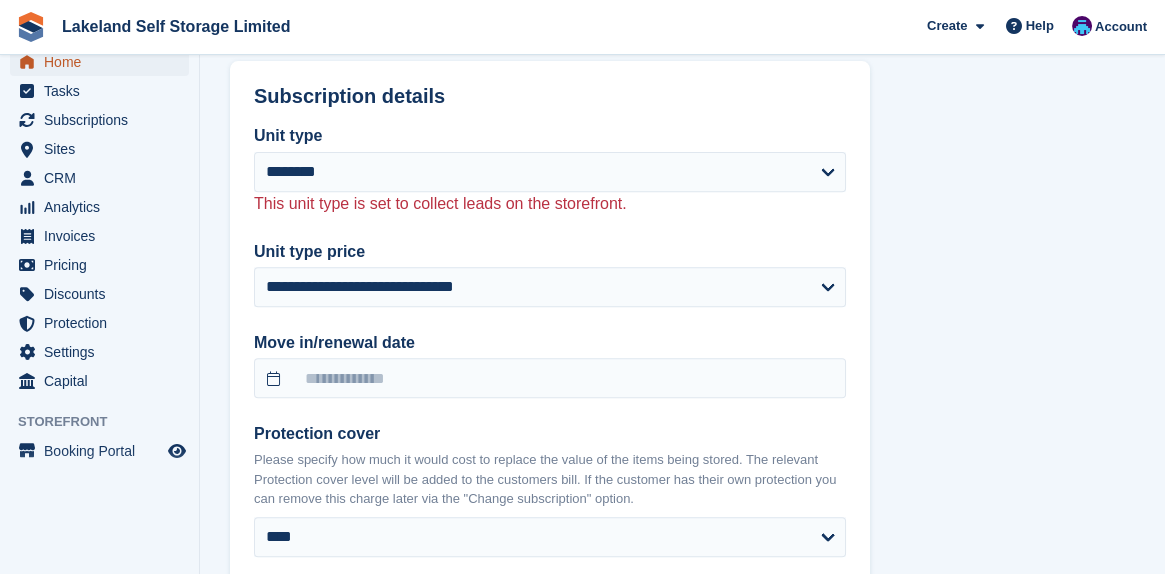 click on "Home" at bounding box center (104, 62) 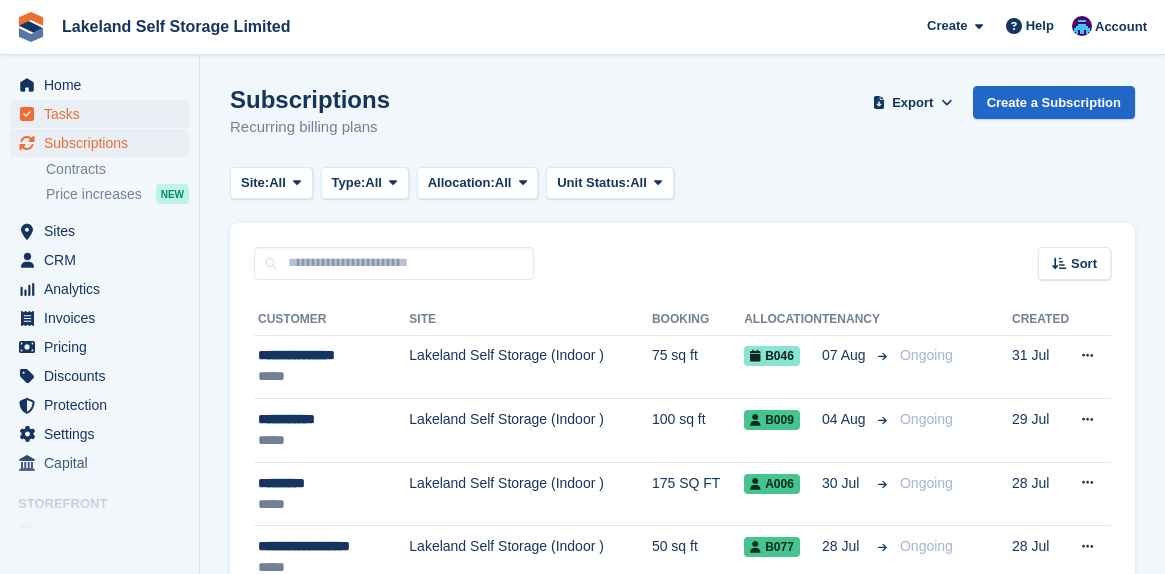 scroll, scrollTop: 0, scrollLeft: 0, axis: both 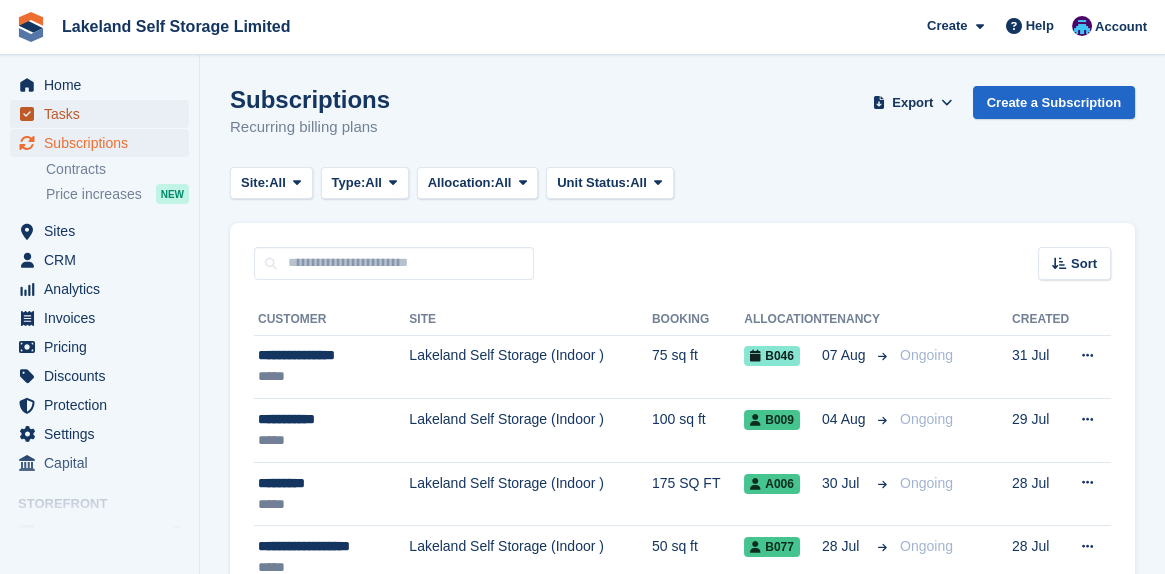 click on "Tasks" at bounding box center (104, 114) 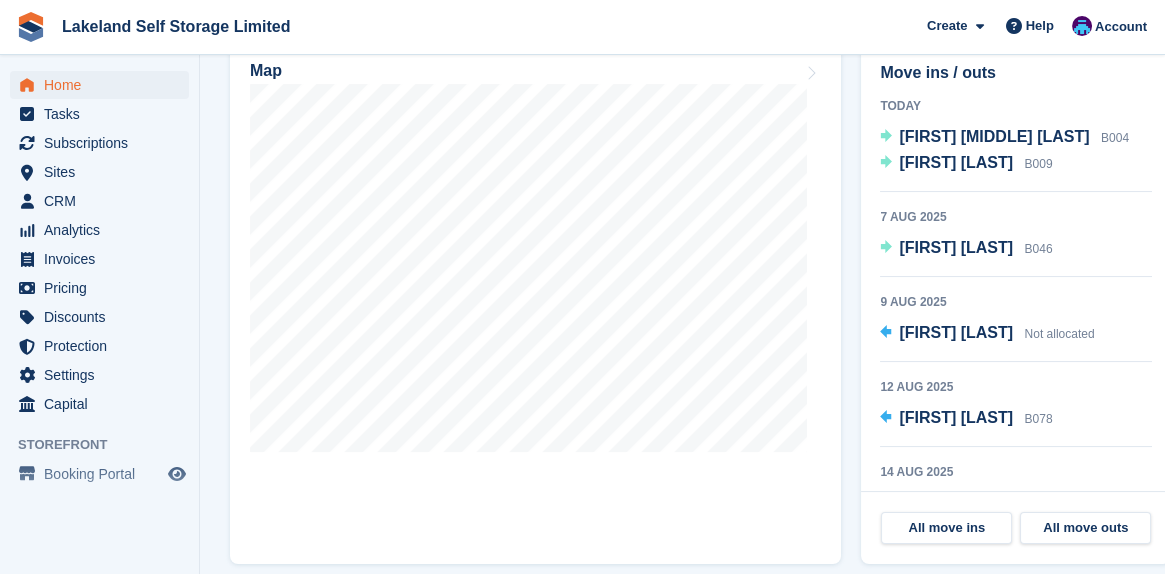 scroll, scrollTop: 700, scrollLeft: 0, axis: vertical 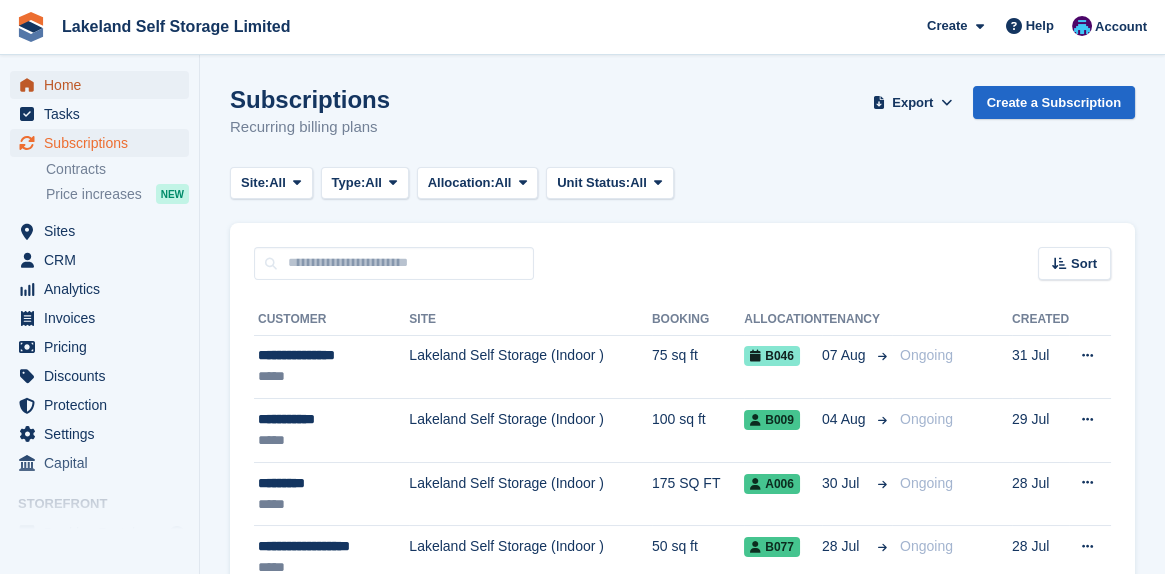 click on "Home" at bounding box center (104, 85) 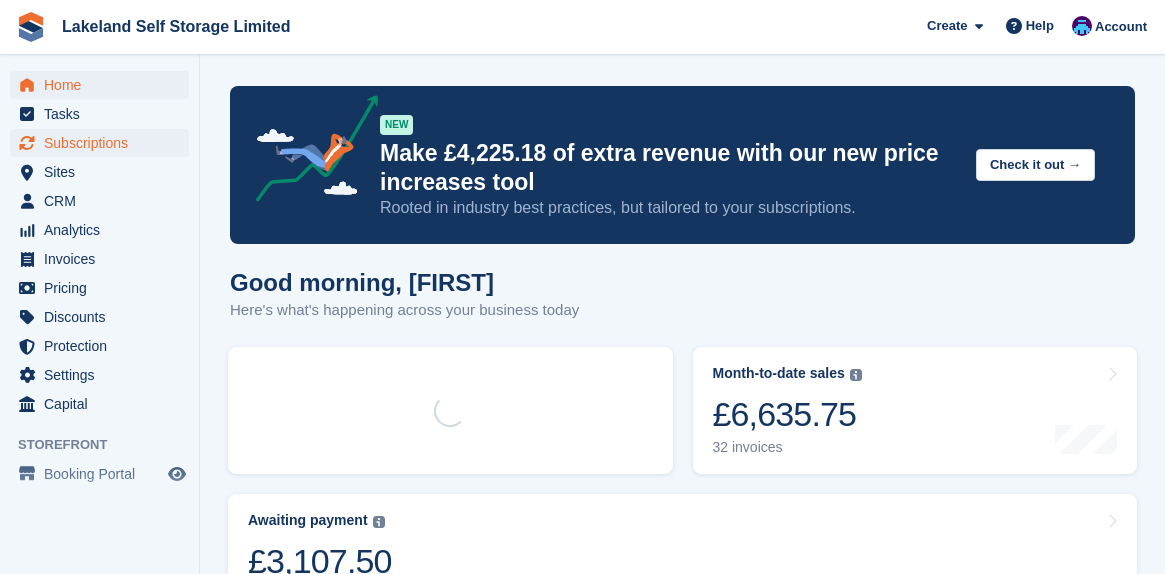 scroll, scrollTop: 0, scrollLeft: 0, axis: both 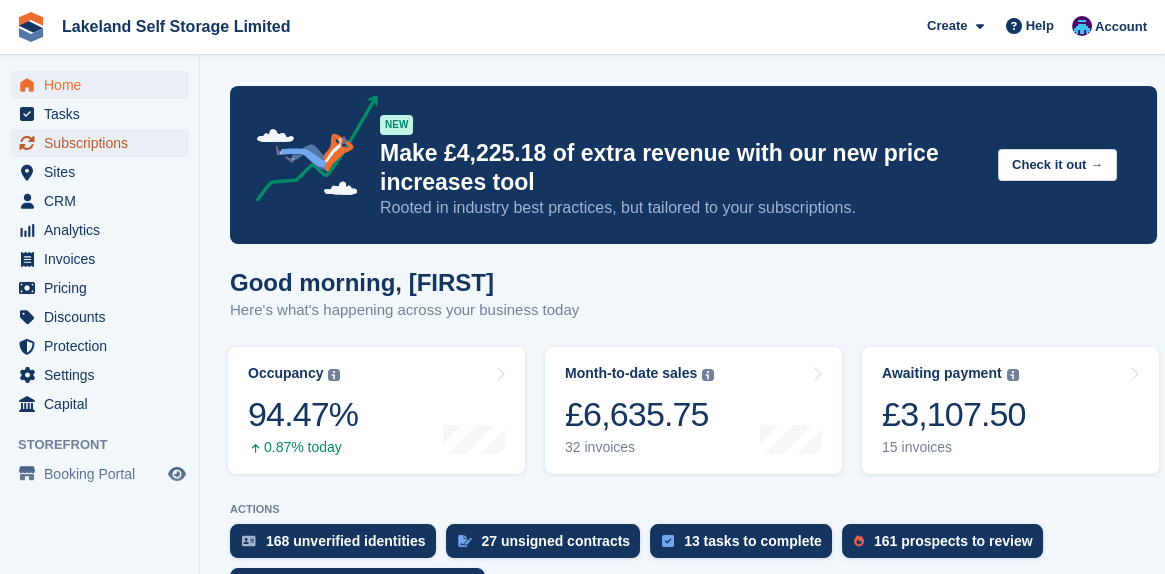 click on "Subscriptions" at bounding box center (104, 143) 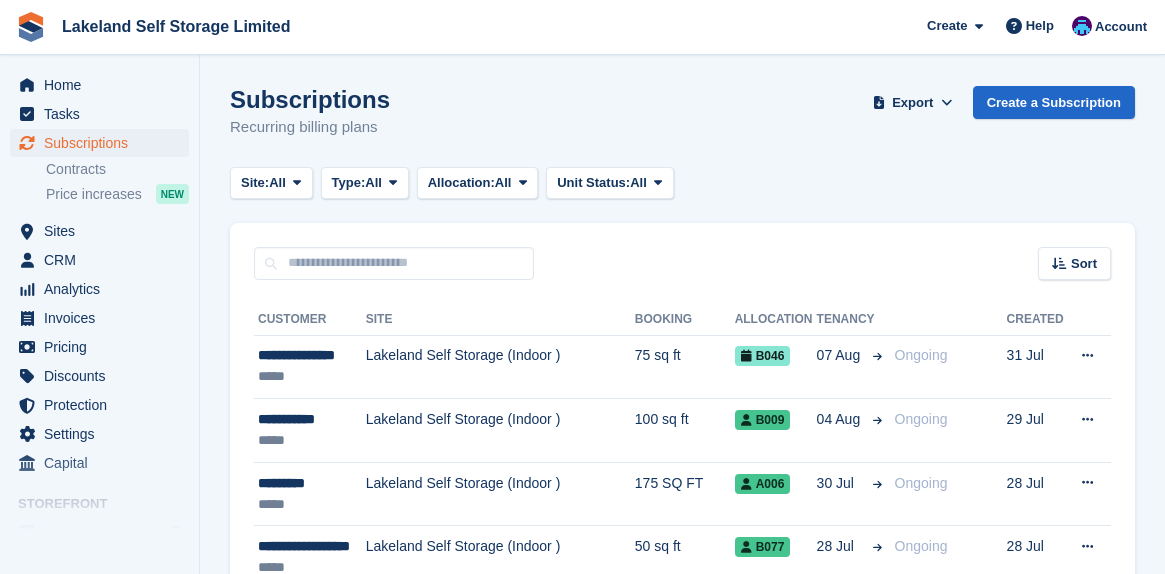 scroll, scrollTop: 0, scrollLeft: 0, axis: both 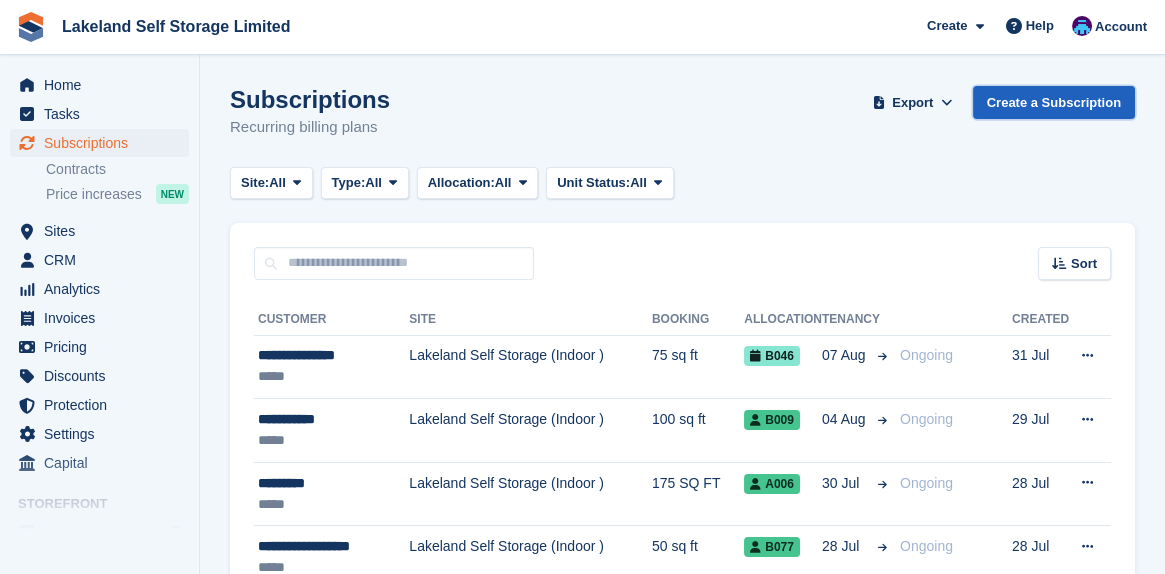 click on "Create a Subscription" at bounding box center (1054, 102) 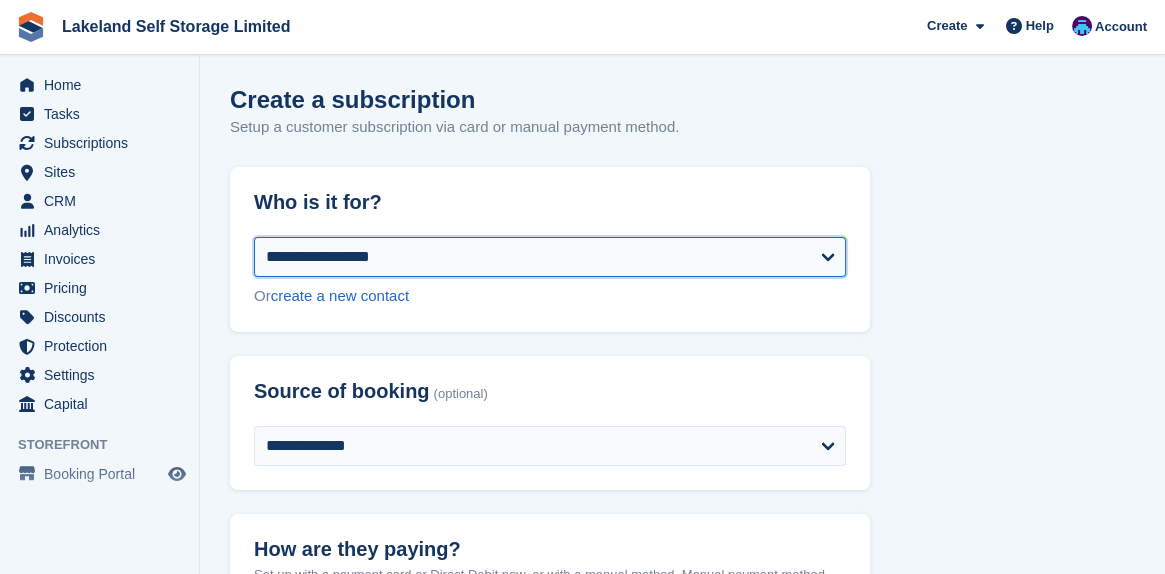 click on "**********" at bounding box center (550, 257) 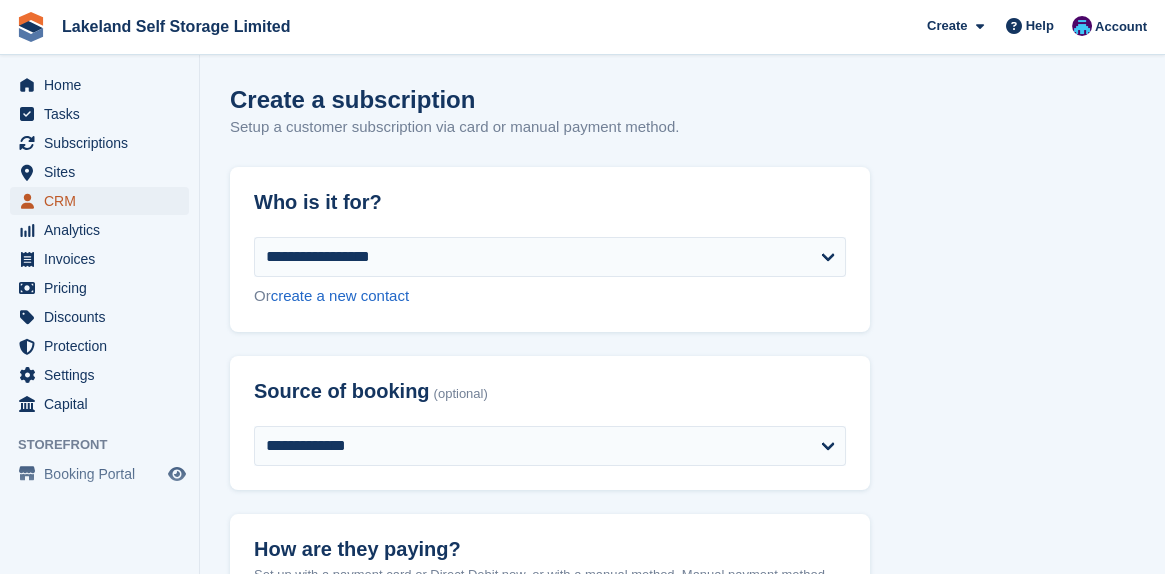 click on "CRM" at bounding box center [104, 201] 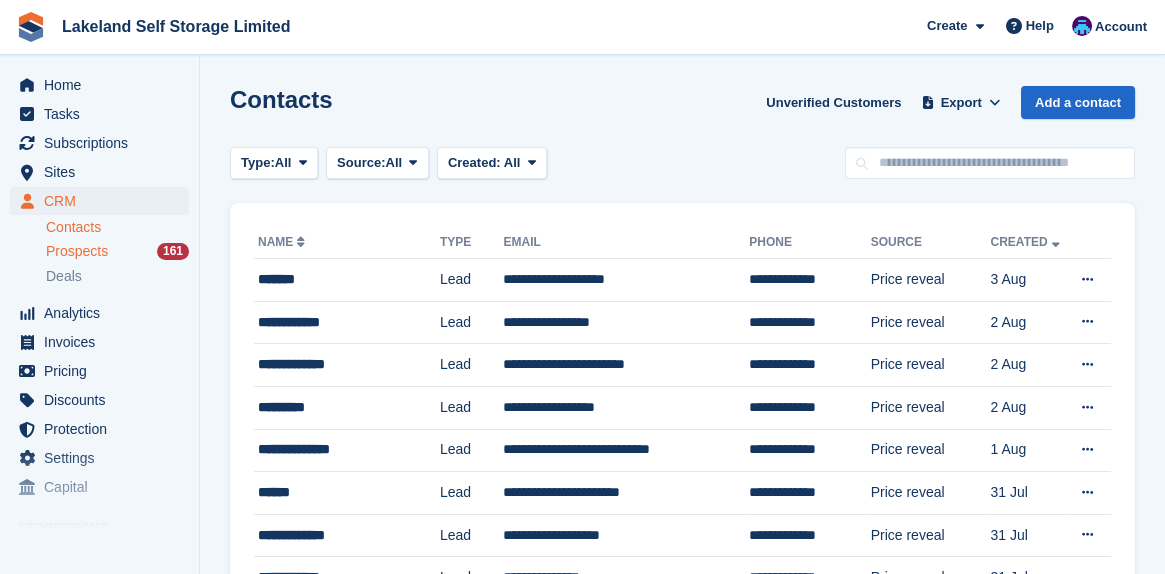 click on "Prospects" at bounding box center [77, 251] 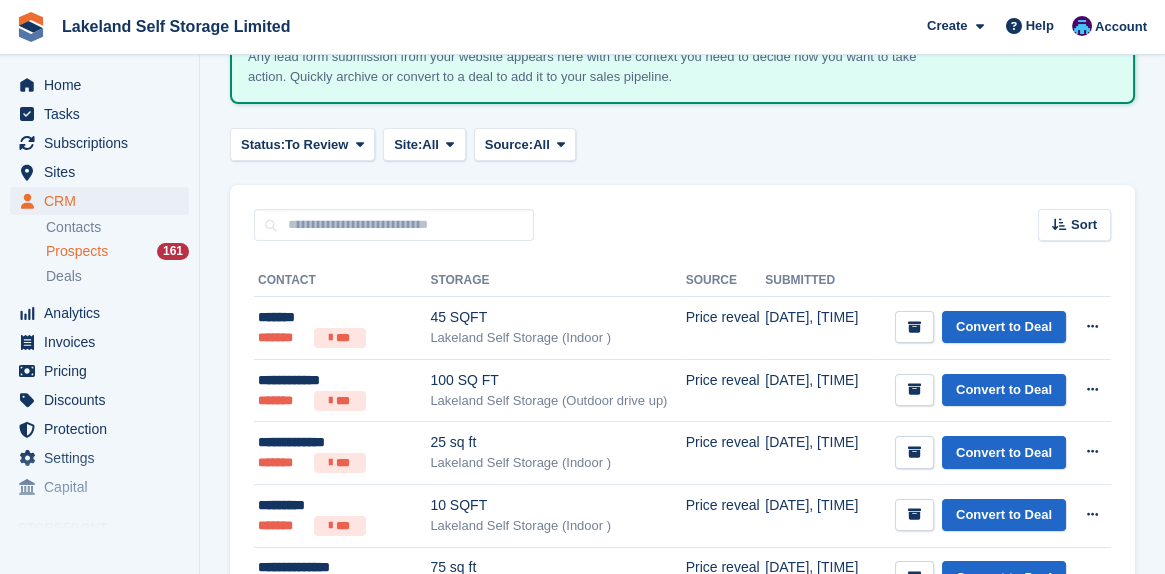 scroll, scrollTop: 0, scrollLeft: 0, axis: both 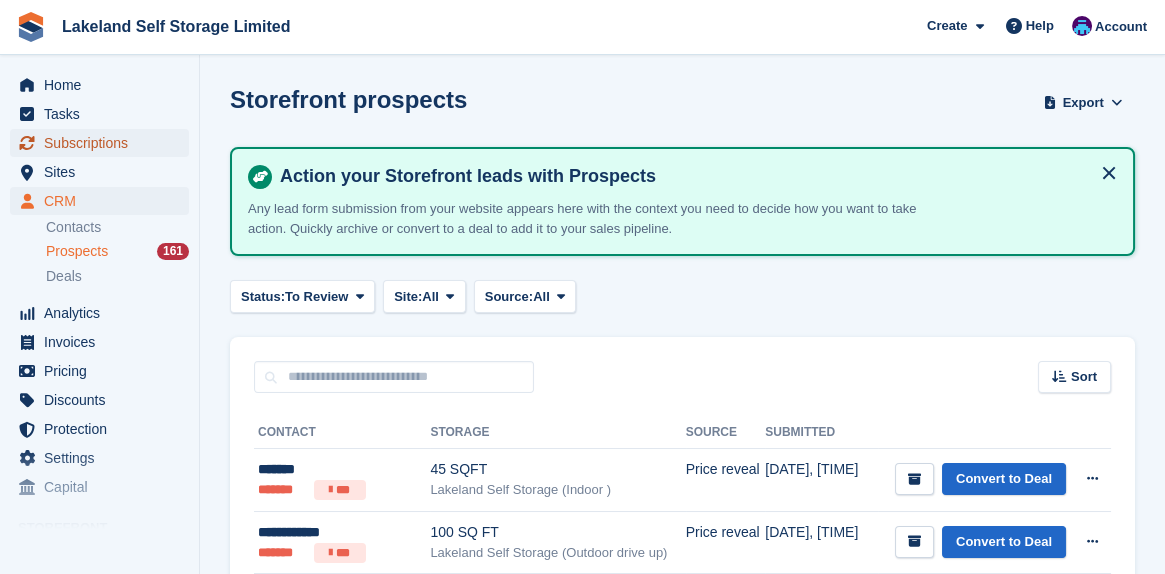 click on "Subscriptions" at bounding box center [104, 143] 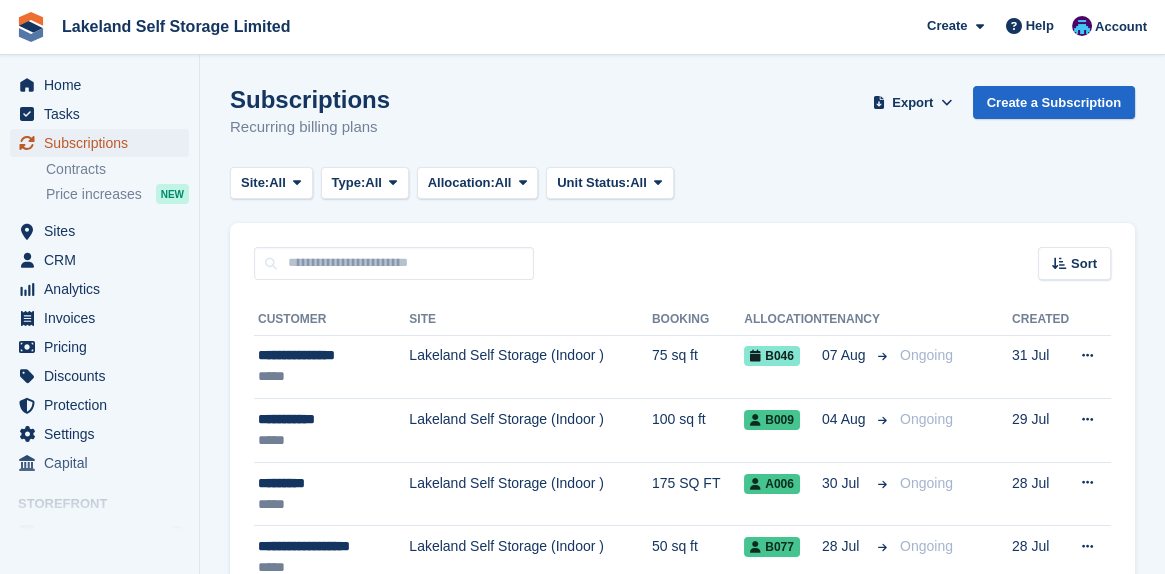 click on "Subscriptions" at bounding box center [104, 143] 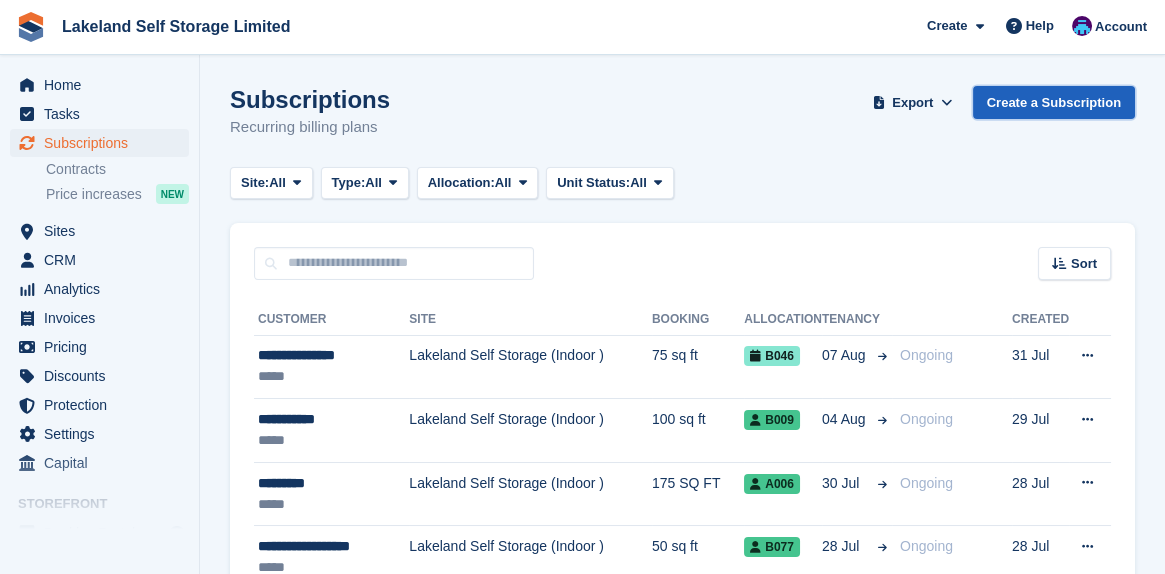 click on "Create a Subscription" at bounding box center (1054, 102) 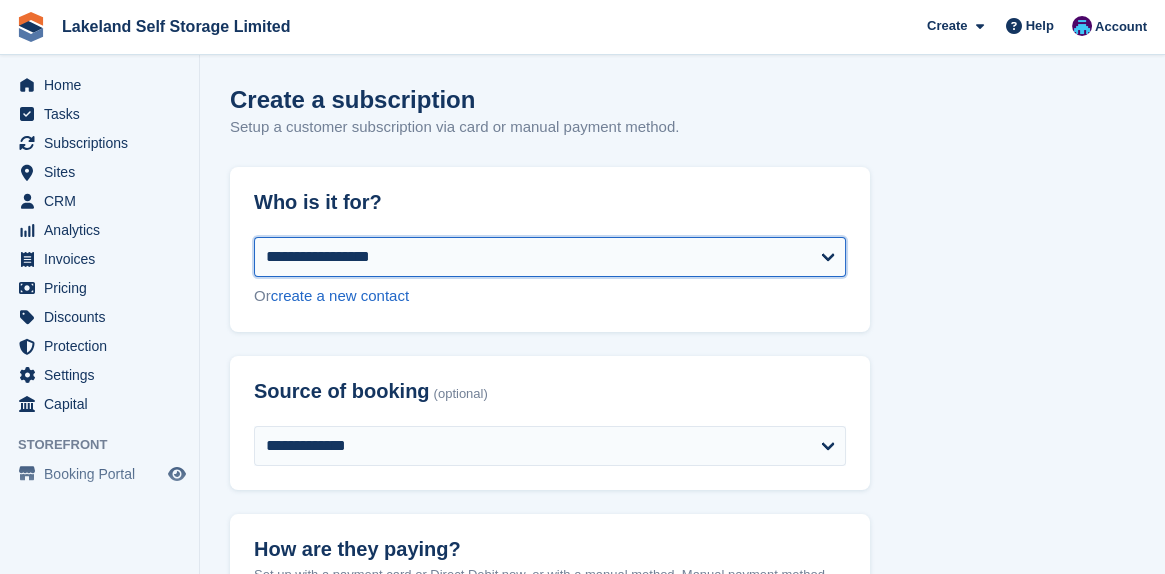 click on "**********" at bounding box center [550, 257] 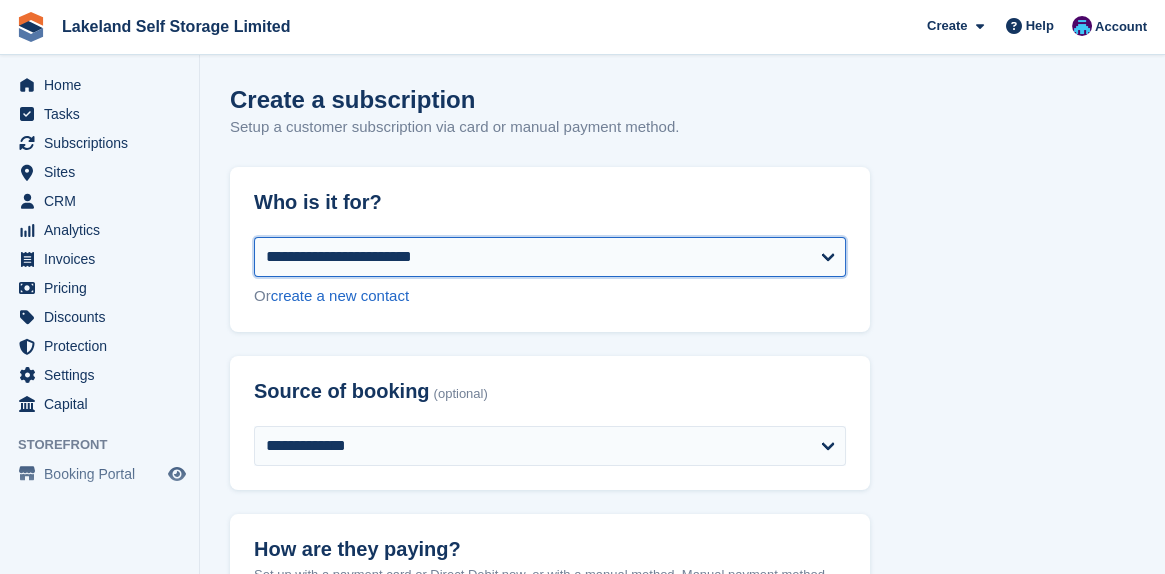 click on "**********" at bounding box center (550, 257) 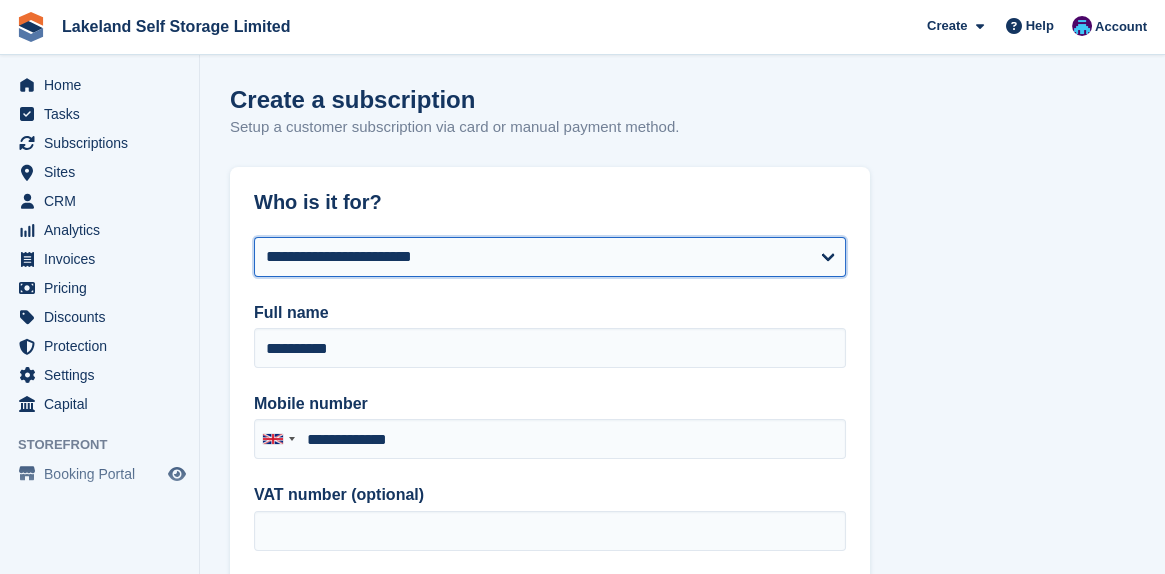 type on "**********" 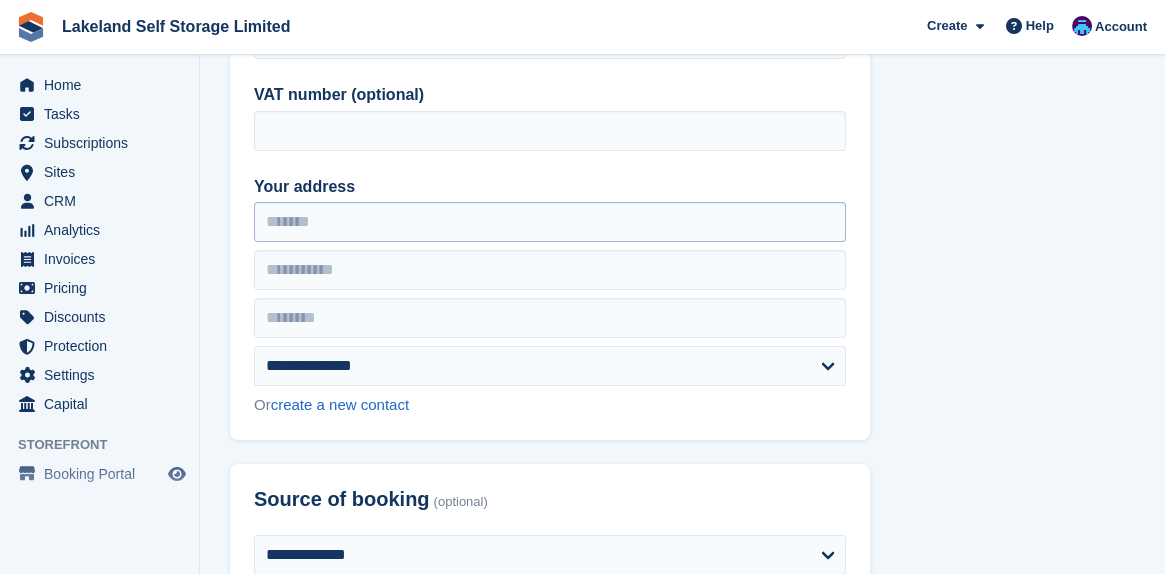 scroll, scrollTop: 200, scrollLeft: 0, axis: vertical 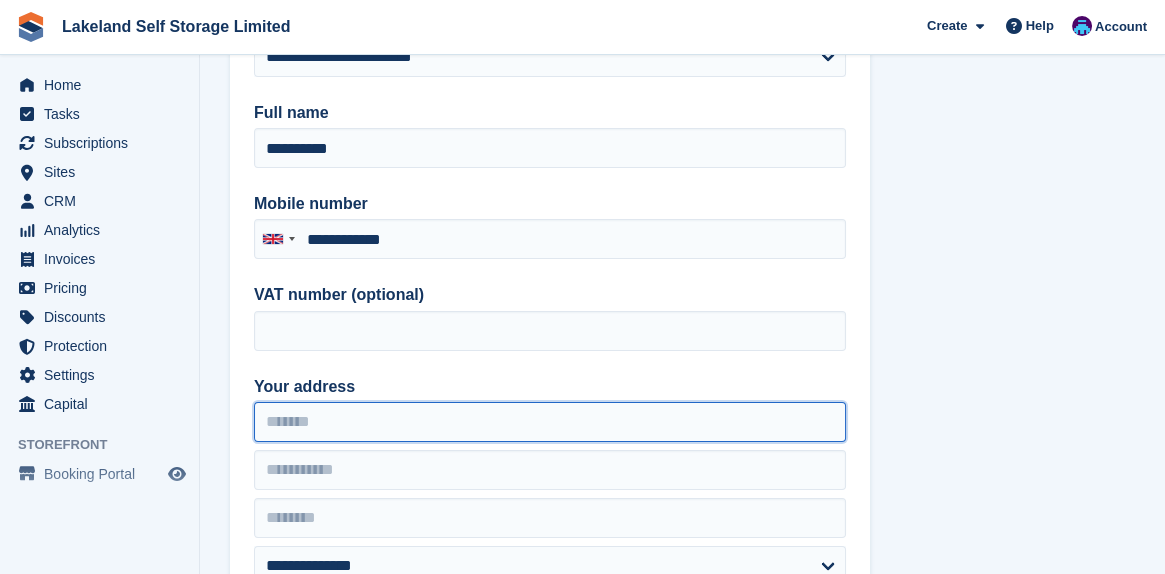 click on "Your address" at bounding box center [550, 422] 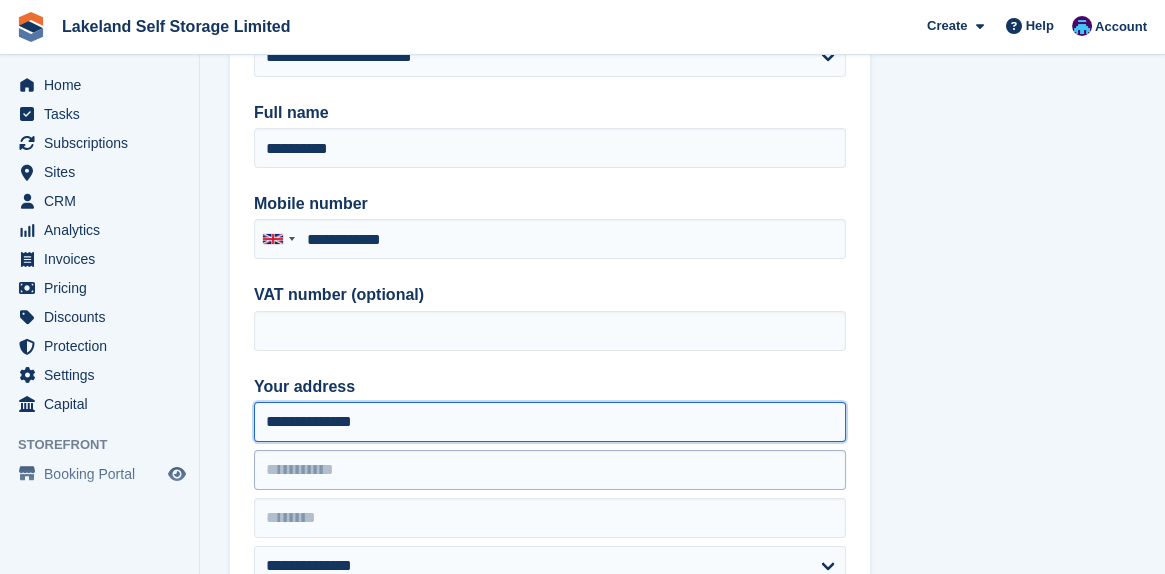 type on "**********" 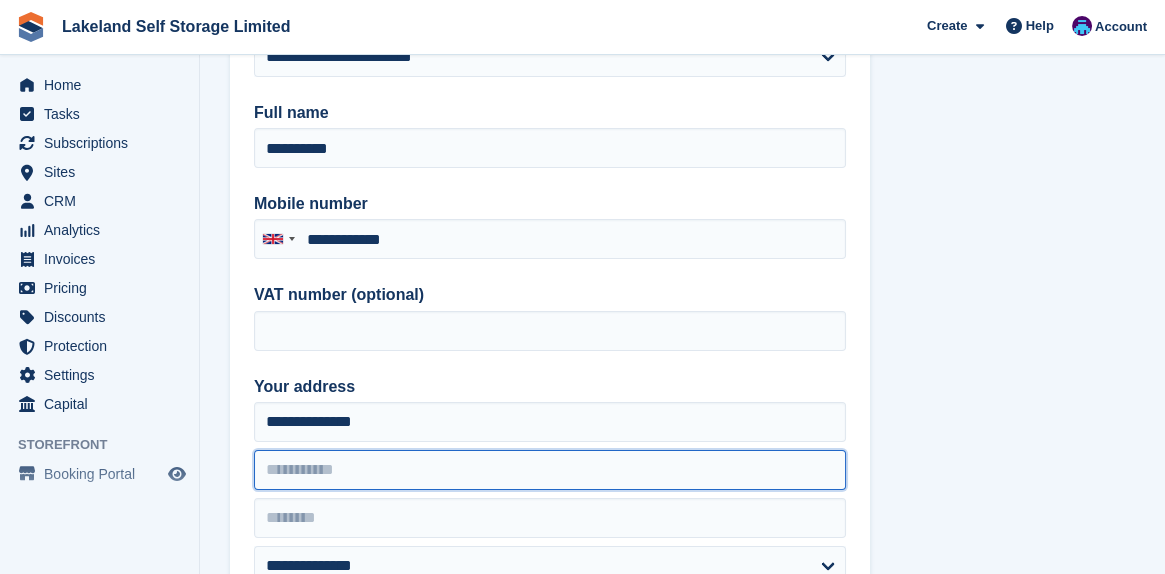 click at bounding box center [550, 470] 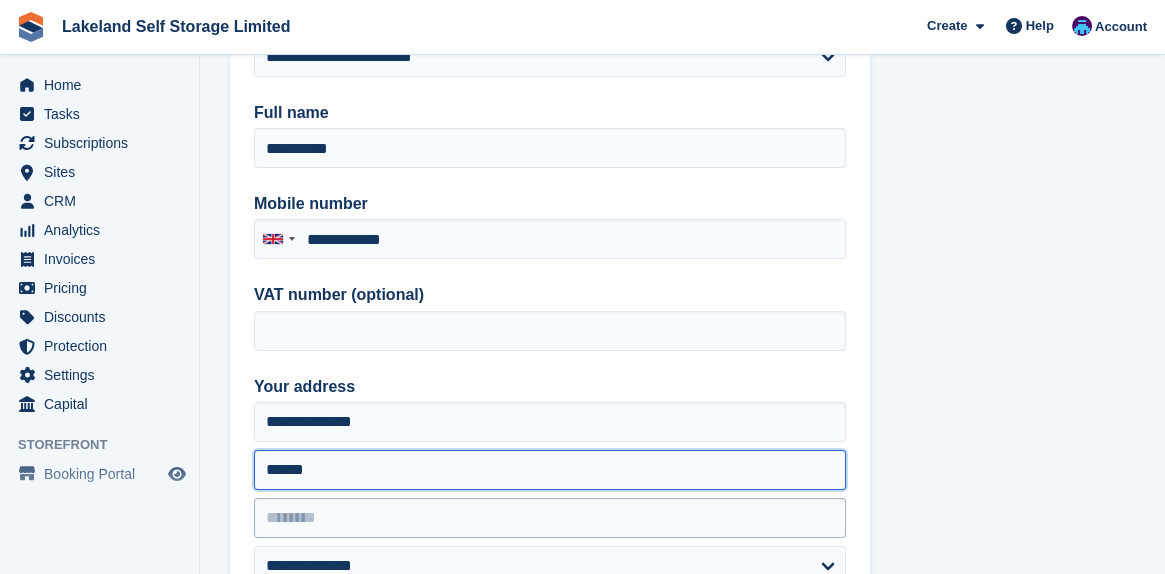 type on "******" 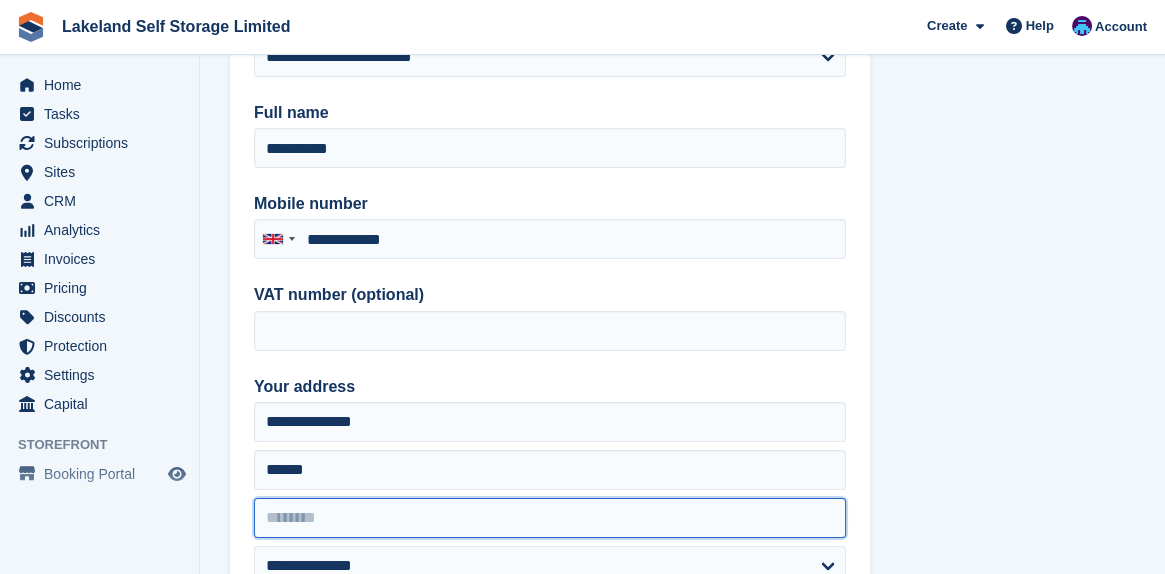 click at bounding box center [550, 518] 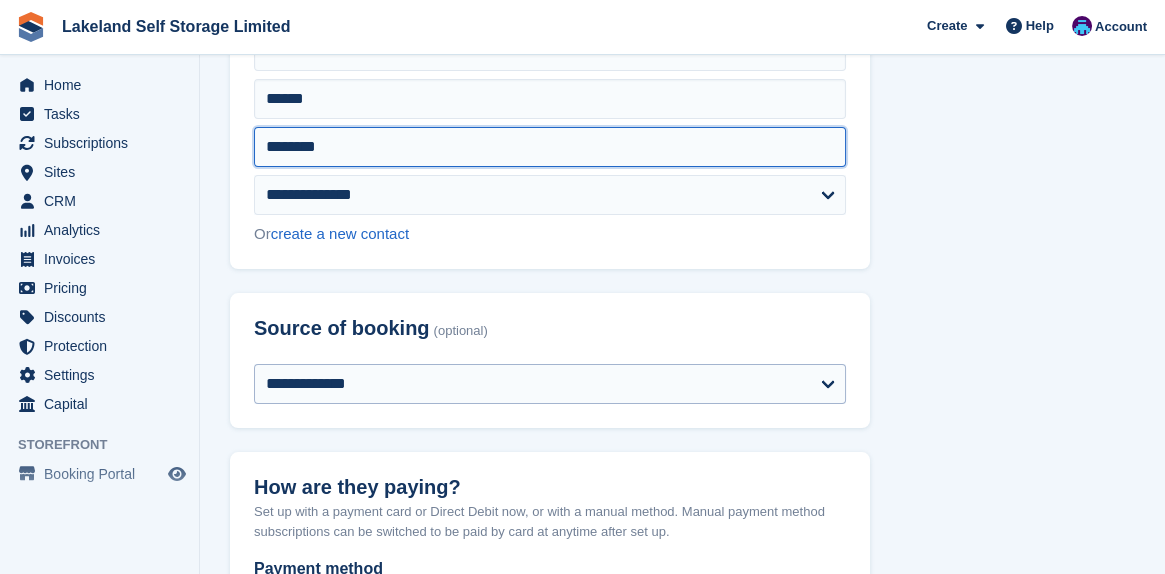 scroll, scrollTop: 600, scrollLeft: 0, axis: vertical 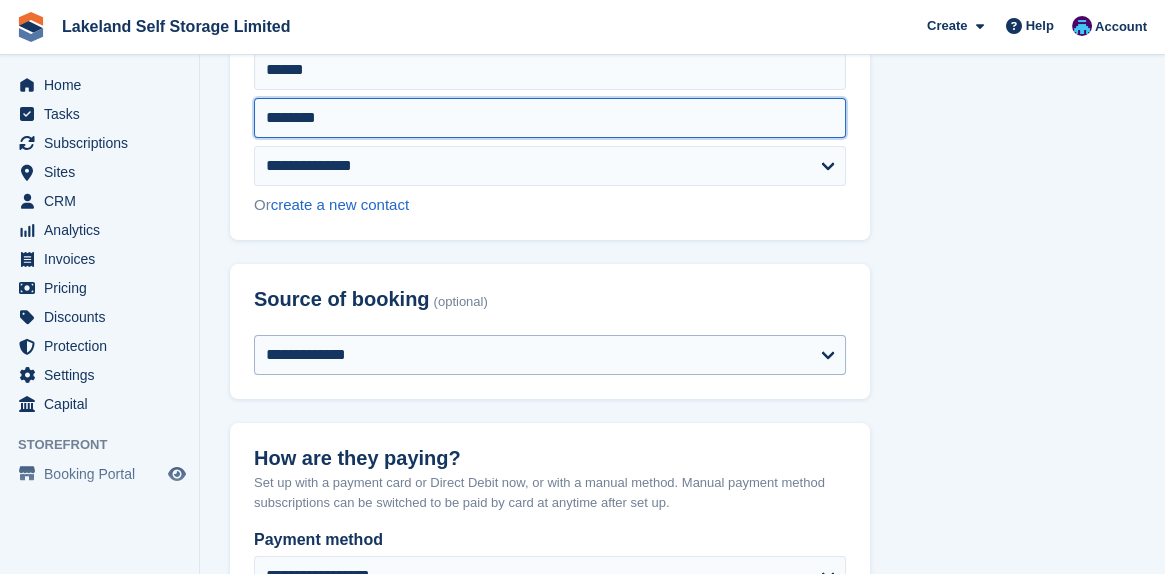 type on "********" 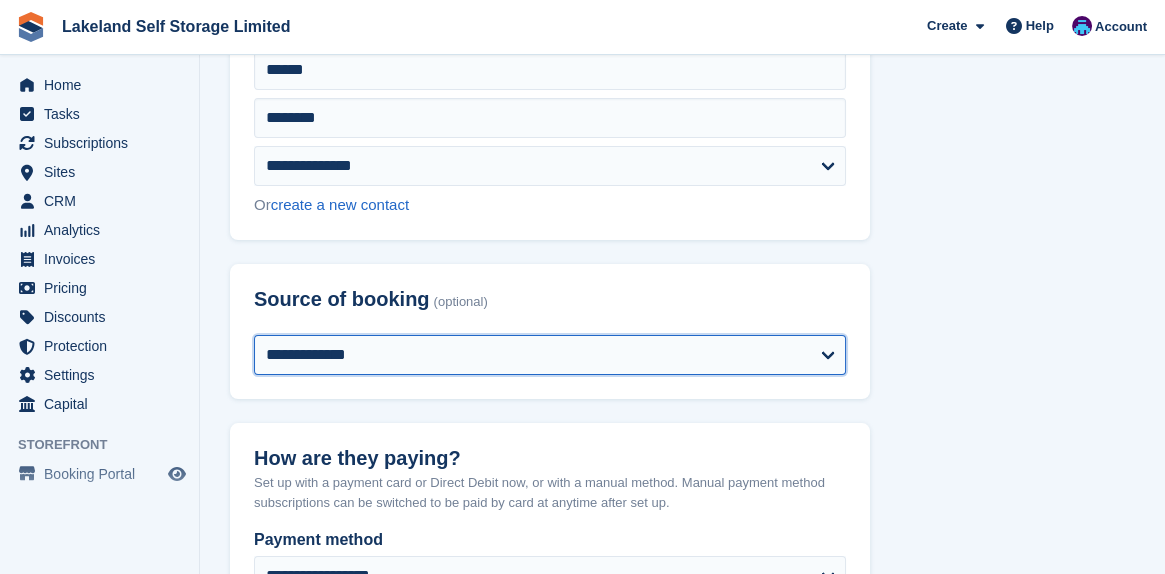 click on "**********" at bounding box center (550, 355) 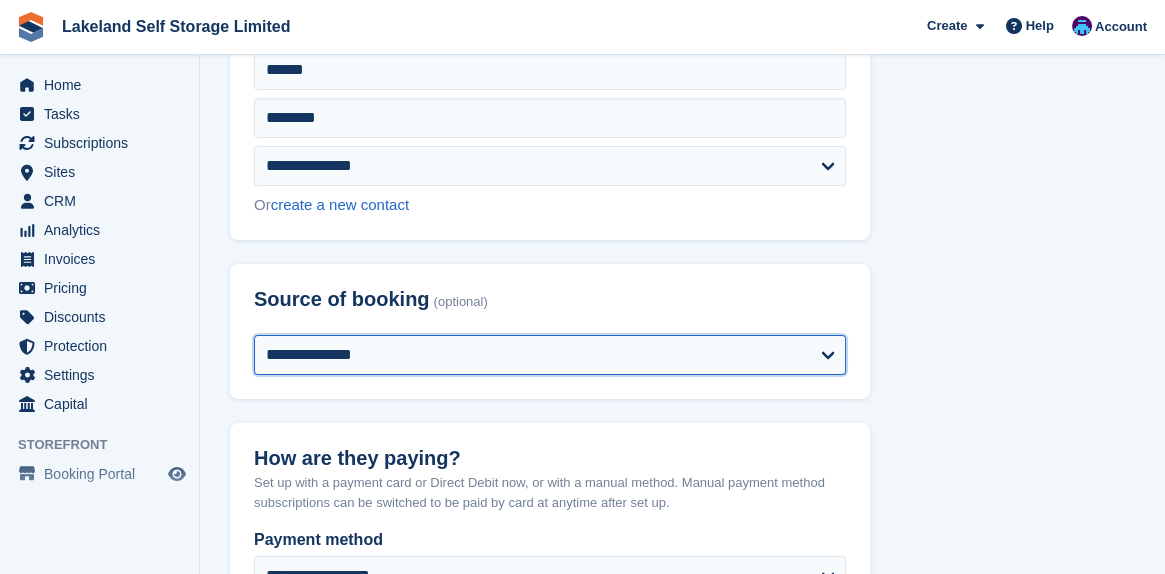click on "**********" at bounding box center [550, 355] 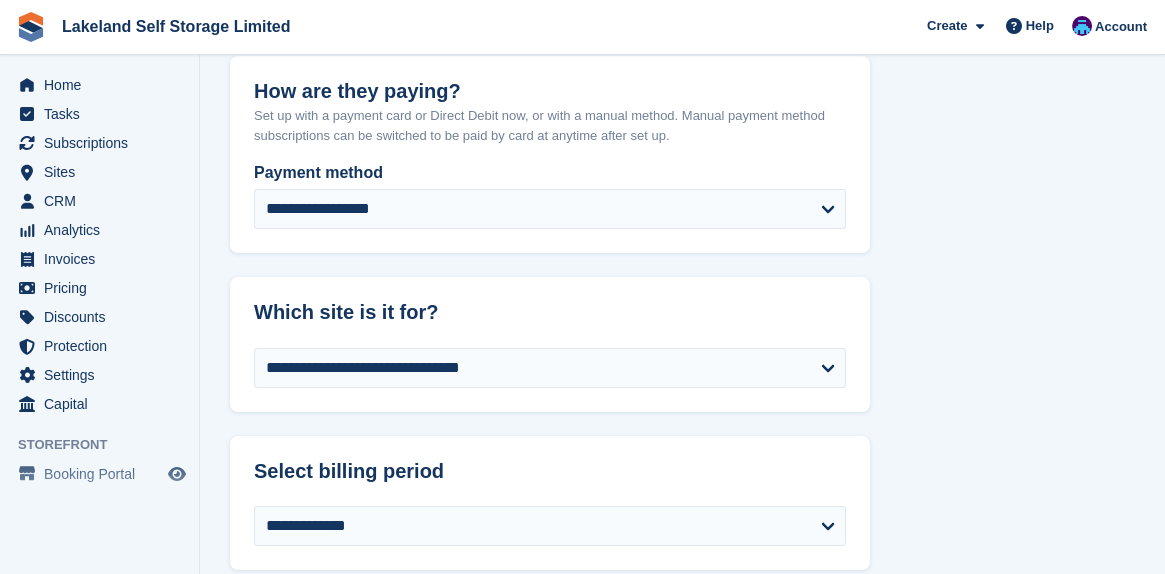 scroll, scrollTop: 1000, scrollLeft: 0, axis: vertical 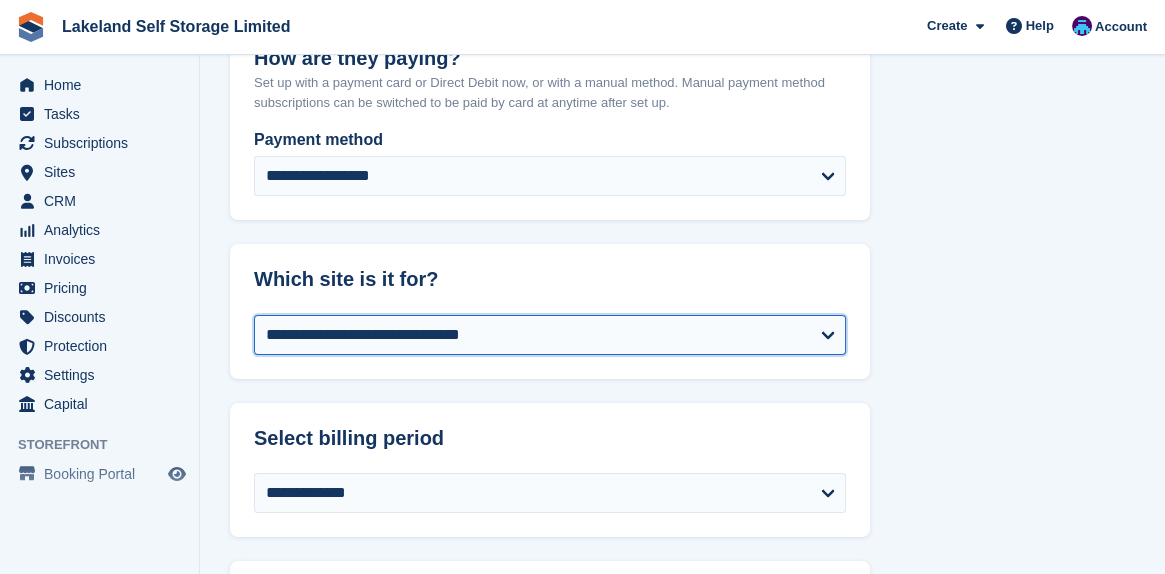 click on "**********" at bounding box center [550, 335] 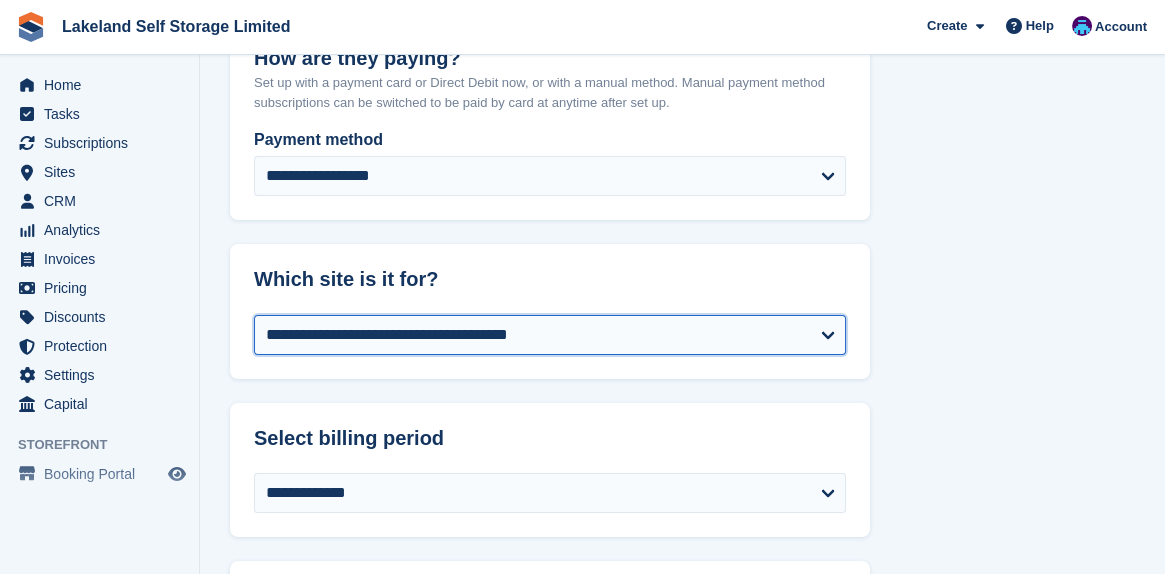 click on "**********" at bounding box center [550, 335] 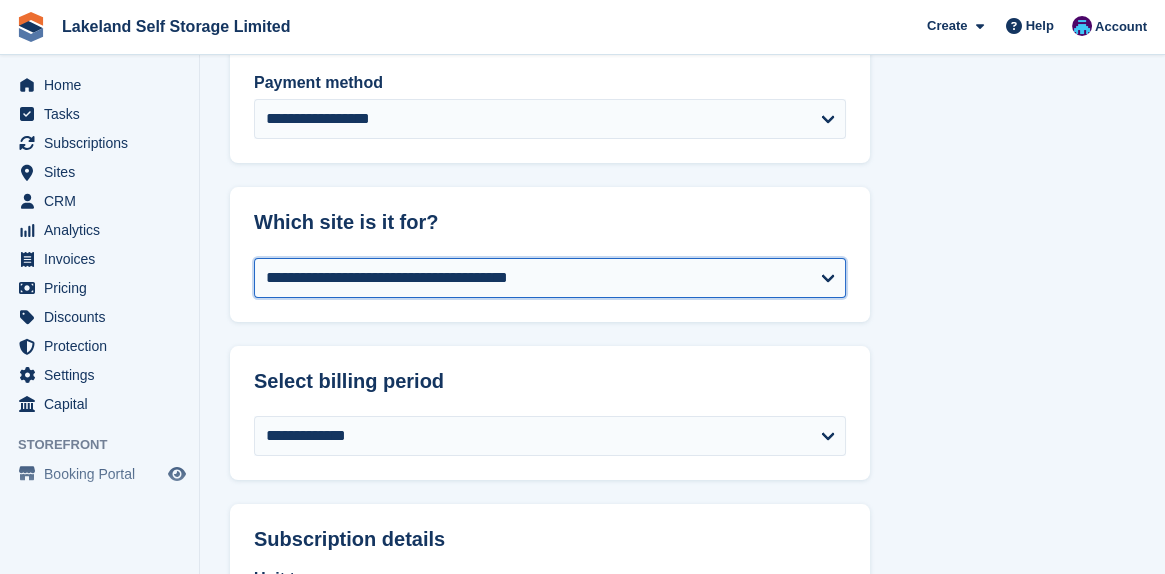 select on "******" 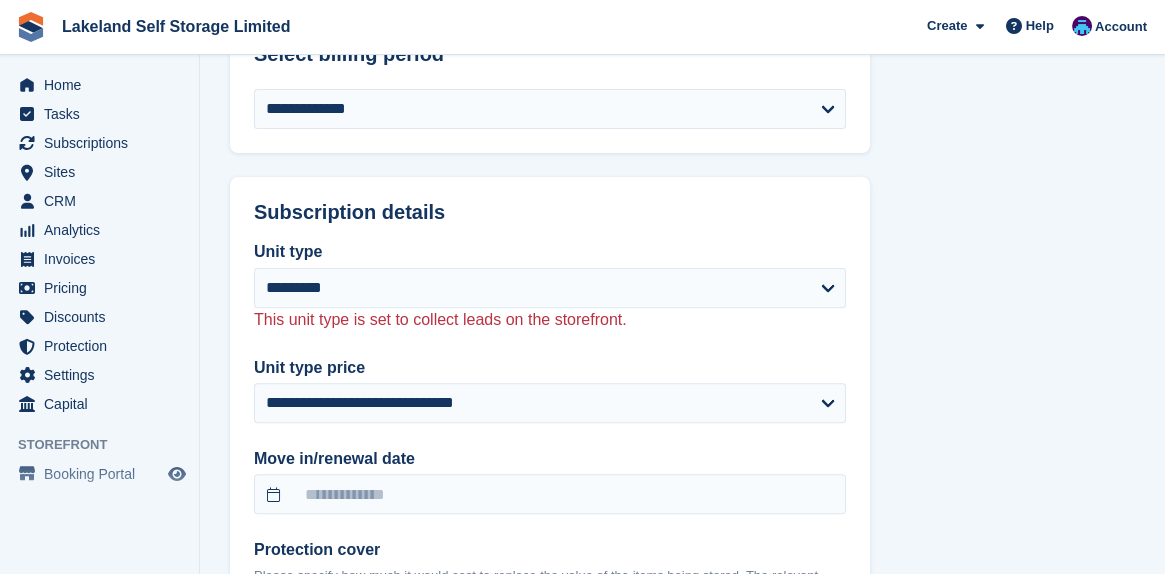 scroll, scrollTop: 1400, scrollLeft: 0, axis: vertical 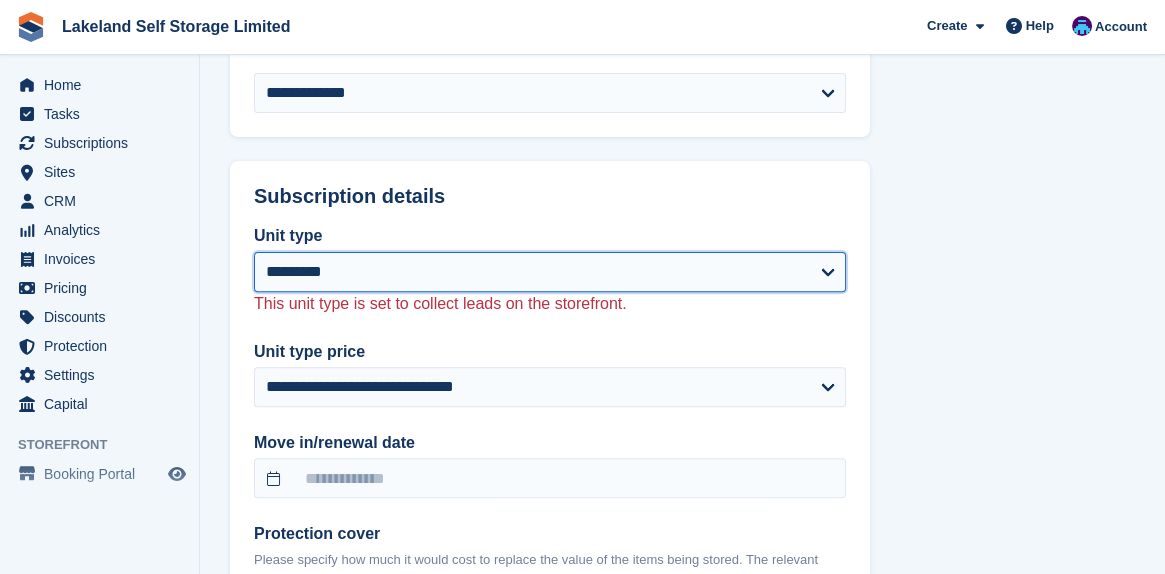 click on "**********" at bounding box center (550, 272) 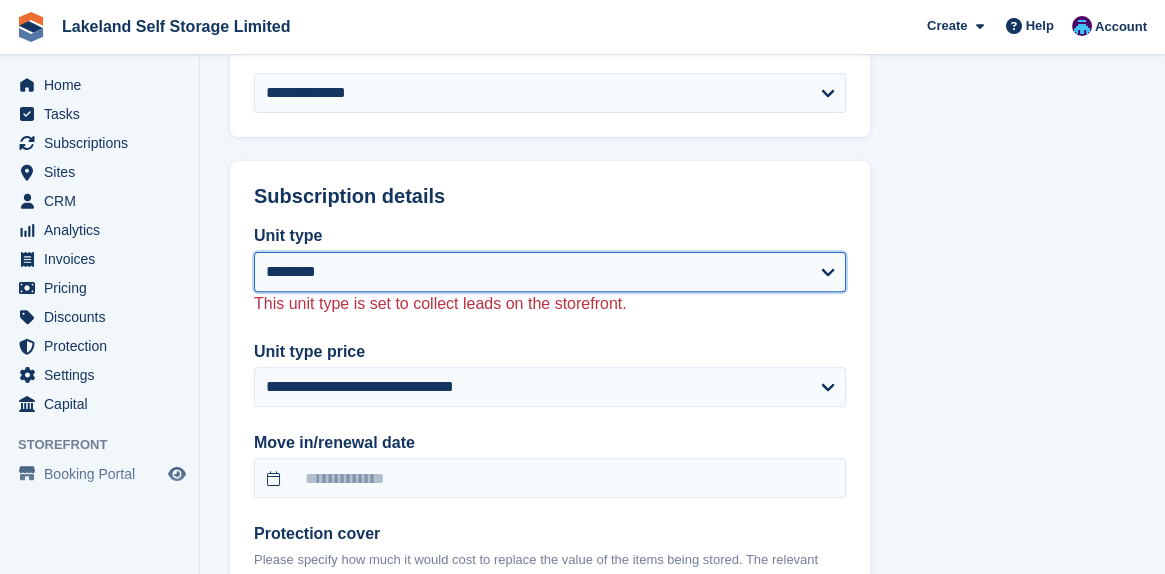 click on "**********" at bounding box center [550, 272] 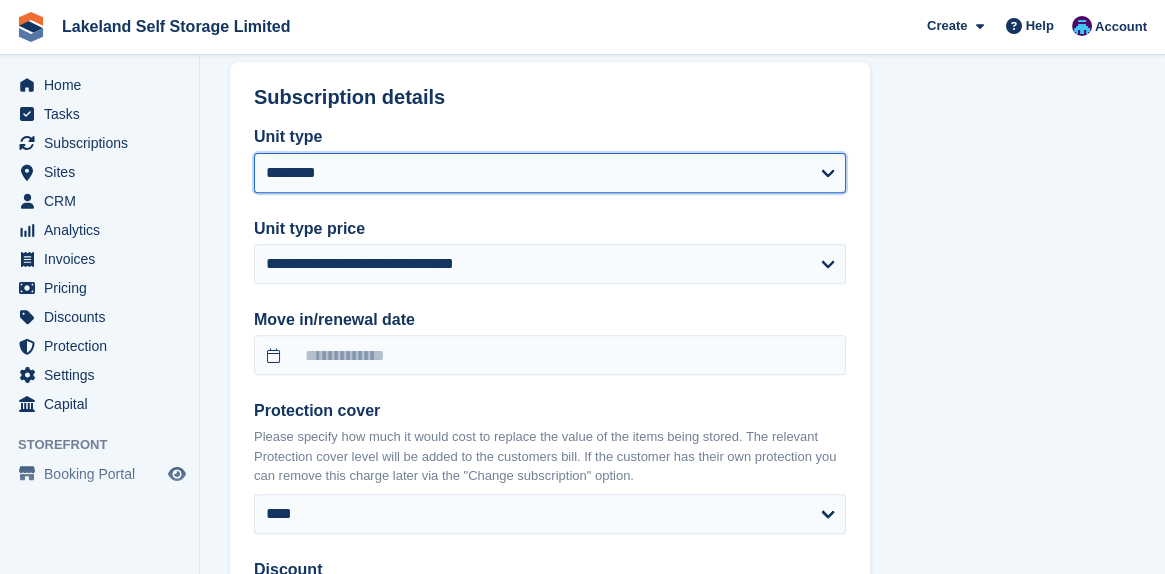 scroll, scrollTop: 1500, scrollLeft: 0, axis: vertical 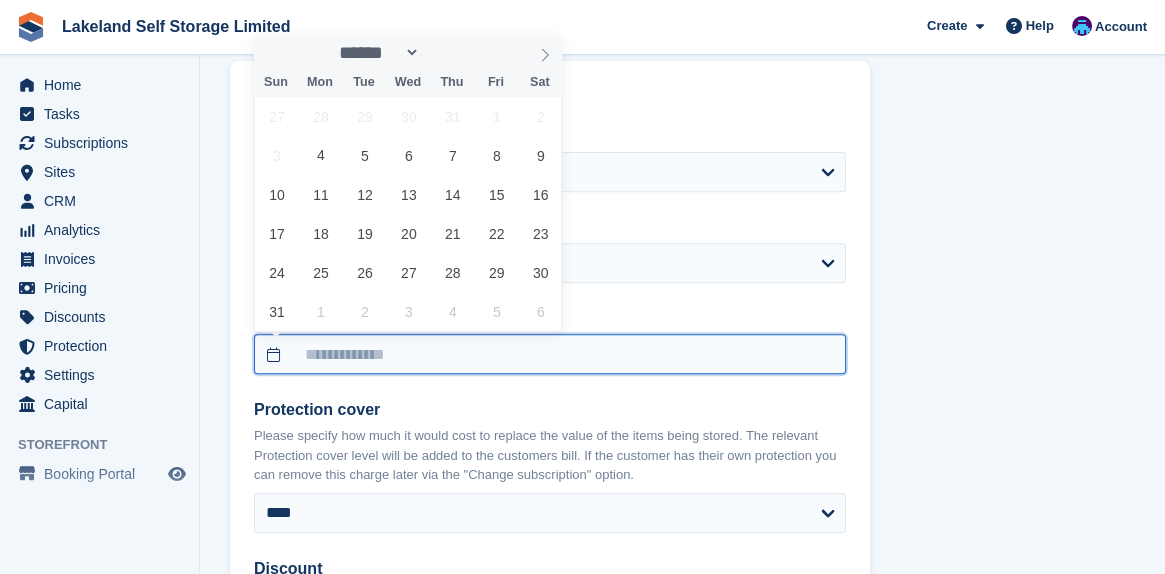 click at bounding box center [550, 354] 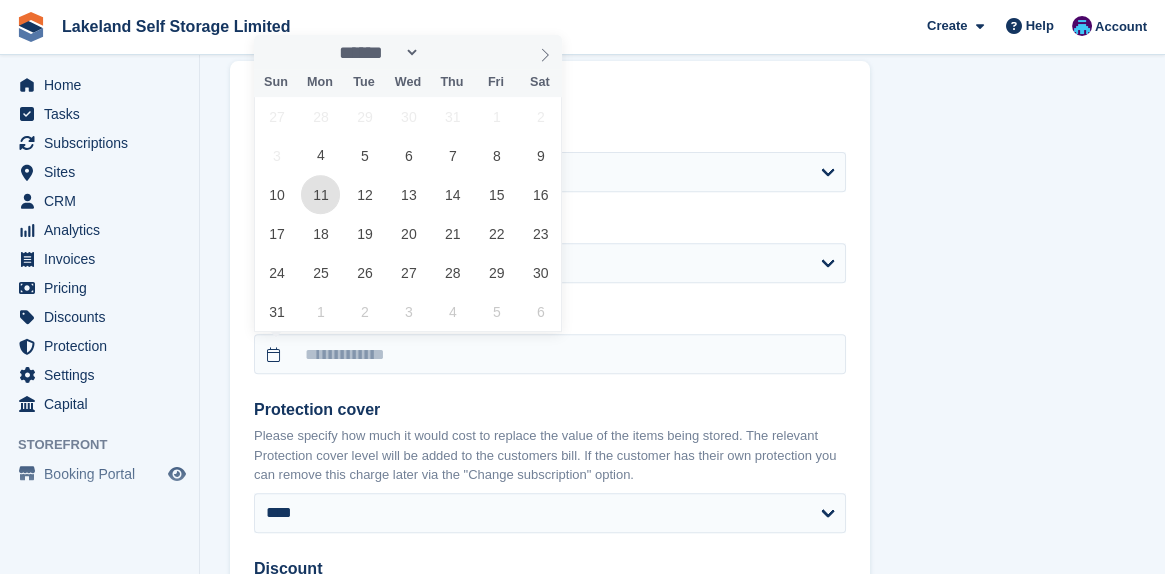 click on "11" at bounding box center [320, 194] 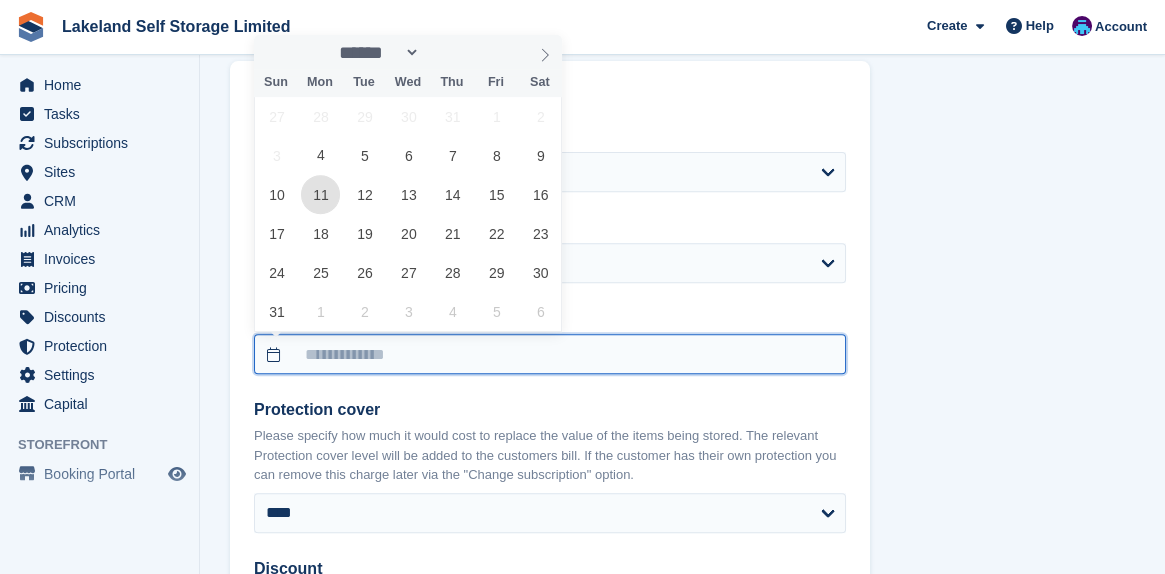 type on "**********" 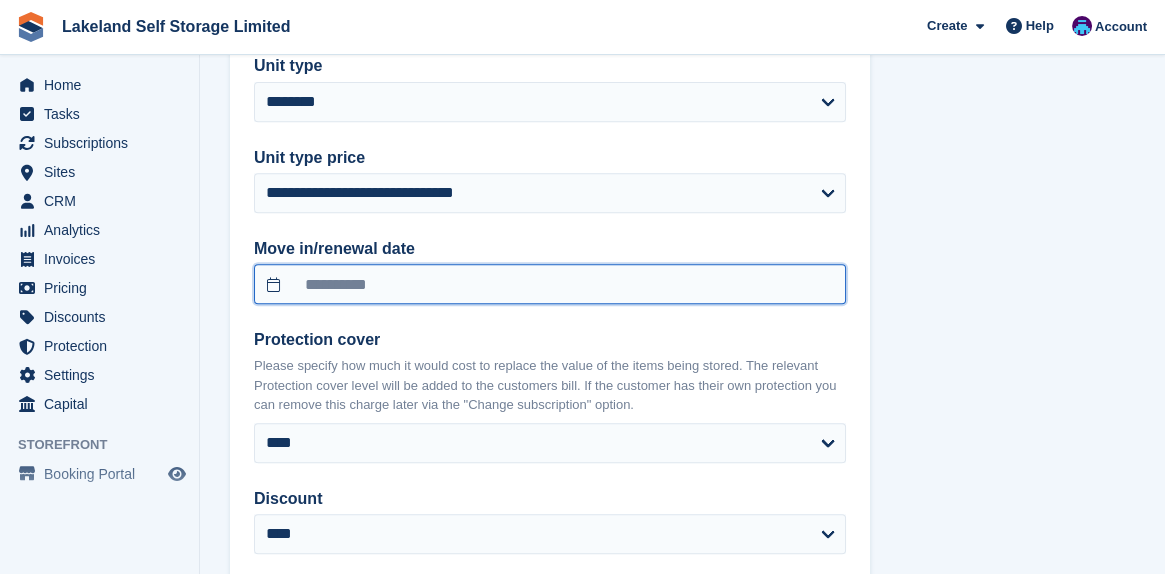 scroll, scrollTop: 1600, scrollLeft: 0, axis: vertical 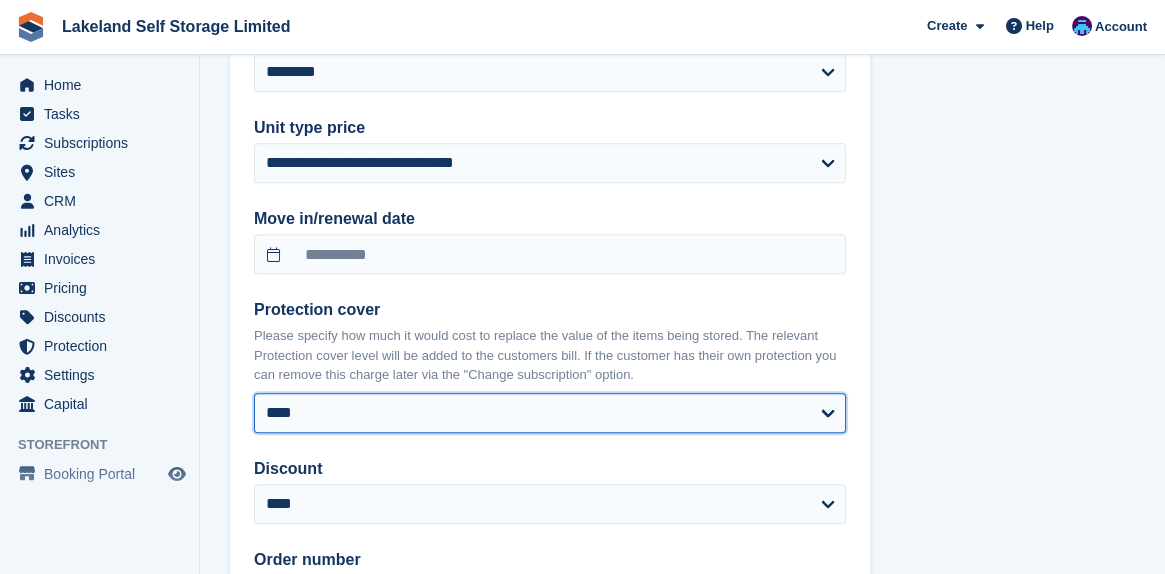 click on "****
******
******
******
******
*******
*******
*******
*******
*******
*******
*******
********
********" at bounding box center (550, 413) 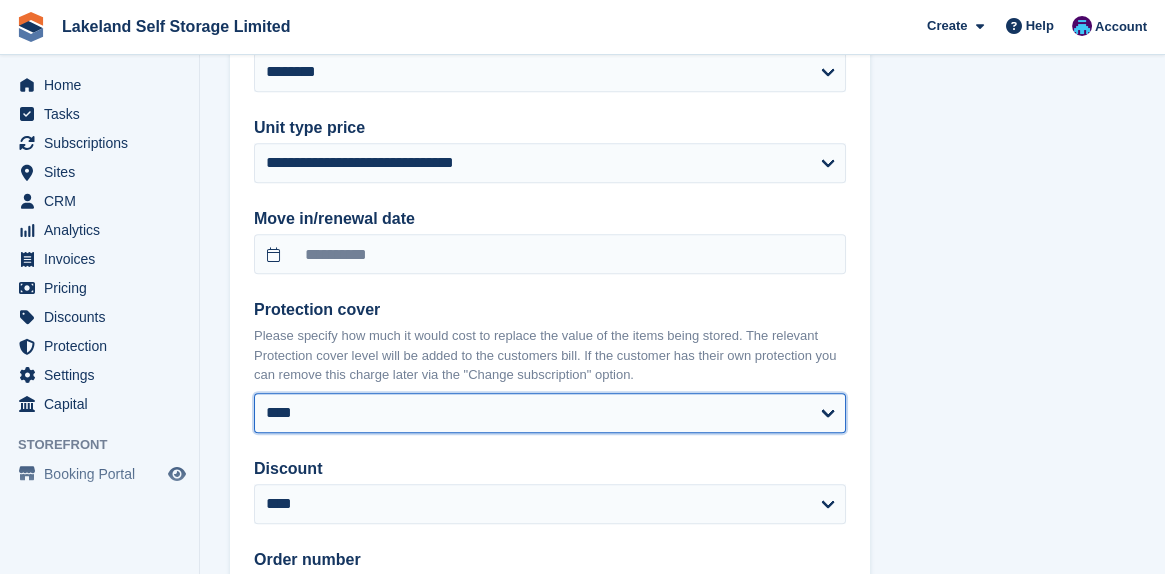 select on "*****" 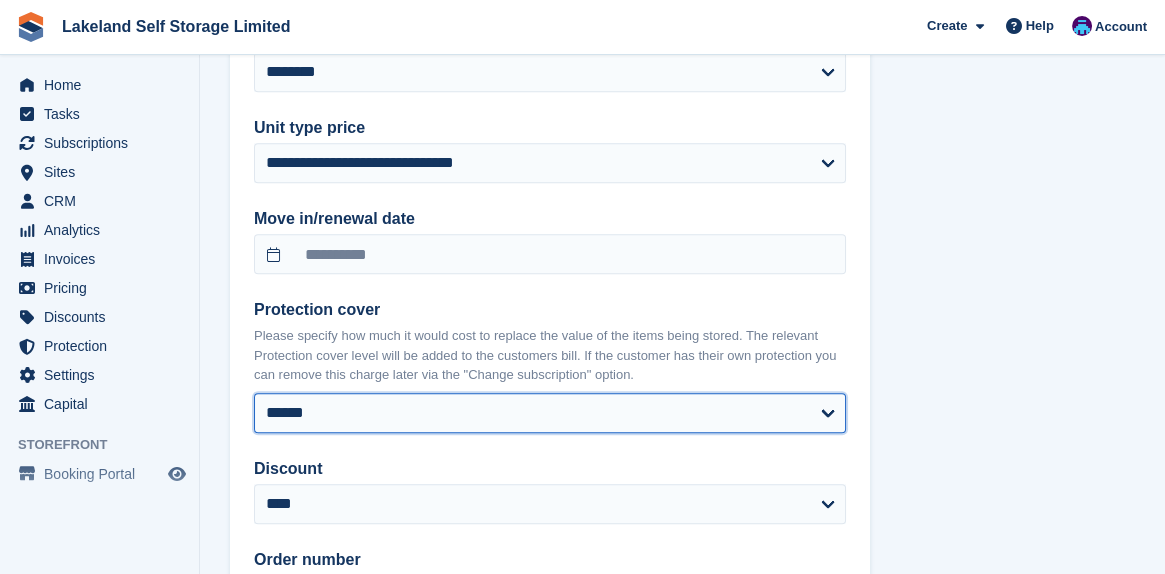click on "****
******
******
******
******
*******
*******
*******
*******
*******
*******
*******
********
********" at bounding box center [550, 413] 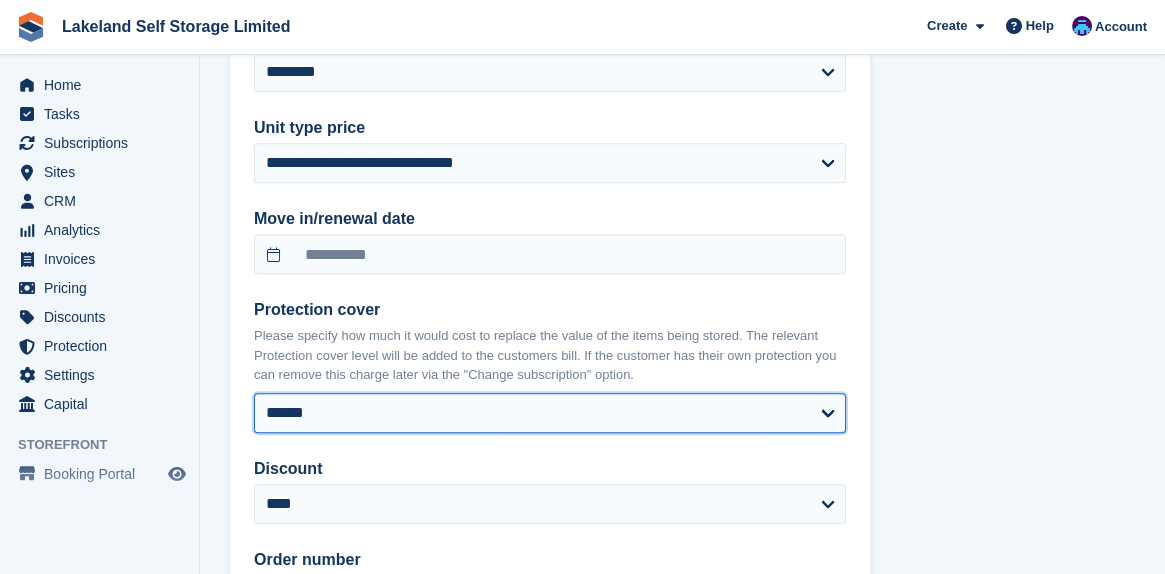 select on "******" 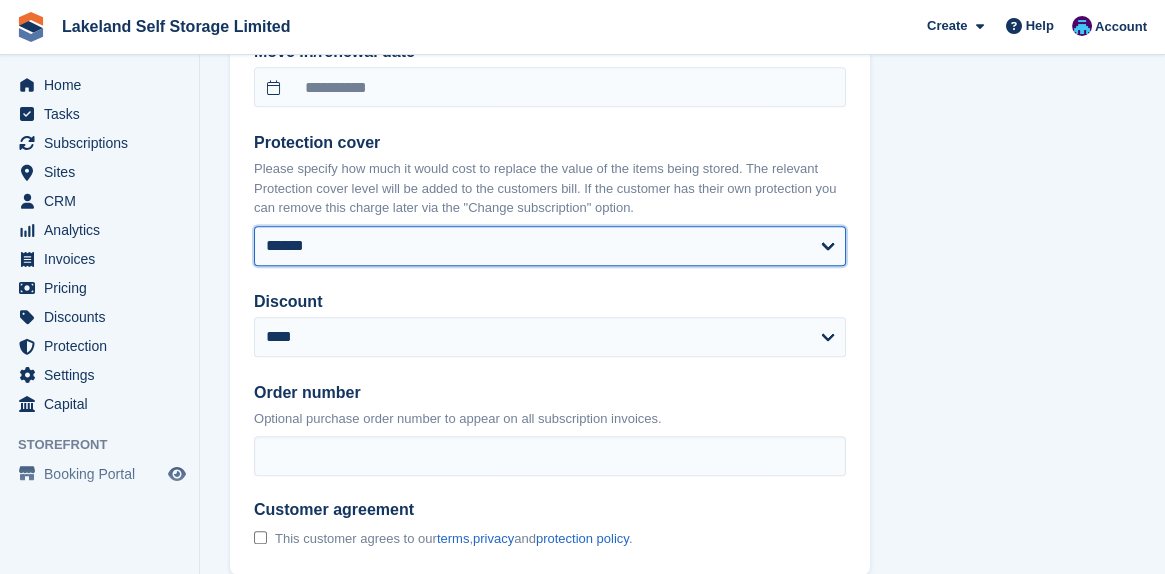 scroll, scrollTop: 1800, scrollLeft: 0, axis: vertical 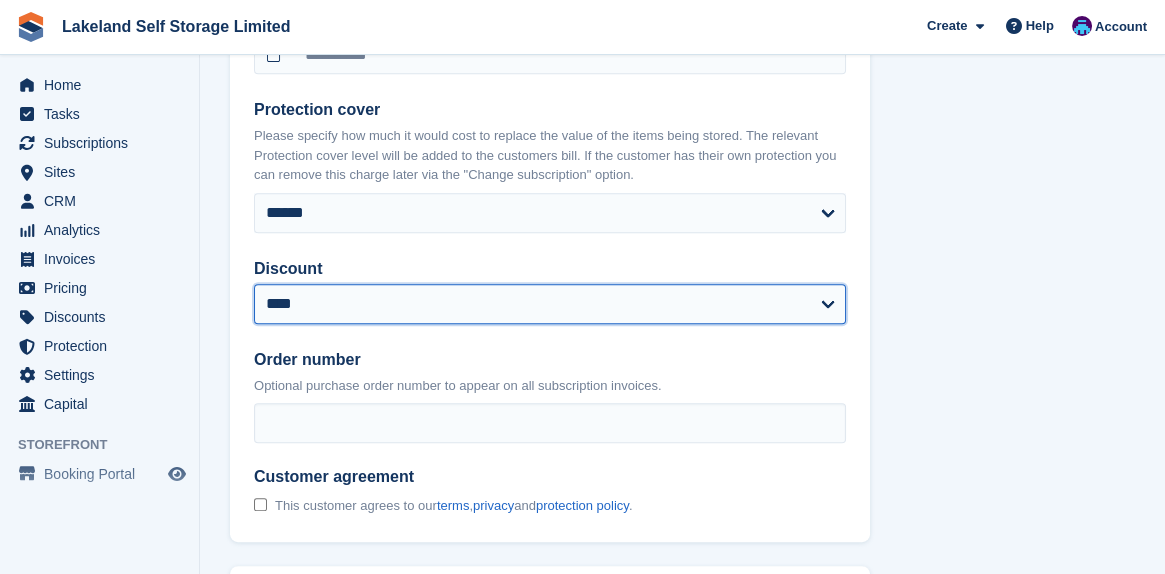 click on "**********" at bounding box center (550, 304) 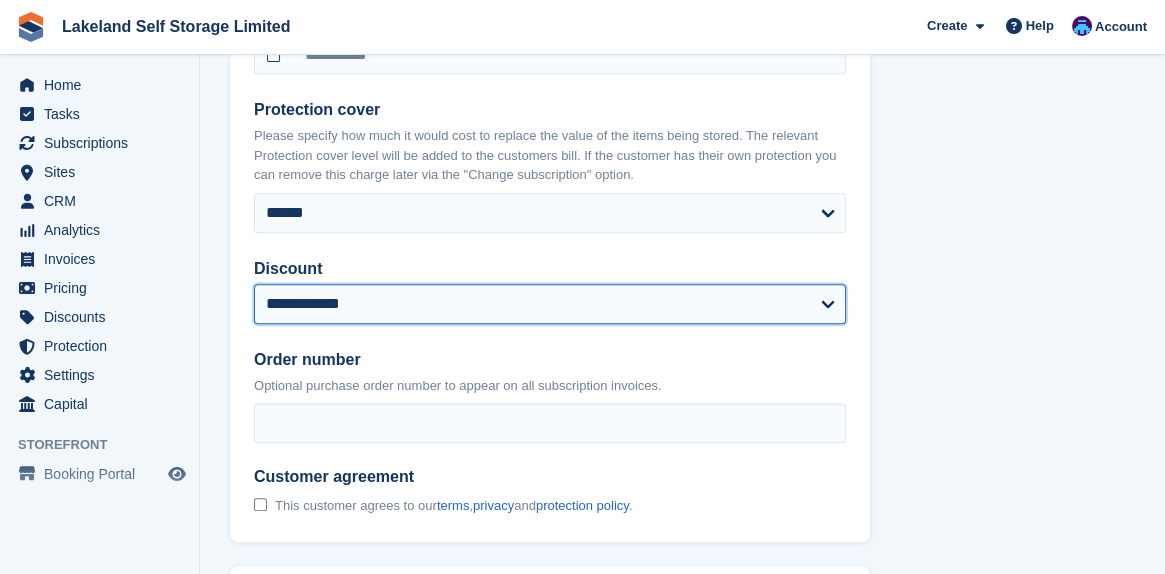 click on "**********" at bounding box center [550, 304] 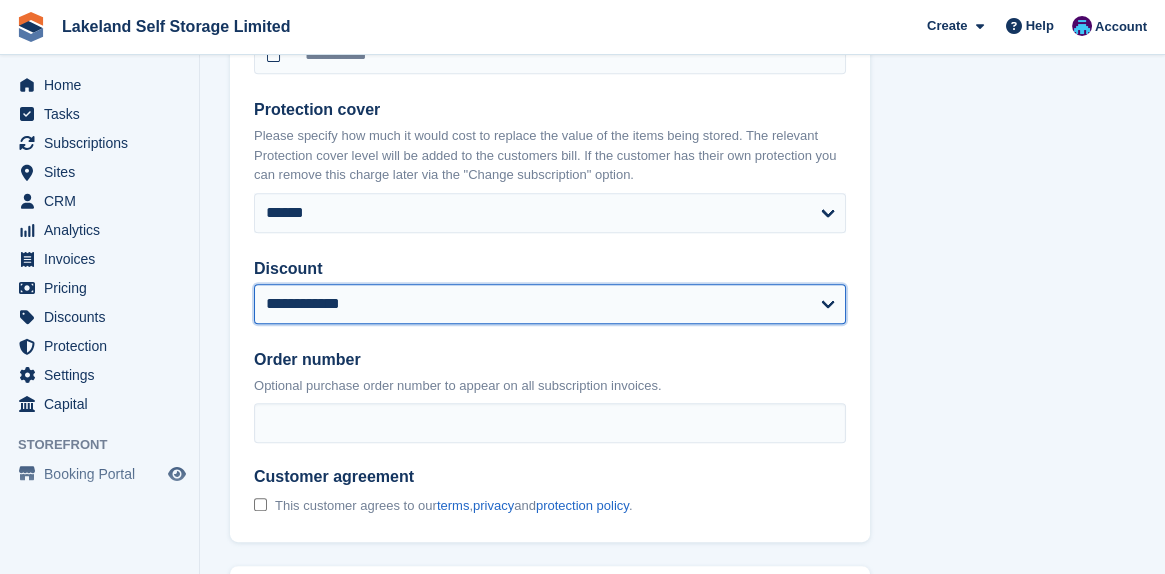 select on "******" 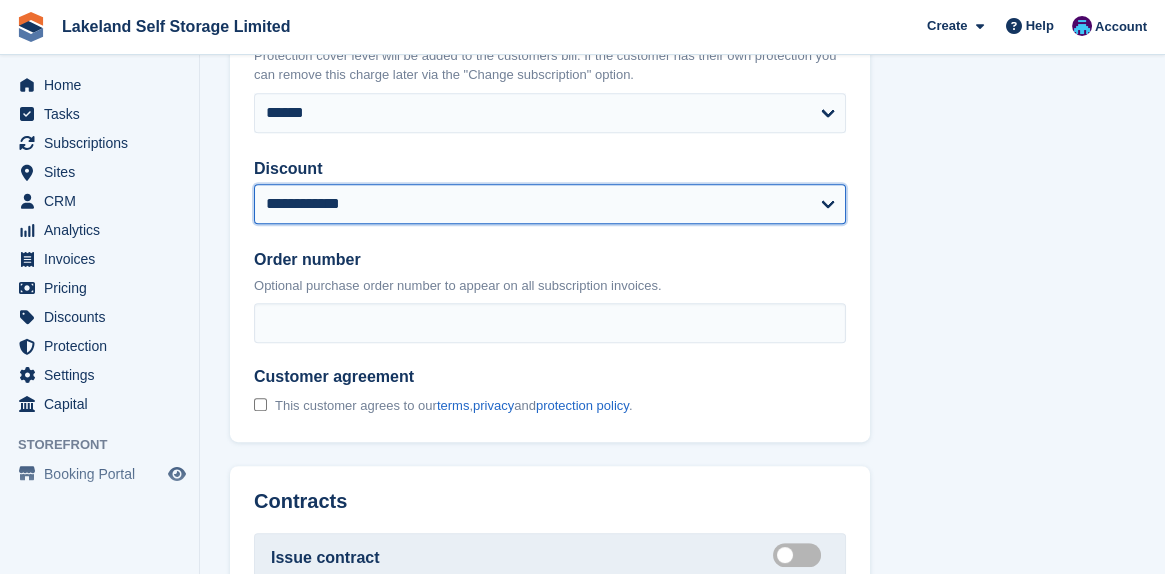 scroll, scrollTop: 2000, scrollLeft: 0, axis: vertical 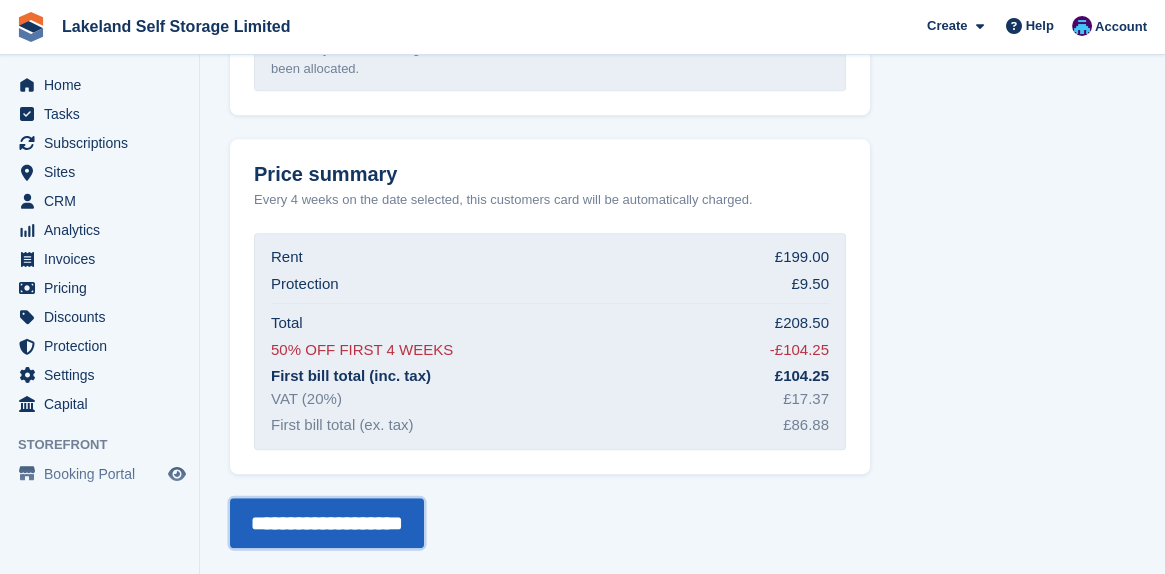 click on "**********" at bounding box center [327, 523] 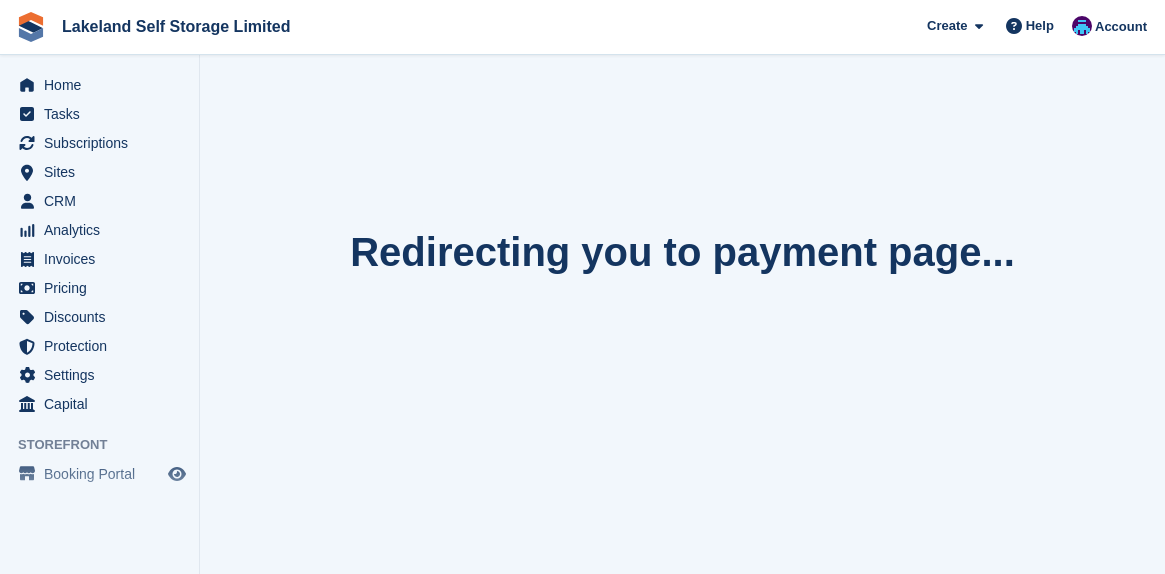 scroll, scrollTop: 0, scrollLeft: 0, axis: both 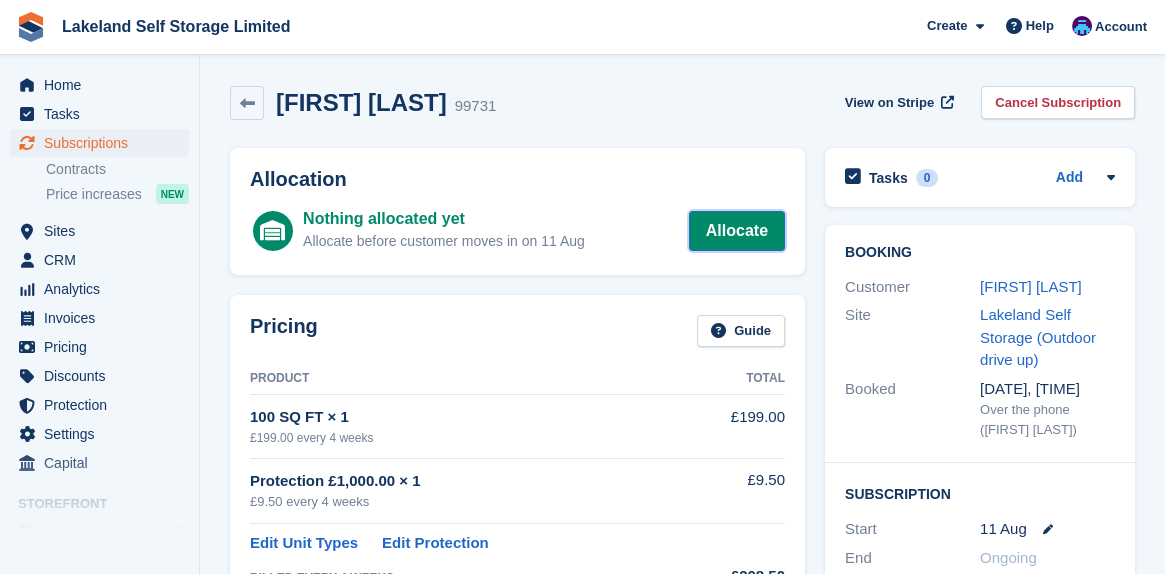 click on "Allocate" at bounding box center (737, 231) 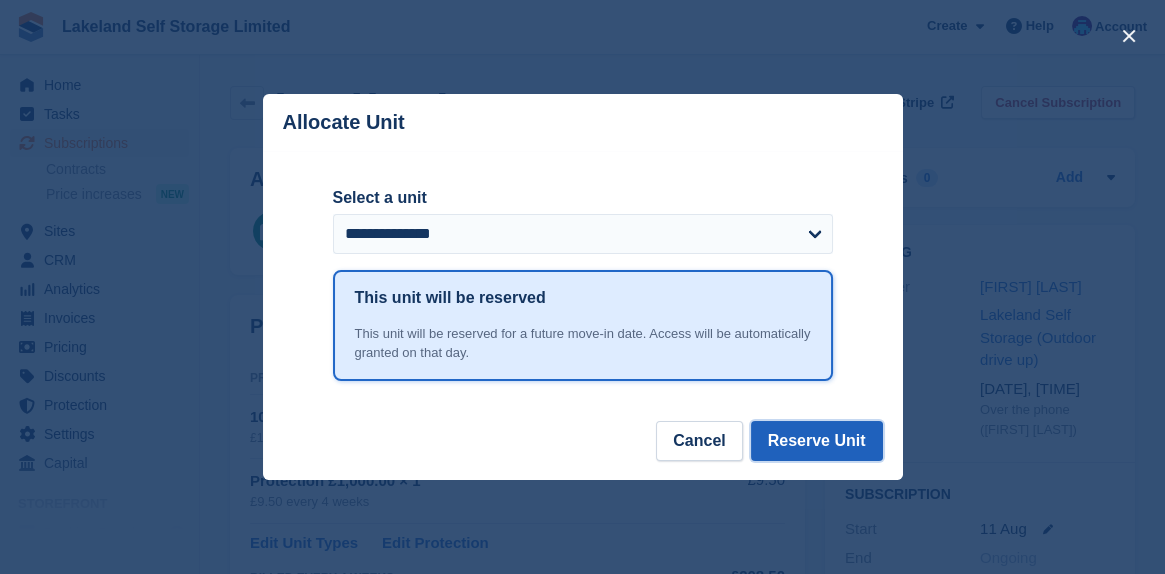 click on "Reserve Unit" at bounding box center (817, 441) 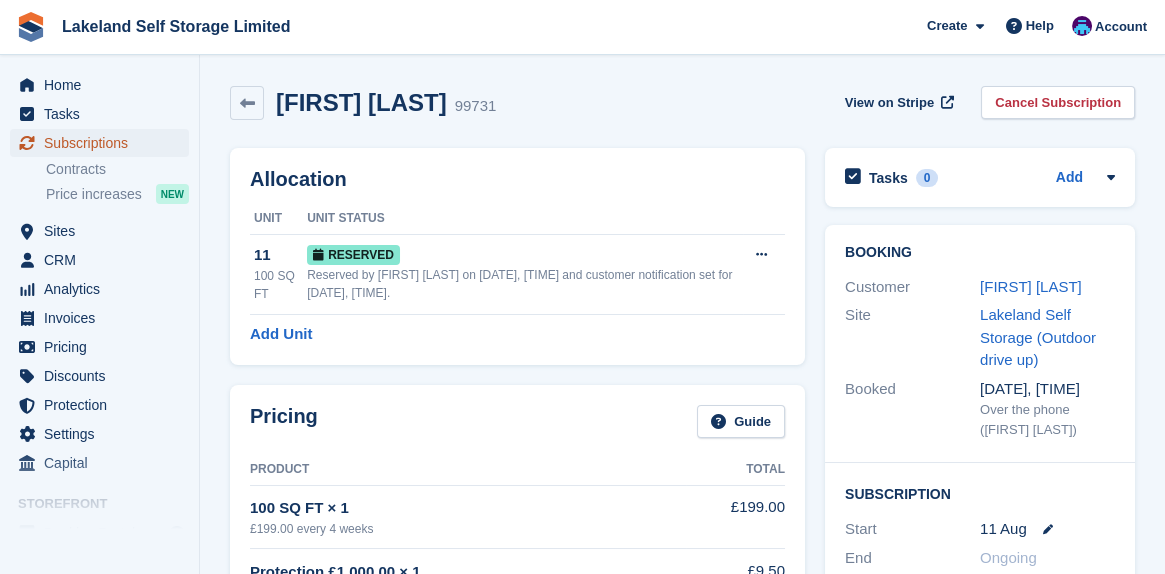 click on "Subscriptions" at bounding box center (104, 143) 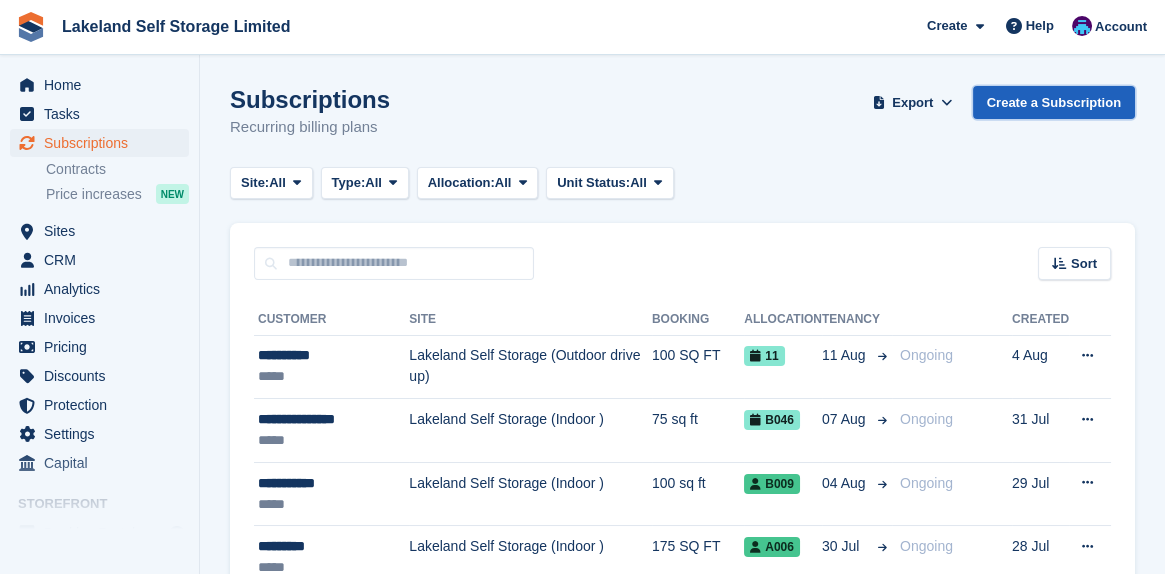 click on "Create a Subscription" at bounding box center [1054, 102] 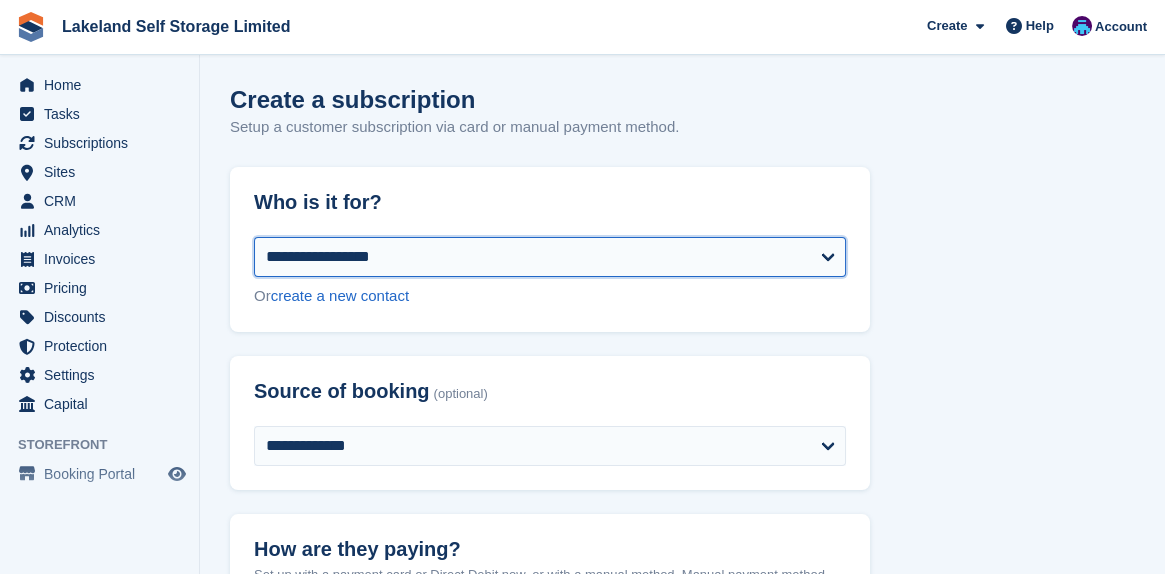 click on "**********" at bounding box center (550, 257) 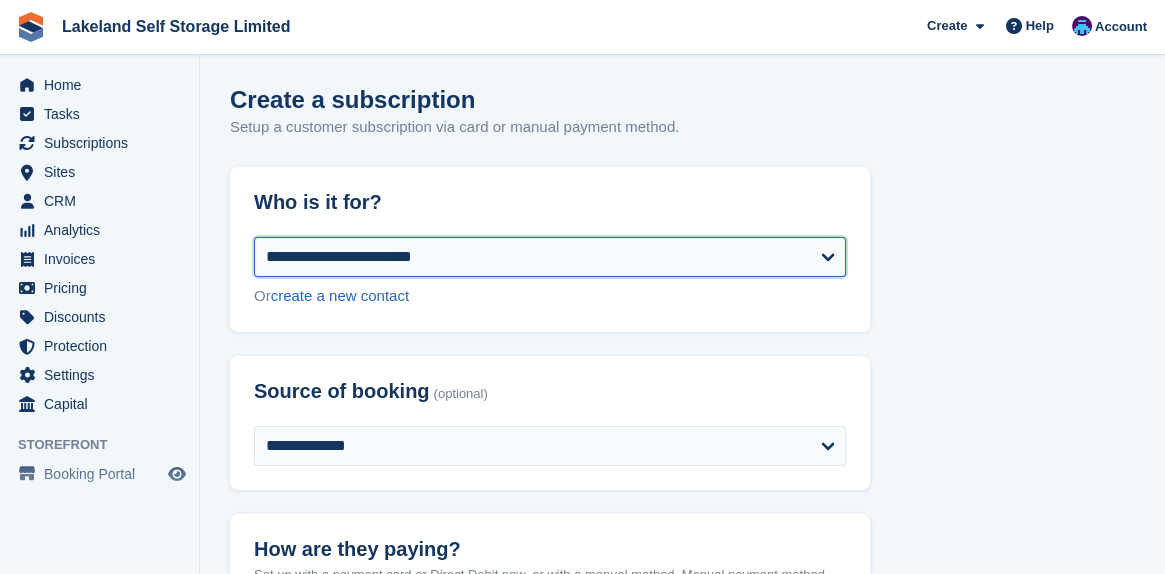 click on "**********" at bounding box center [550, 257] 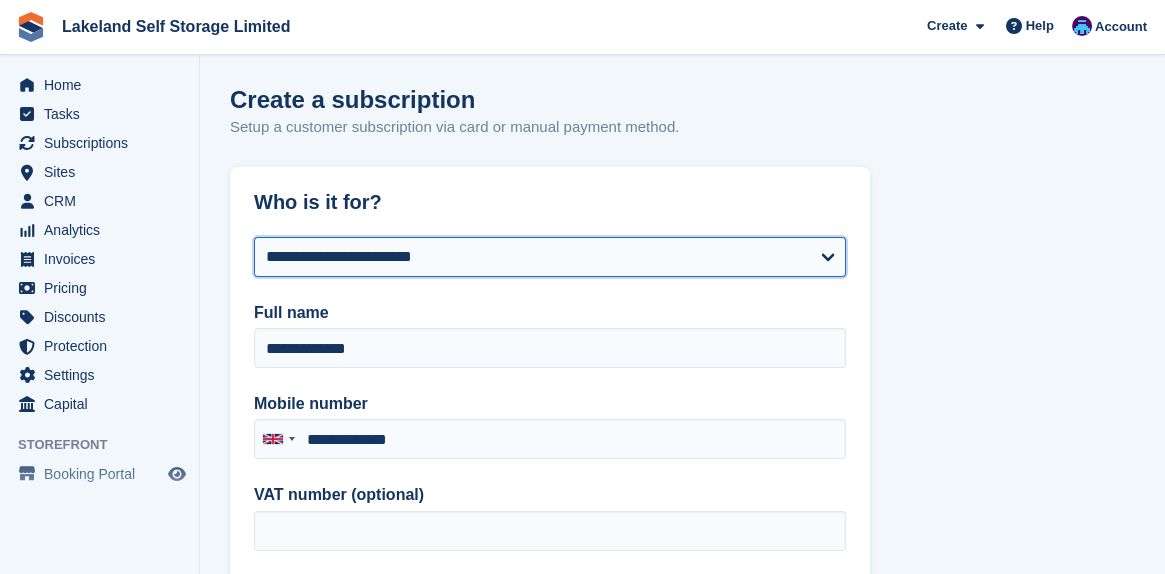 type on "**********" 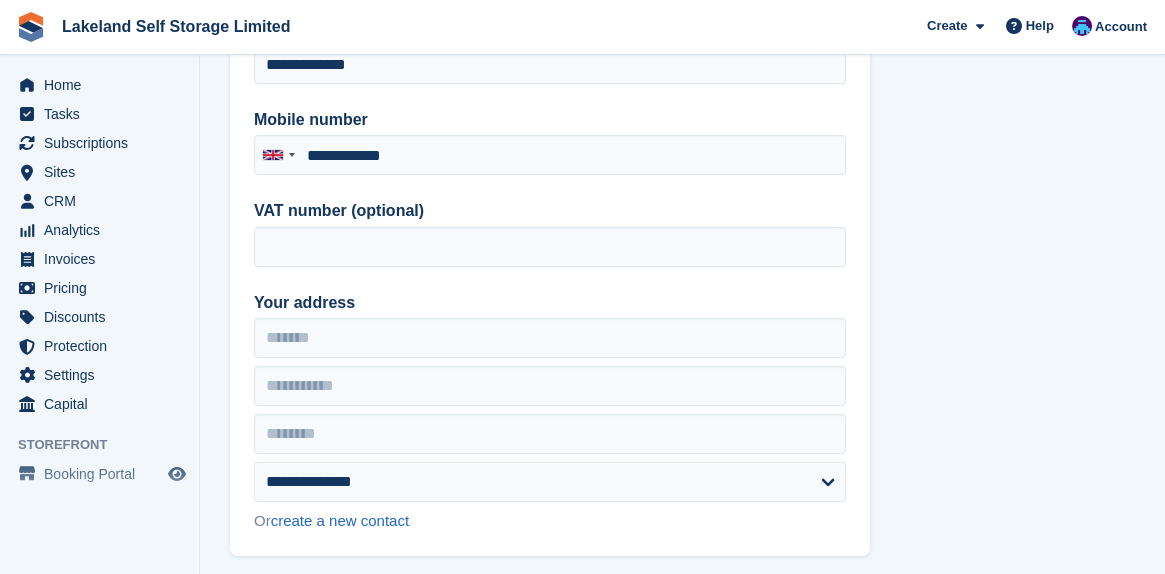 scroll, scrollTop: 300, scrollLeft: 0, axis: vertical 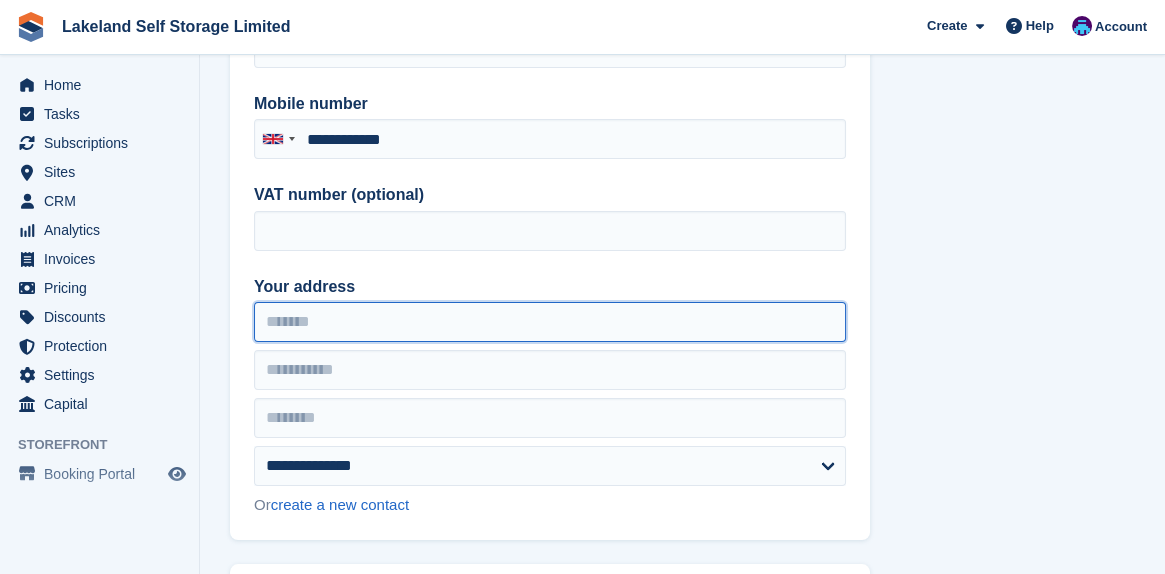 click on "Your address" at bounding box center [550, 322] 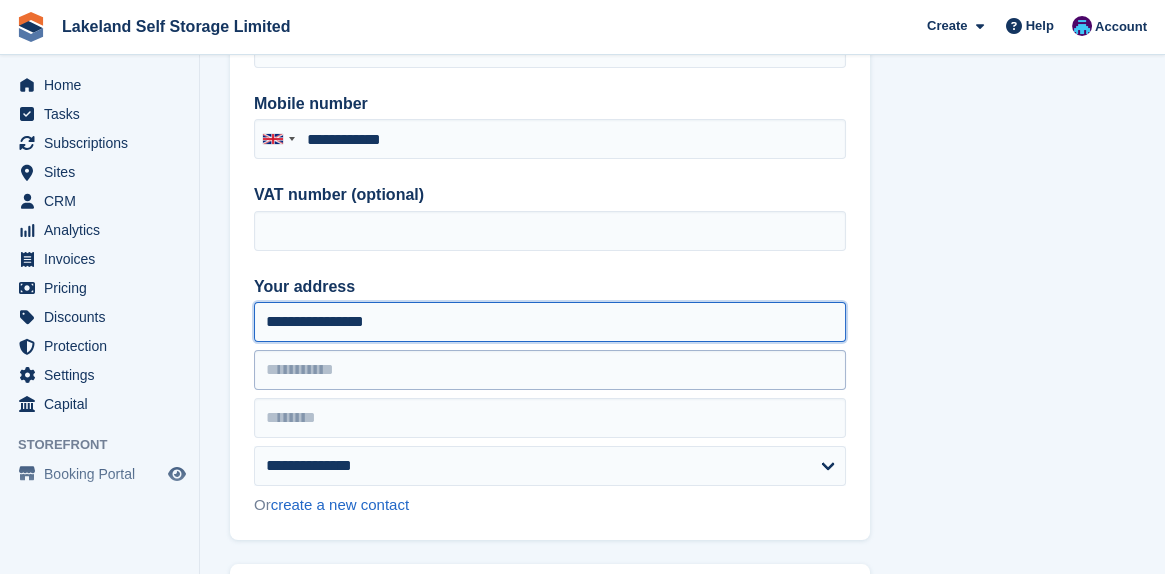 type on "**********" 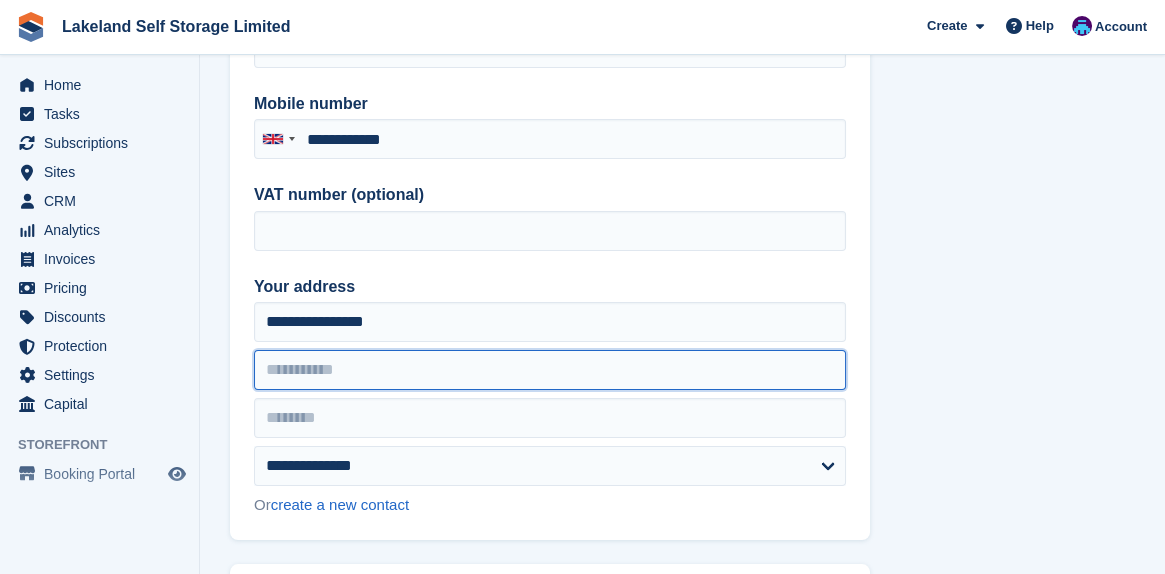 click at bounding box center (550, 370) 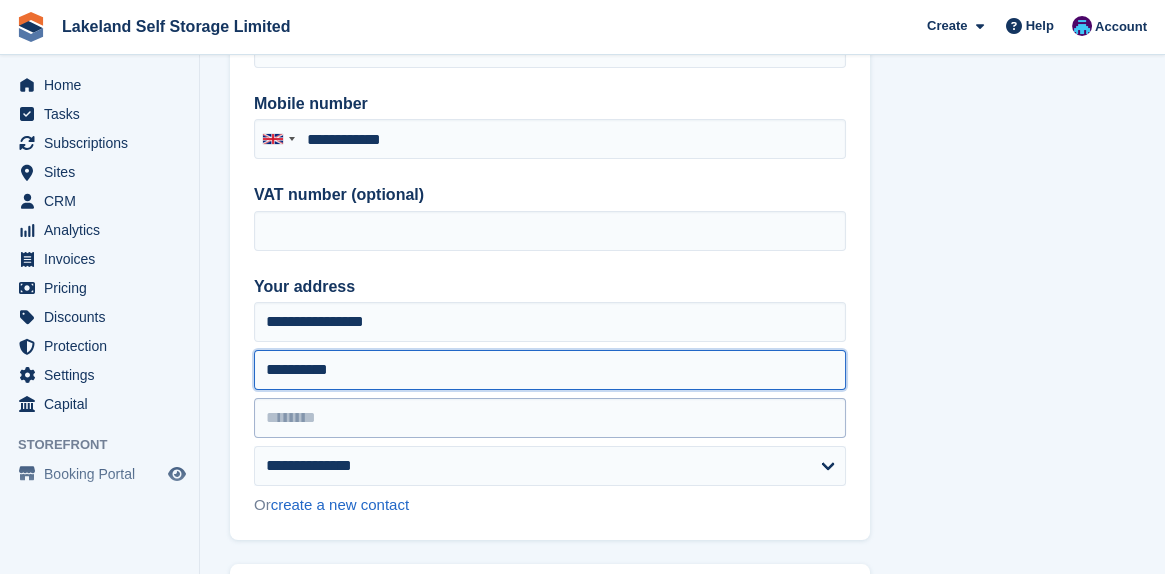 type on "**********" 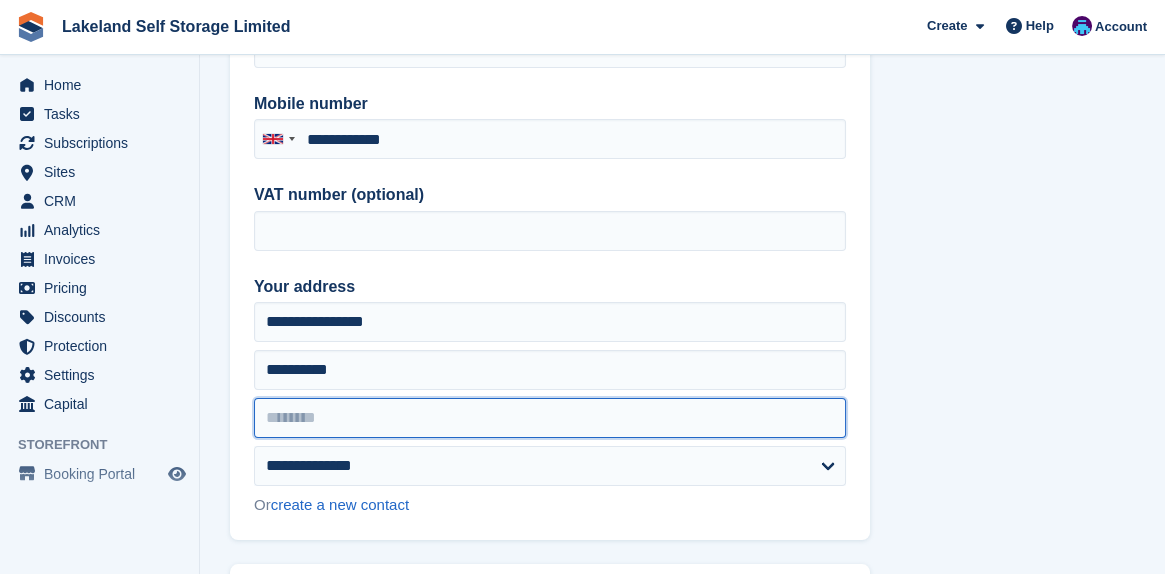 click at bounding box center (550, 418) 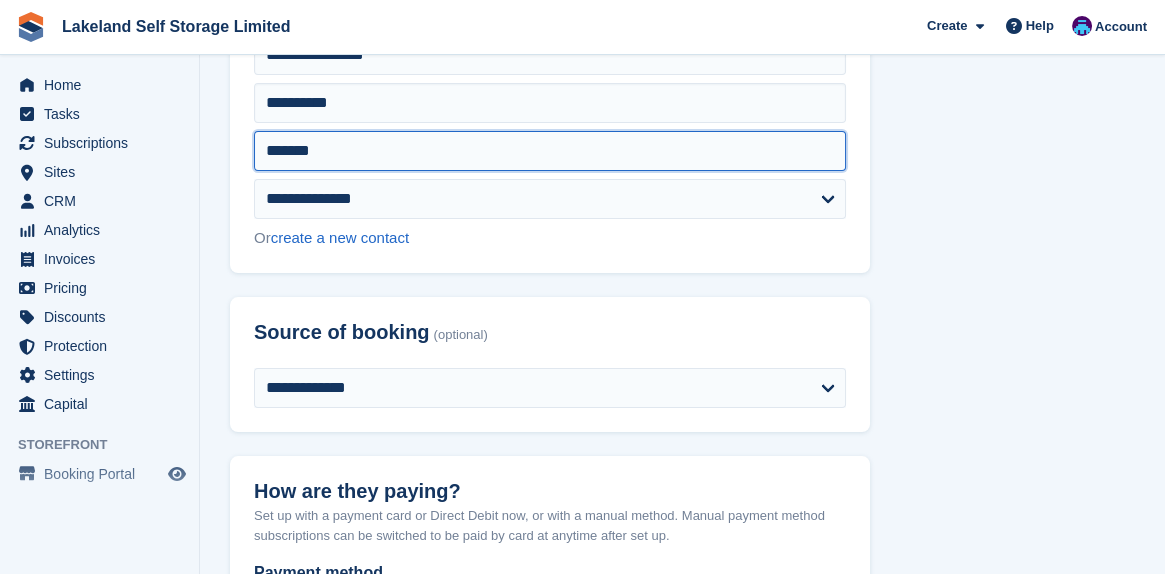scroll, scrollTop: 600, scrollLeft: 0, axis: vertical 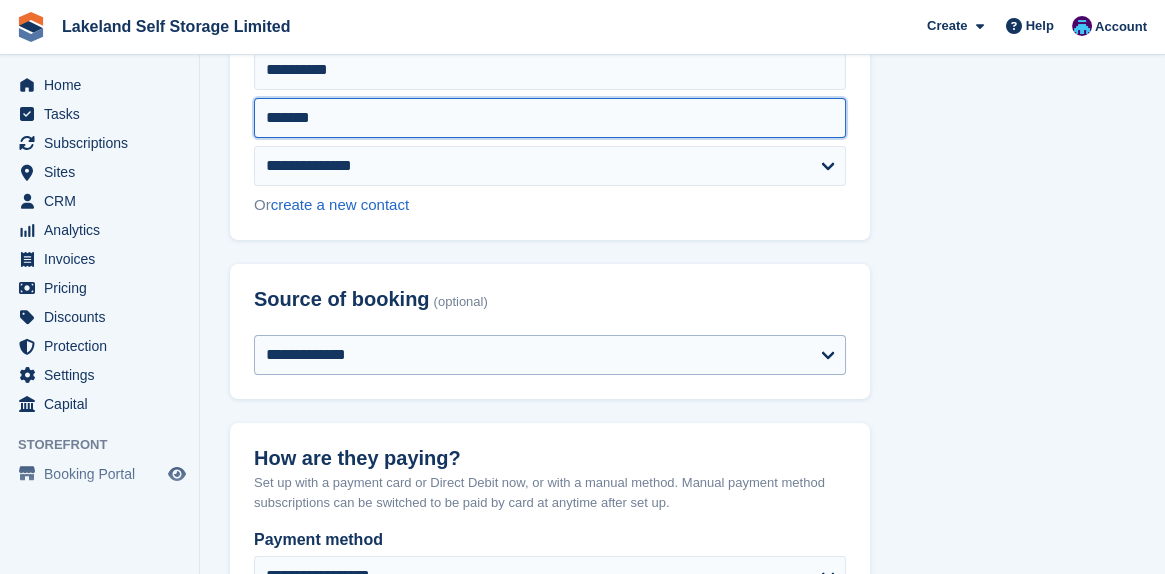 type on "*******" 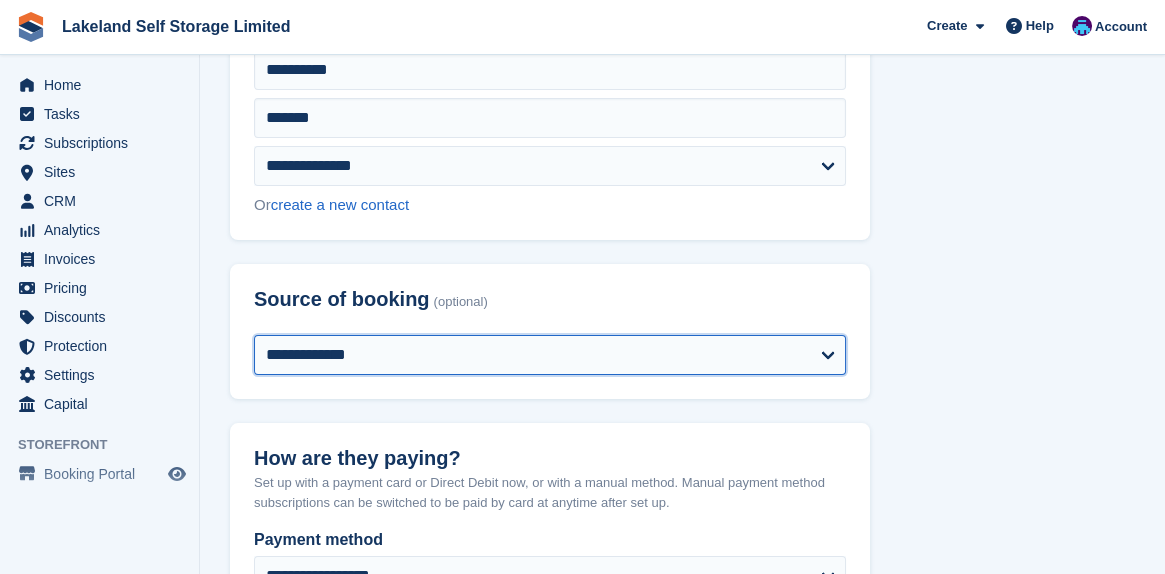 click on "**********" at bounding box center (550, 355) 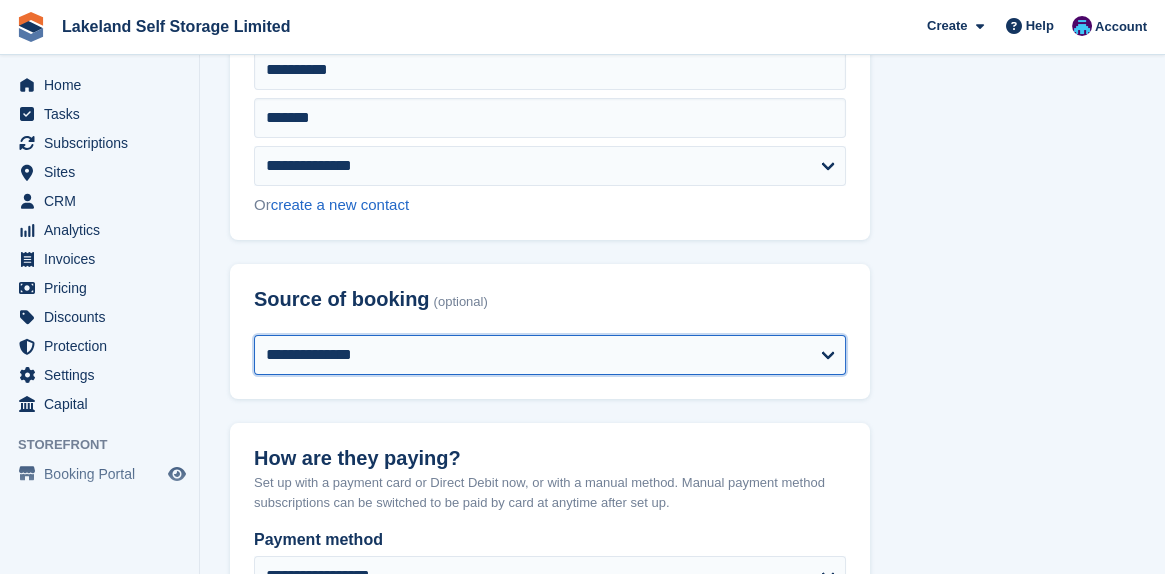 click on "**********" at bounding box center [550, 355] 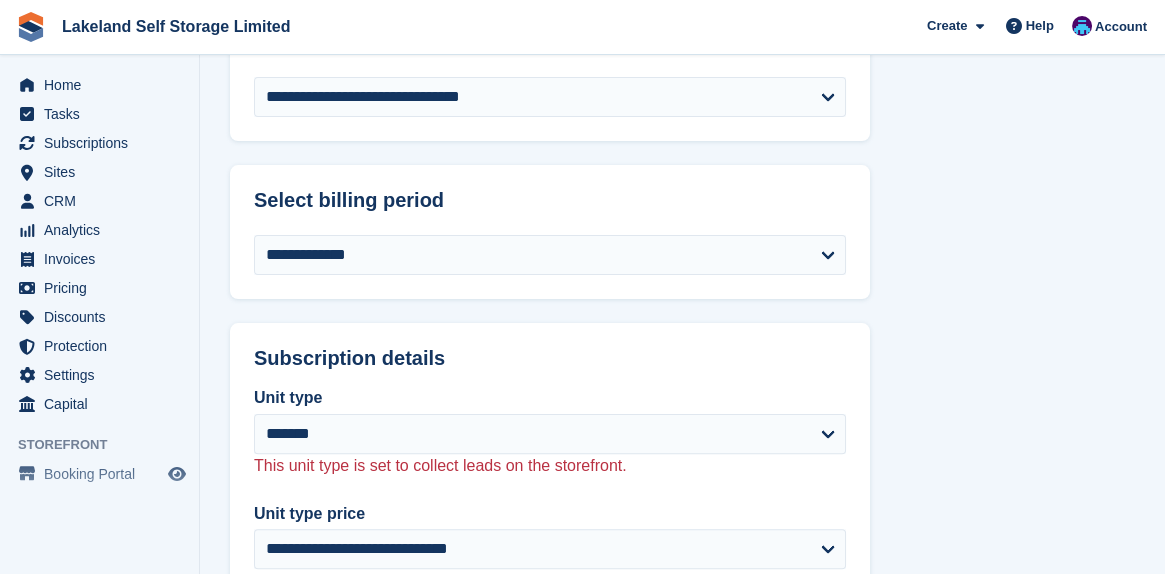 scroll, scrollTop: 1300, scrollLeft: 0, axis: vertical 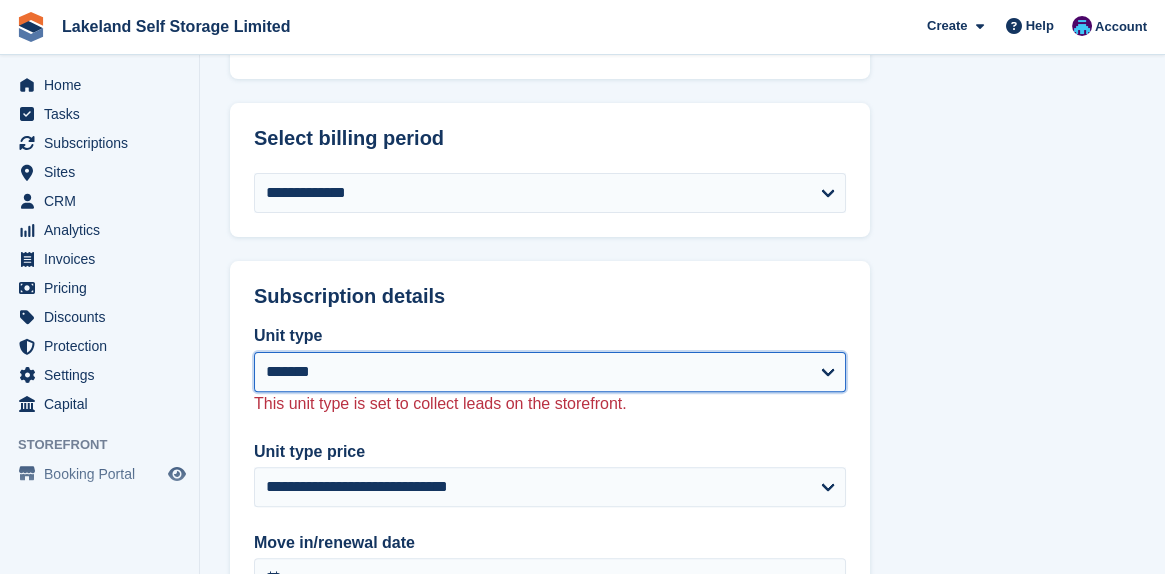 click on "*******
********
********
********
*******
********
*******
********
********
*********
*********
*********
*********
*********
*********" at bounding box center (550, 372) 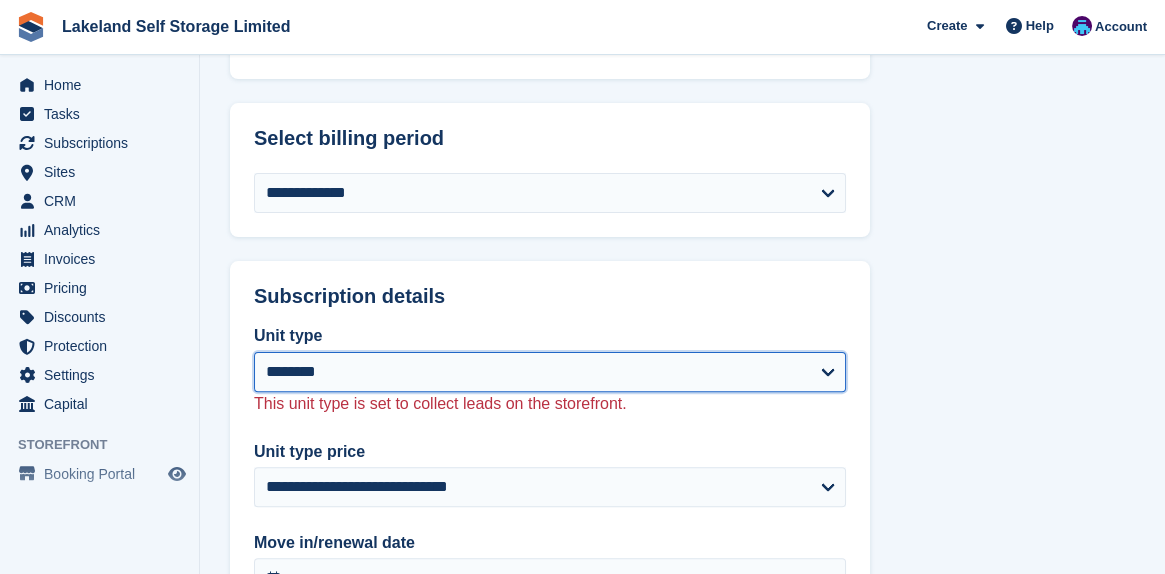 click on "*******
********
********
********
*******
********
*******
********
********
*********
*********
*********
*********
*********
*********" at bounding box center (550, 372) 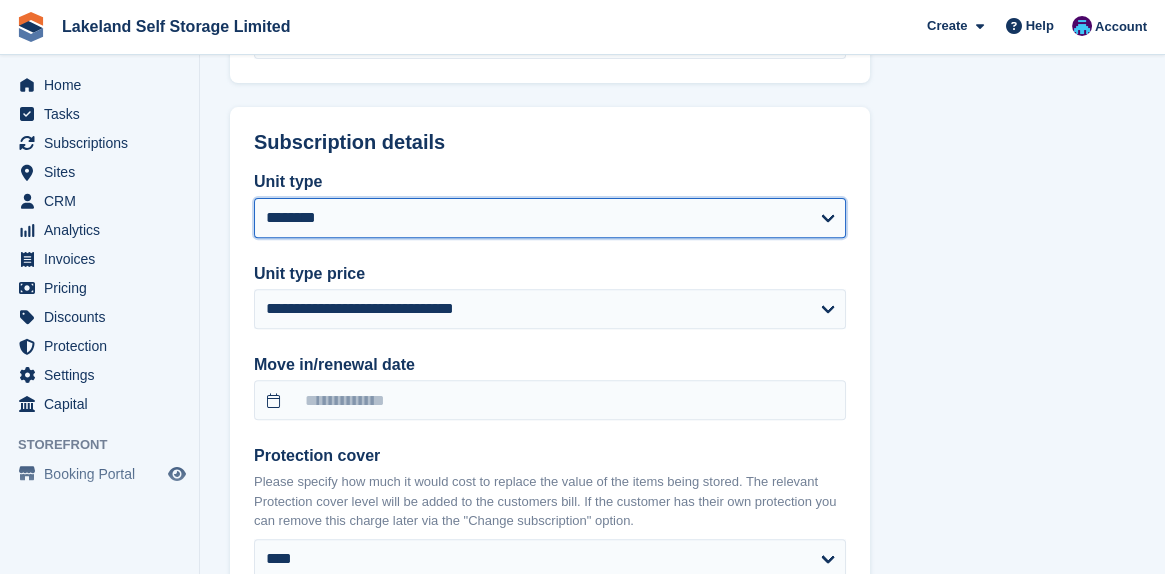scroll, scrollTop: 1500, scrollLeft: 0, axis: vertical 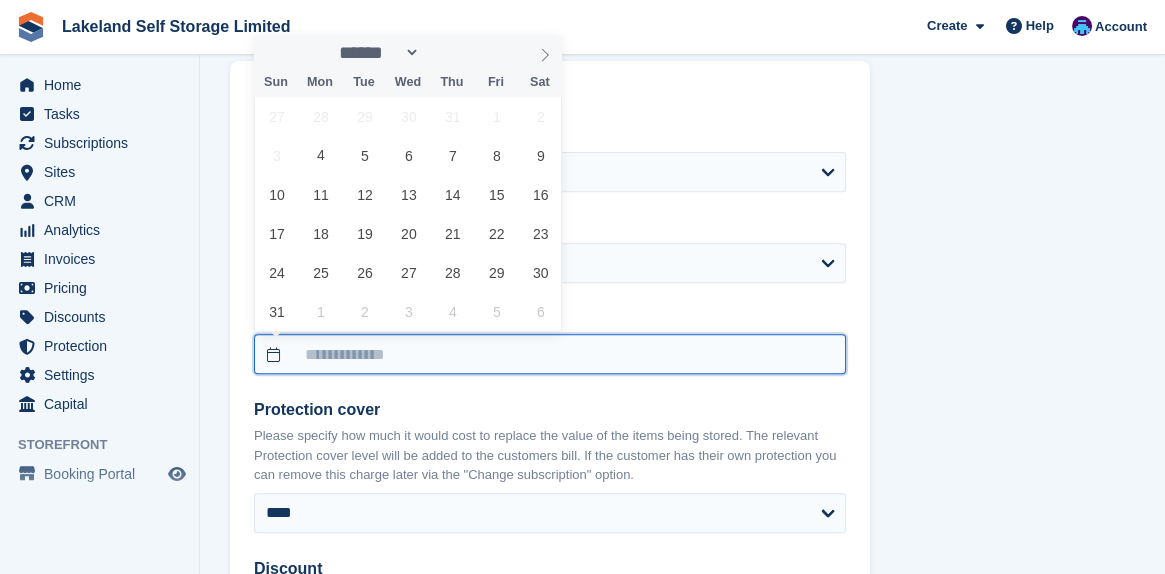 click at bounding box center (550, 354) 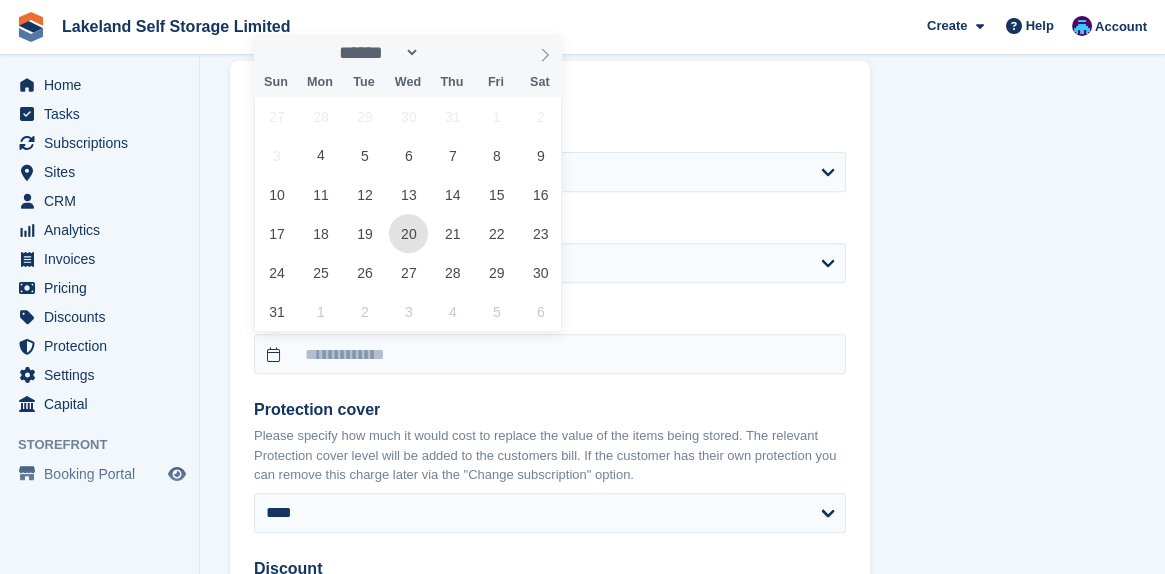 click on "20" at bounding box center [408, 233] 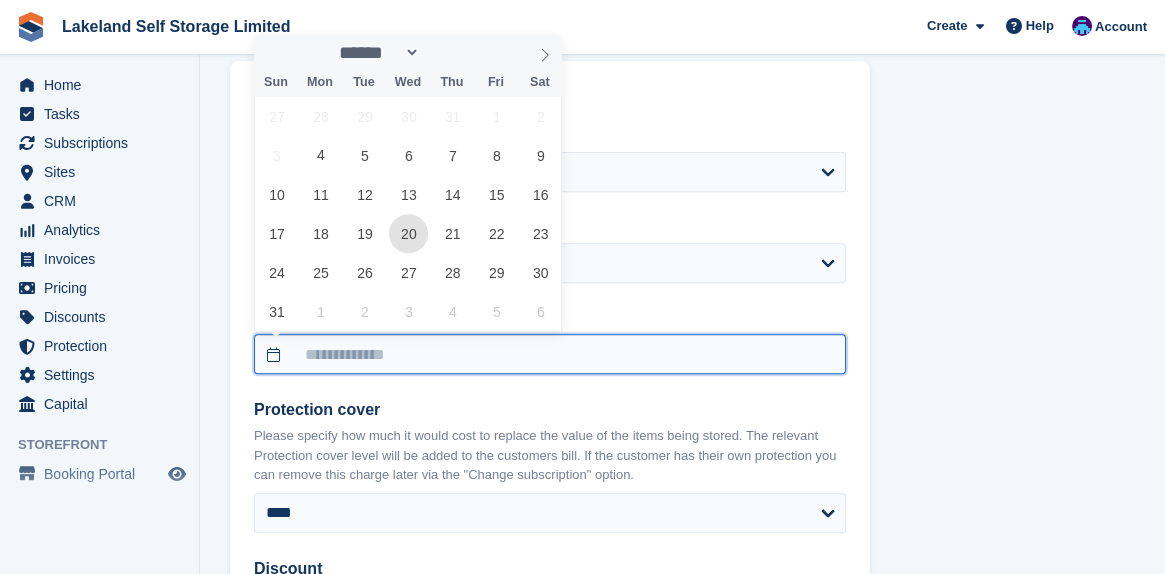 type on "**********" 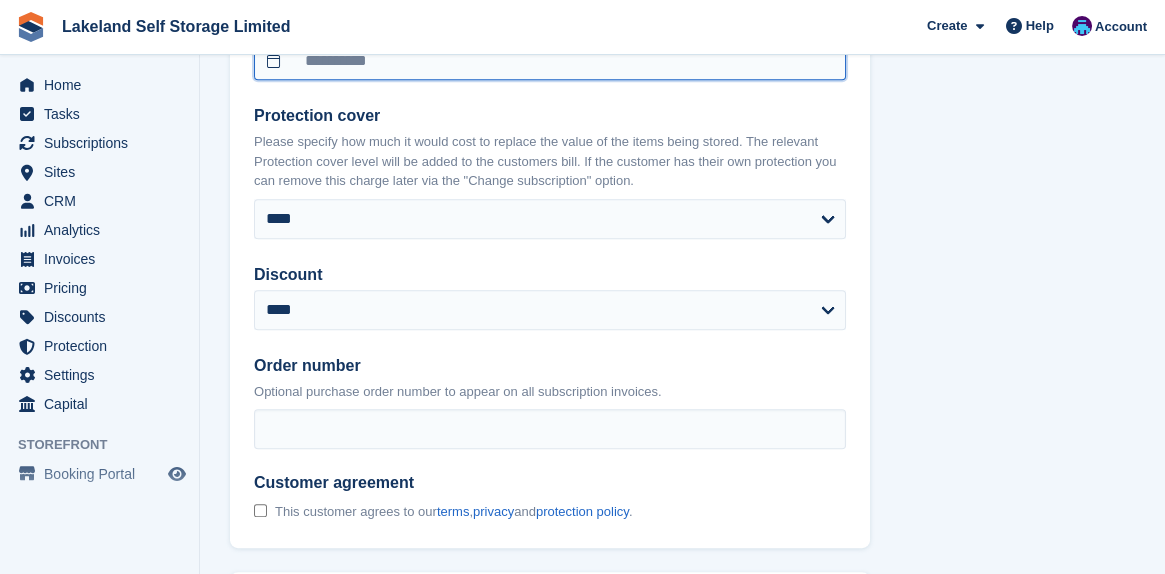 scroll, scrollTop: 1800, scrollLeft: 0, axis: vertical 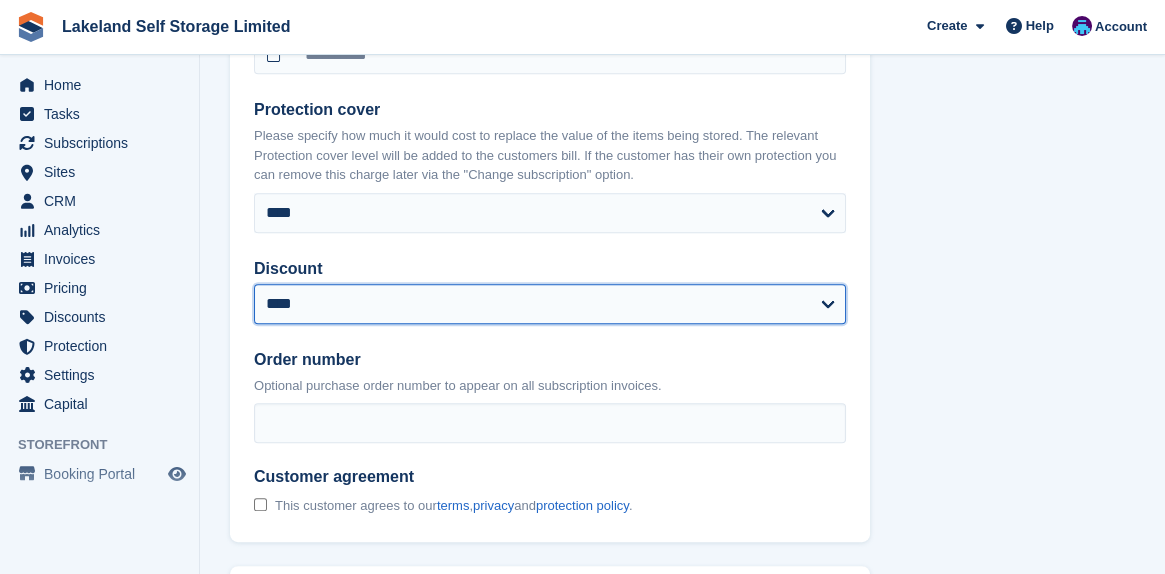 click on "**********" at bounding box center (550, 304) 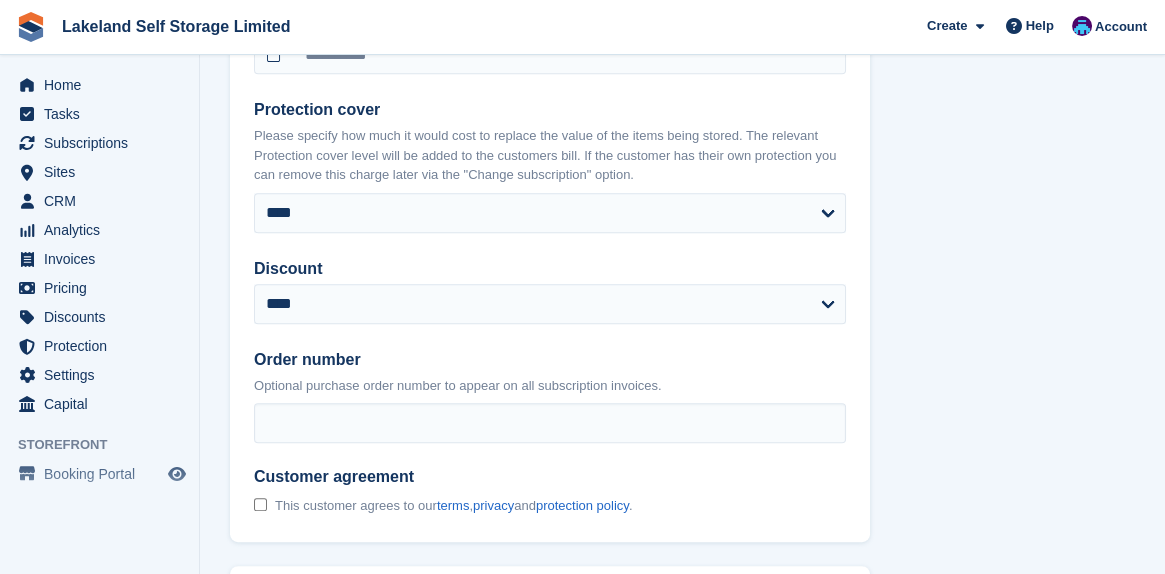 click on "**********" at bounding box center (682, -63) 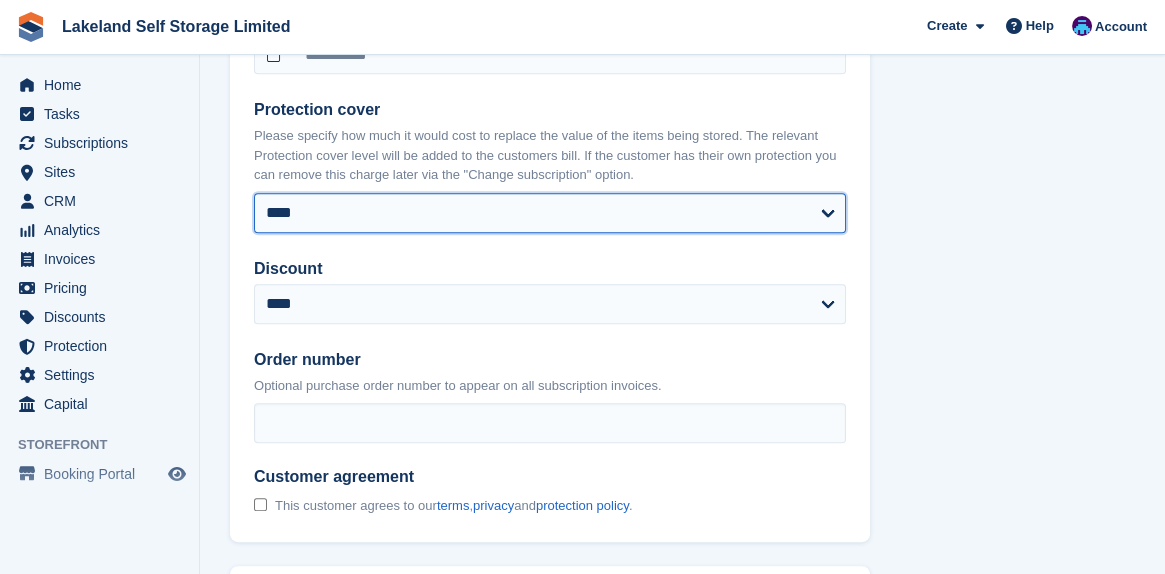 click on "****
******
******
******
******
*******
*******
*******
*******
*******
*******
*******
********
********" at bounding box center (550, 213) 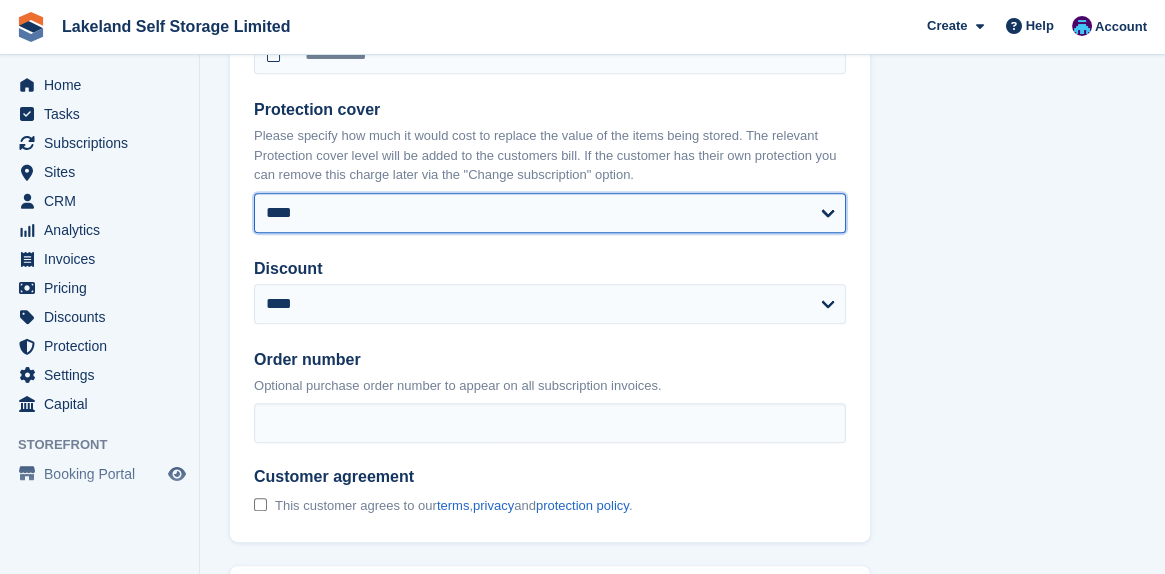 select on "*****" 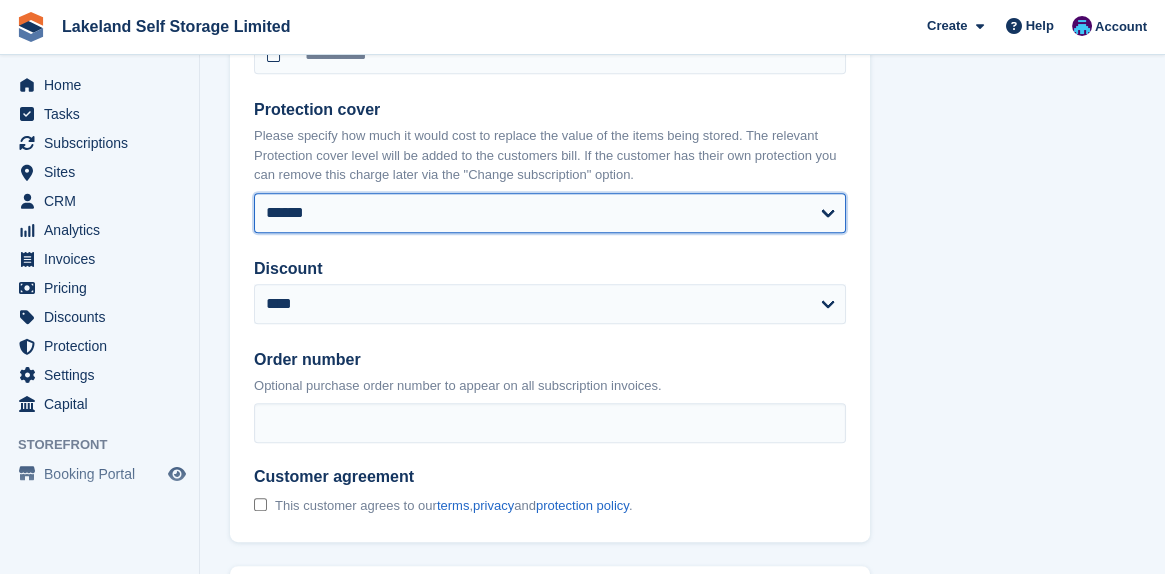 click on "****
******
******
******
******
*******
*******
*******
*******
*******
*******
*******
********
********" at bounding box center (550, 213) 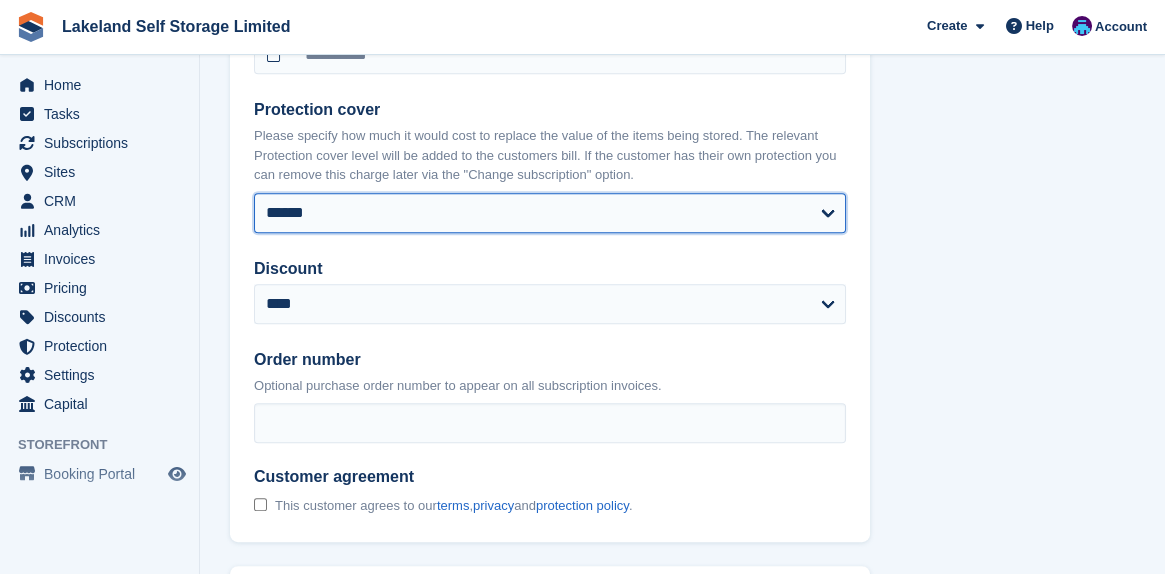 select on "******" 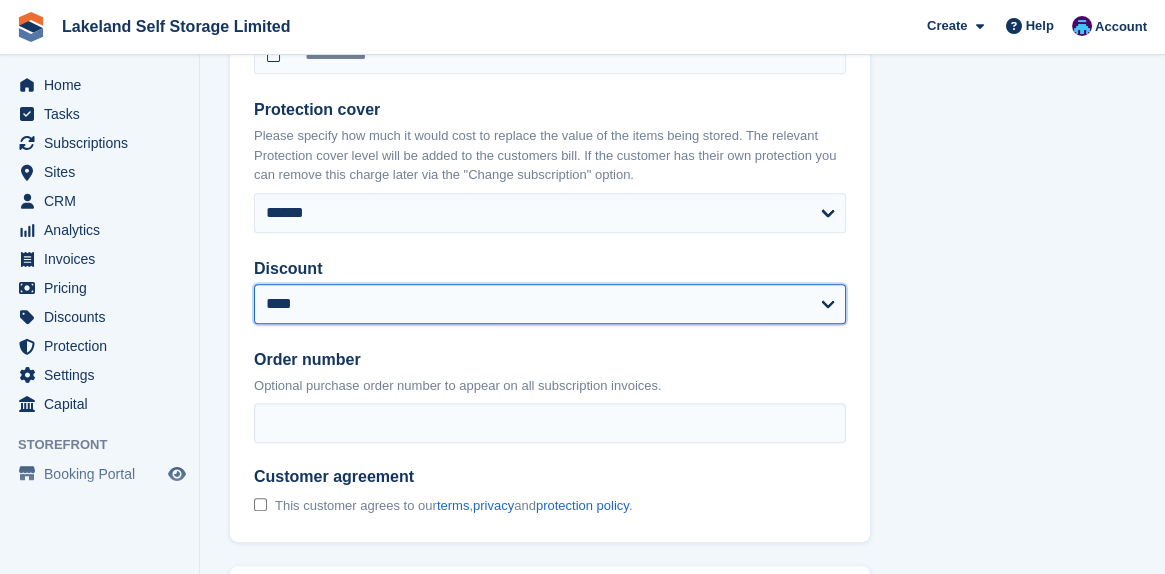 click on "**********" at bounding box center [550, 304] 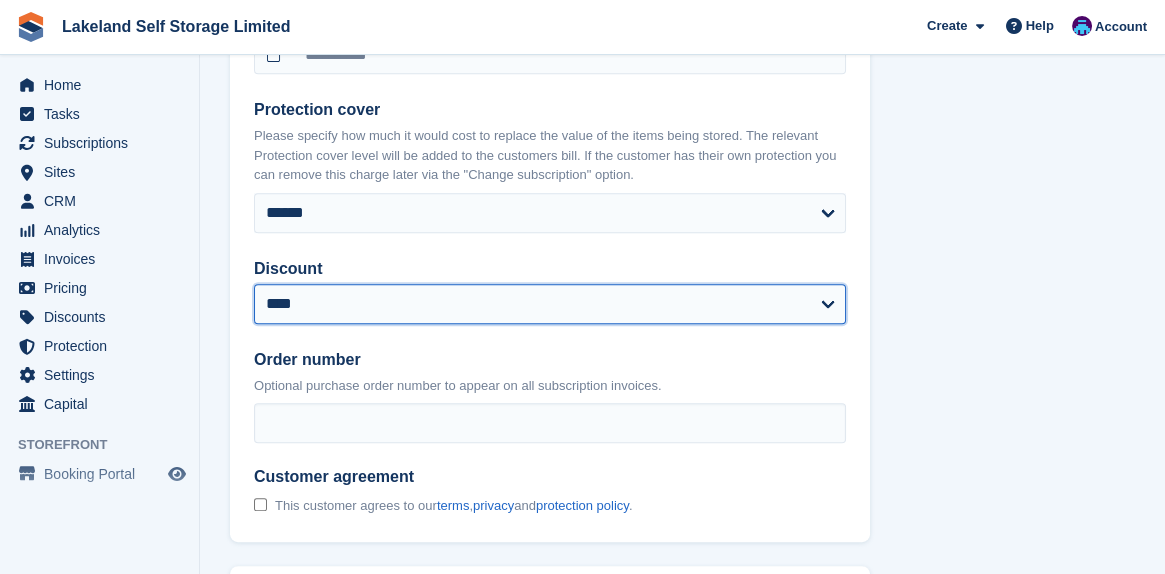 select on "****" 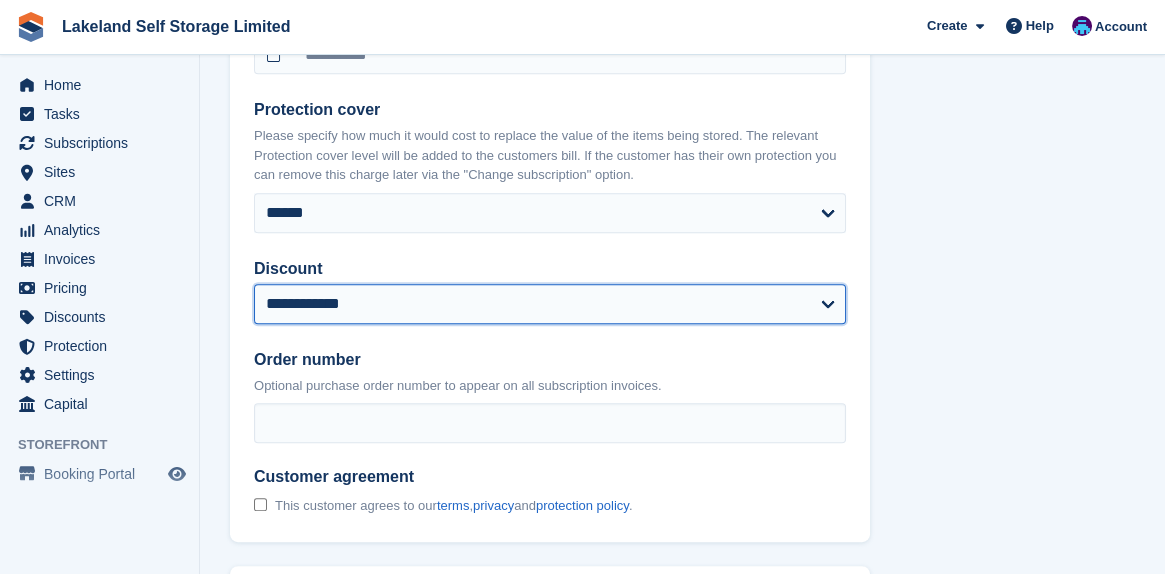 click on "**********" at bounding box center (550, 304) 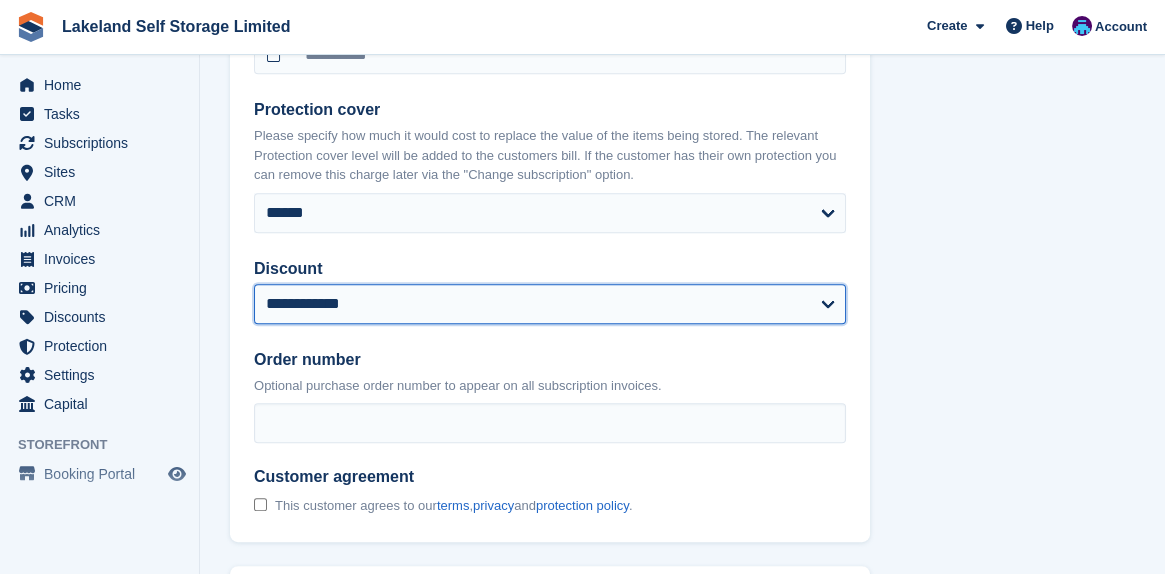 select on "******" 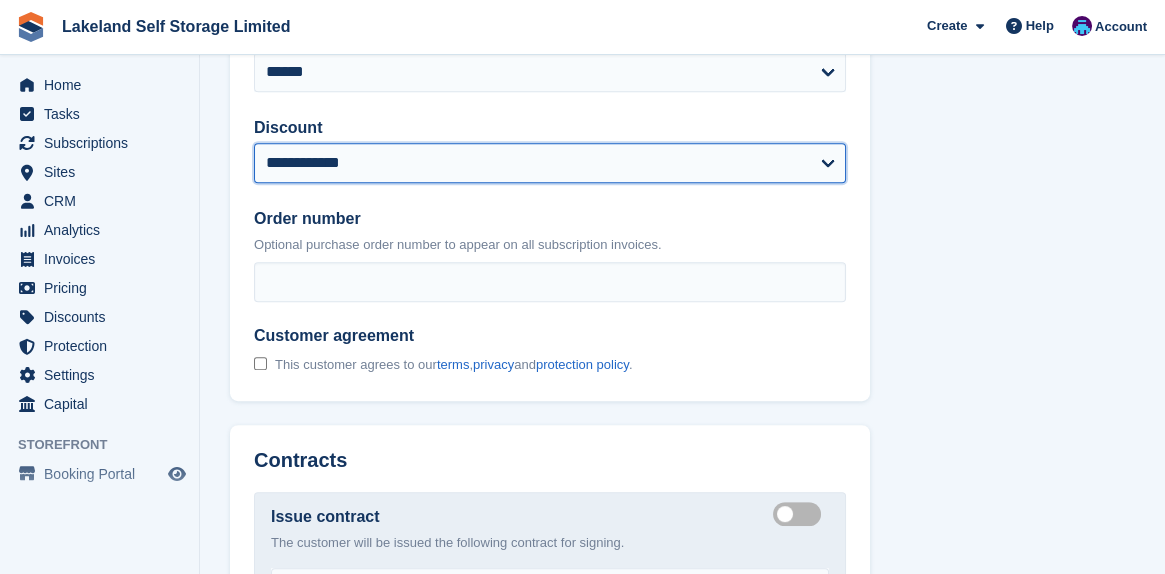 scroll, scrollTop: 2000, scrollLeft: 0, axis: vertical 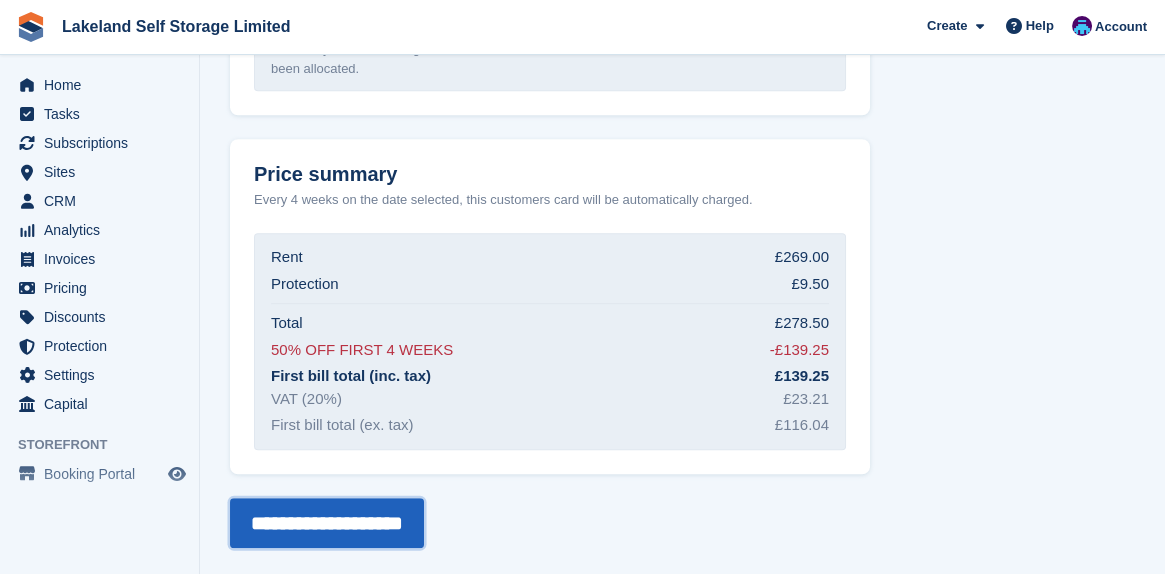 click on "**********" at bounding box center [327, 523] 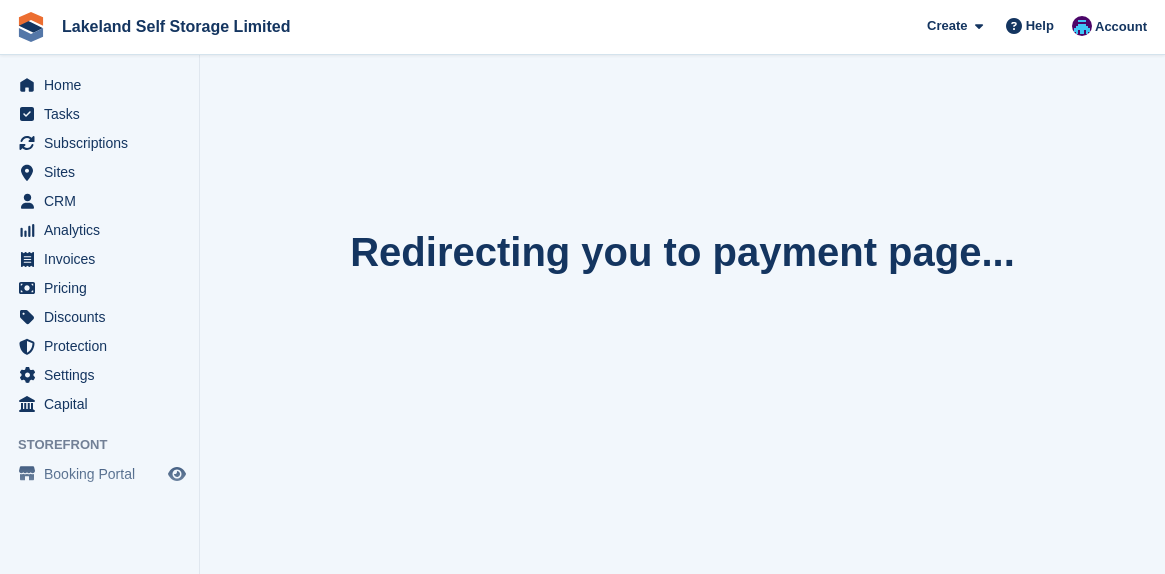 scroll, scrollTop: 0, scrollLeft: 0, axis: both 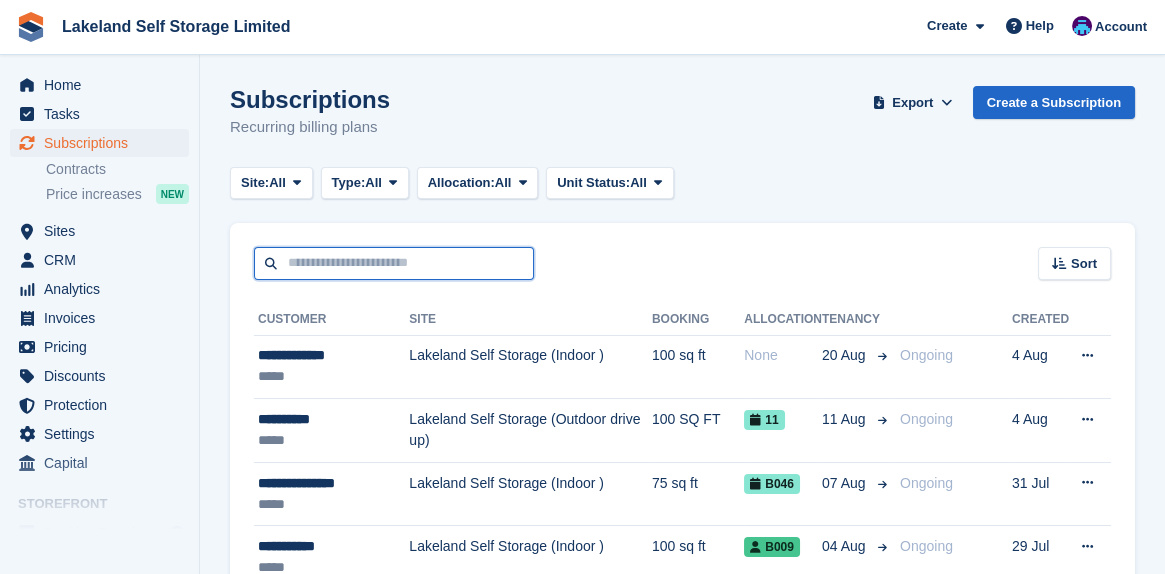 click at bounding box center [394, 263] 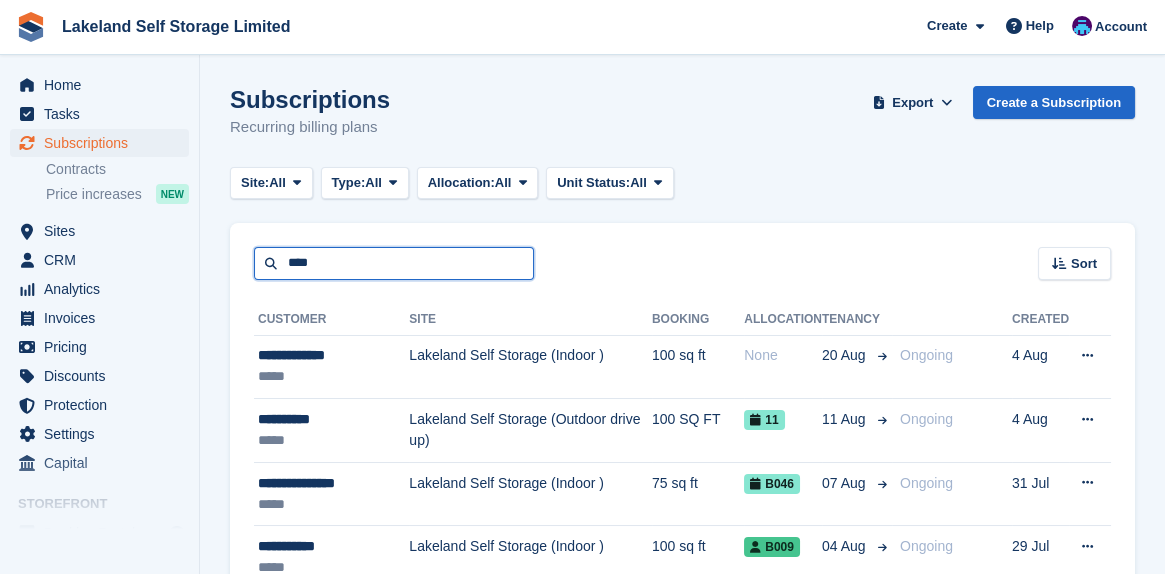 type on "****" 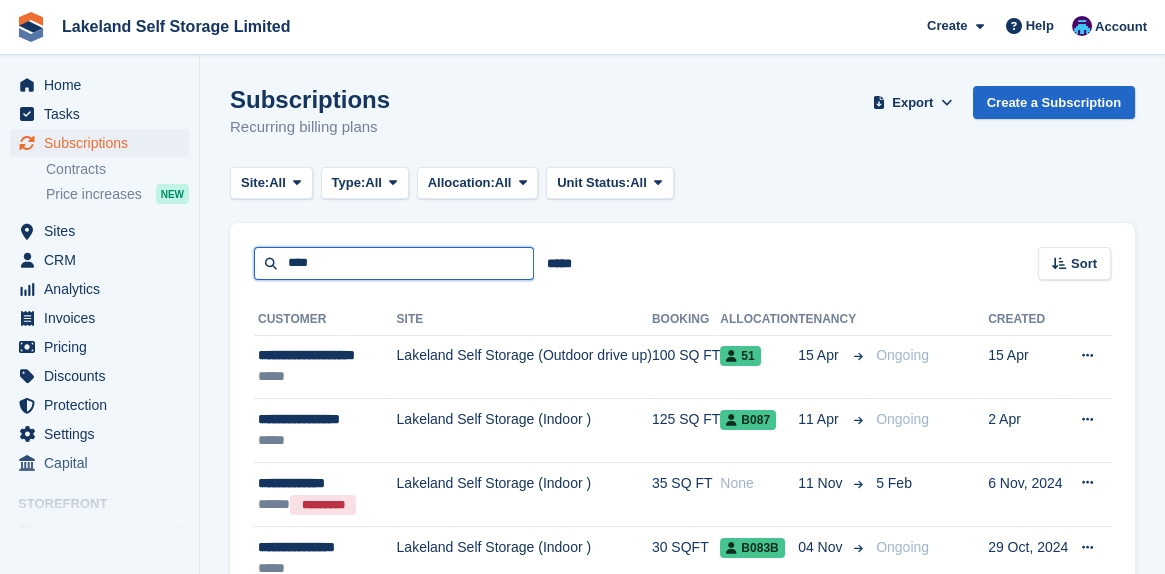 click on "****" at bounding box center [394, 263] 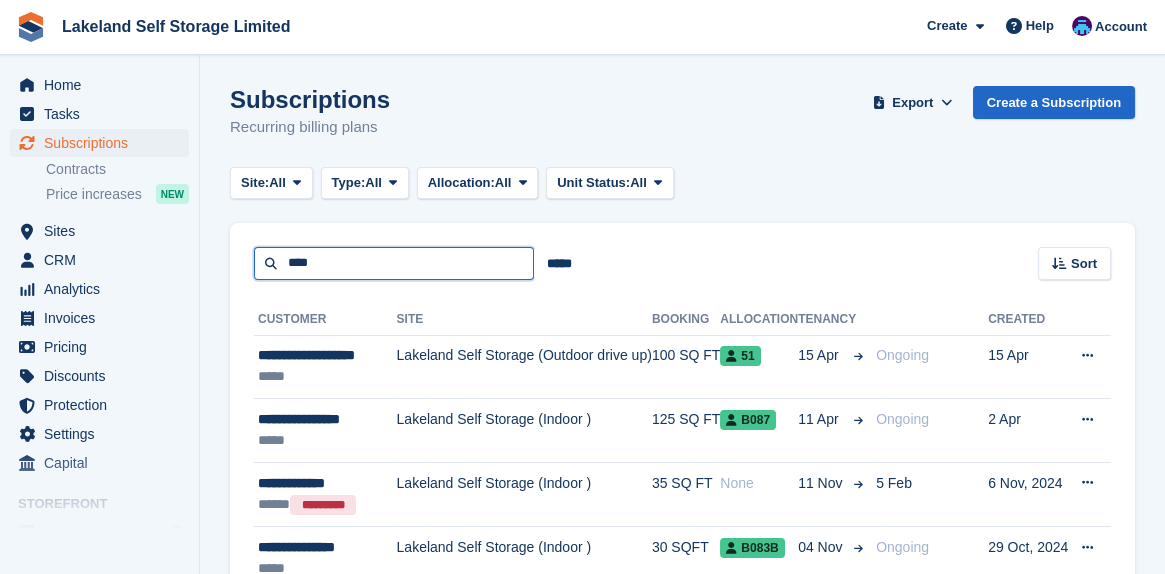 type on "****" 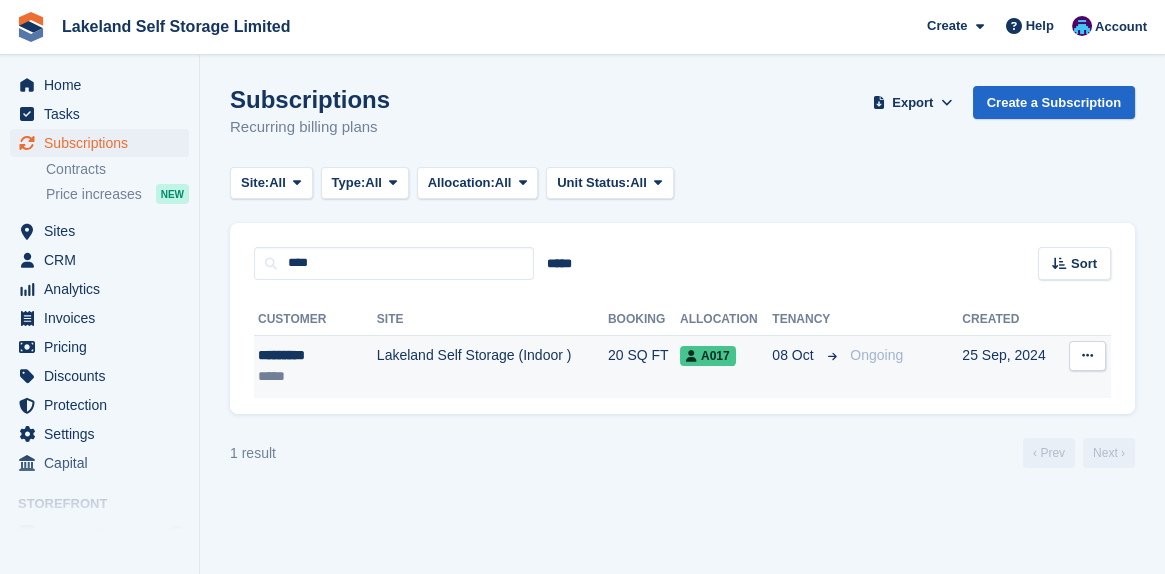 click on "A017" at bounding box center [708, 356] 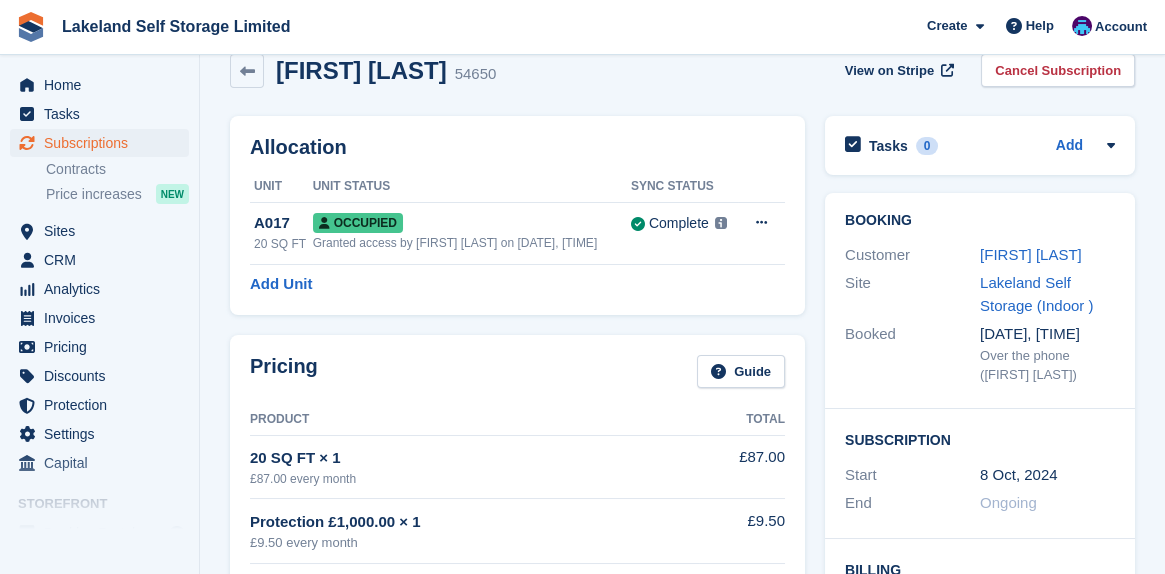 scroll, scrollTop: 0, scrollLeft: 0, axis: both 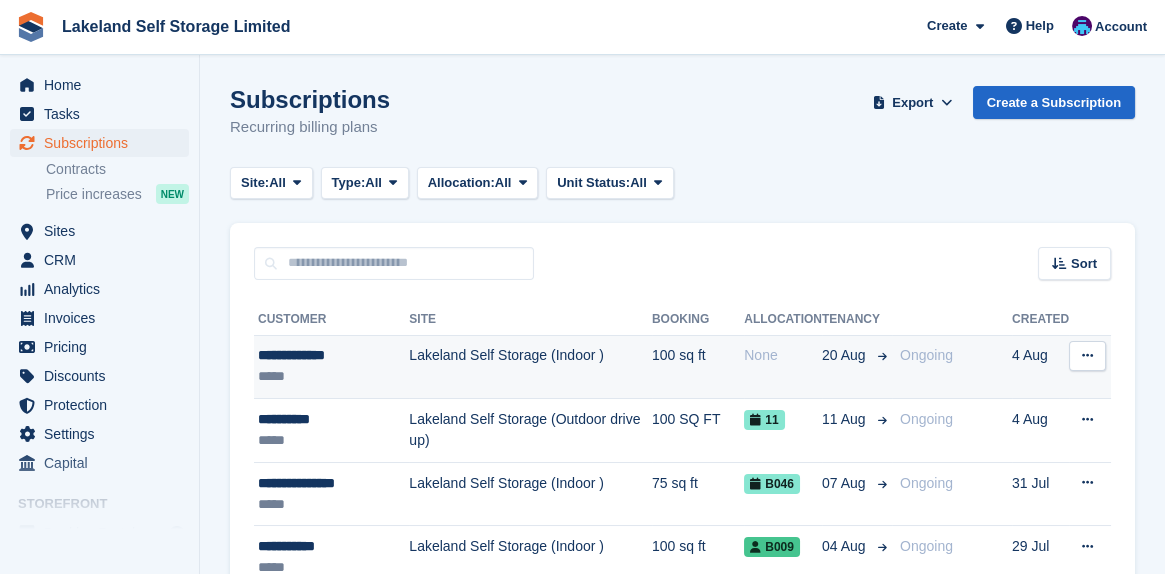 click on "**********" at bounding box center (333, 355) 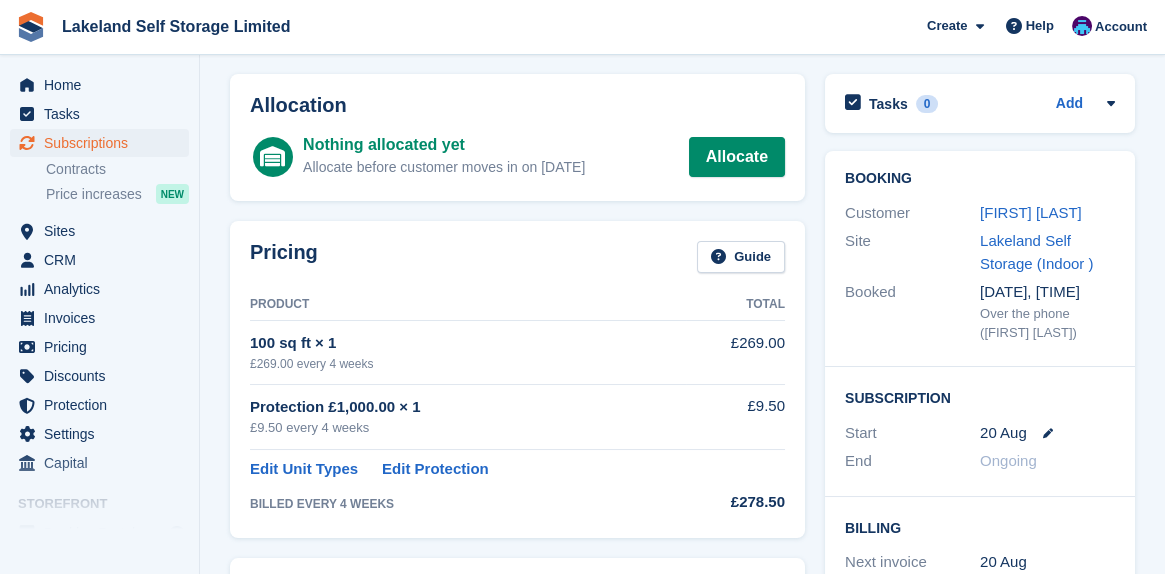 scroll, scrollTop: 100, scrollLeft: 0, axis: vertical 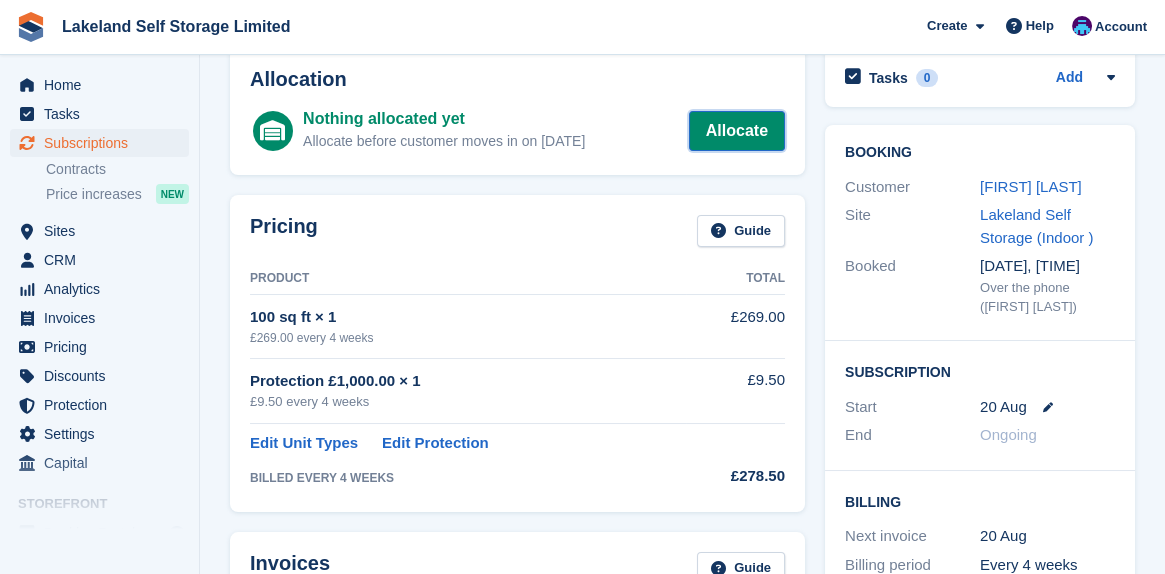 click on "Allocate" at bounding box center (737, 131) 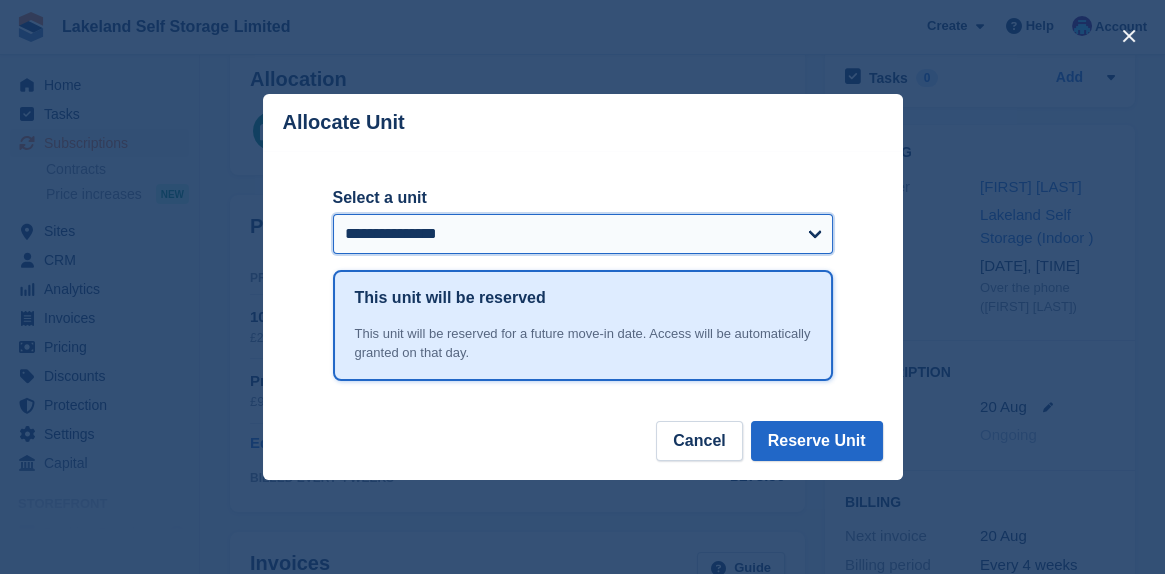 click on "**********" at bounding box center [583, 234] 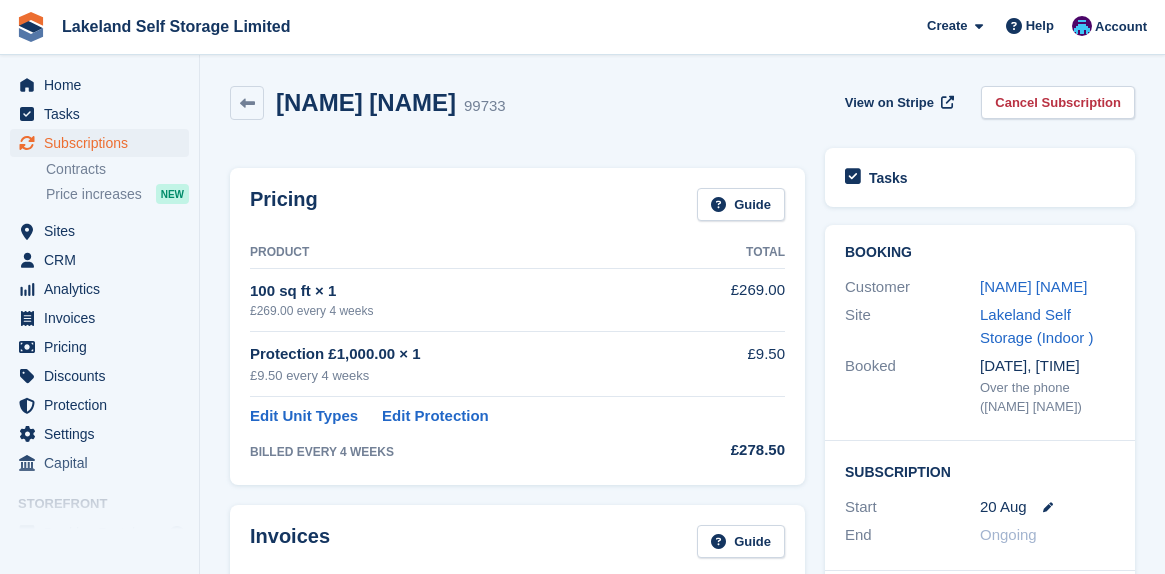 scroll, scrollTop: 0, scrollLeft: 0, axis: both 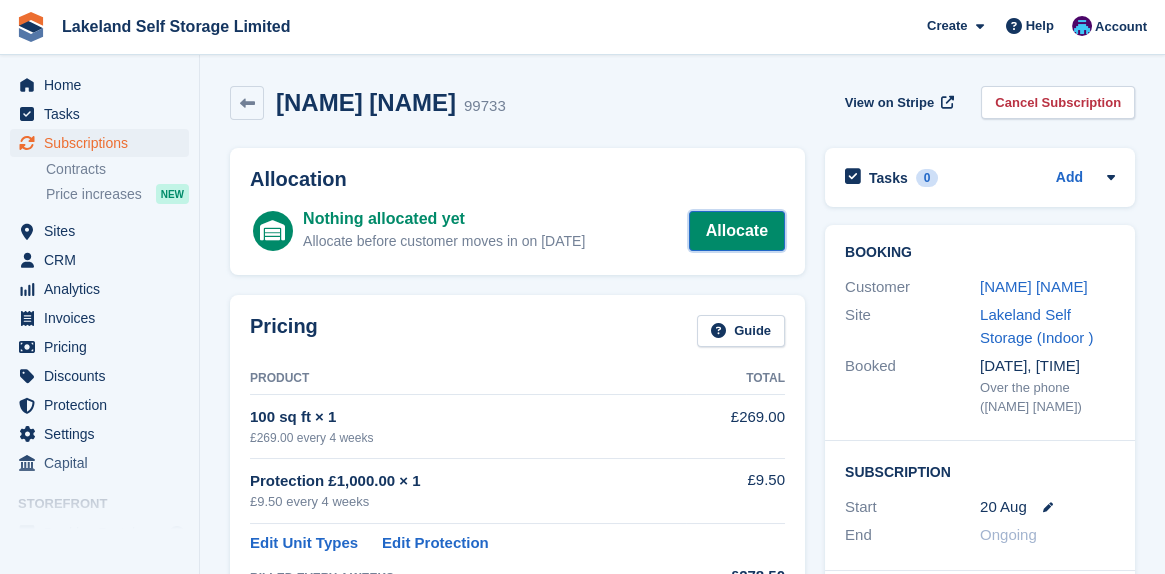 click on "Allocate" at bounding box center [737, 231] 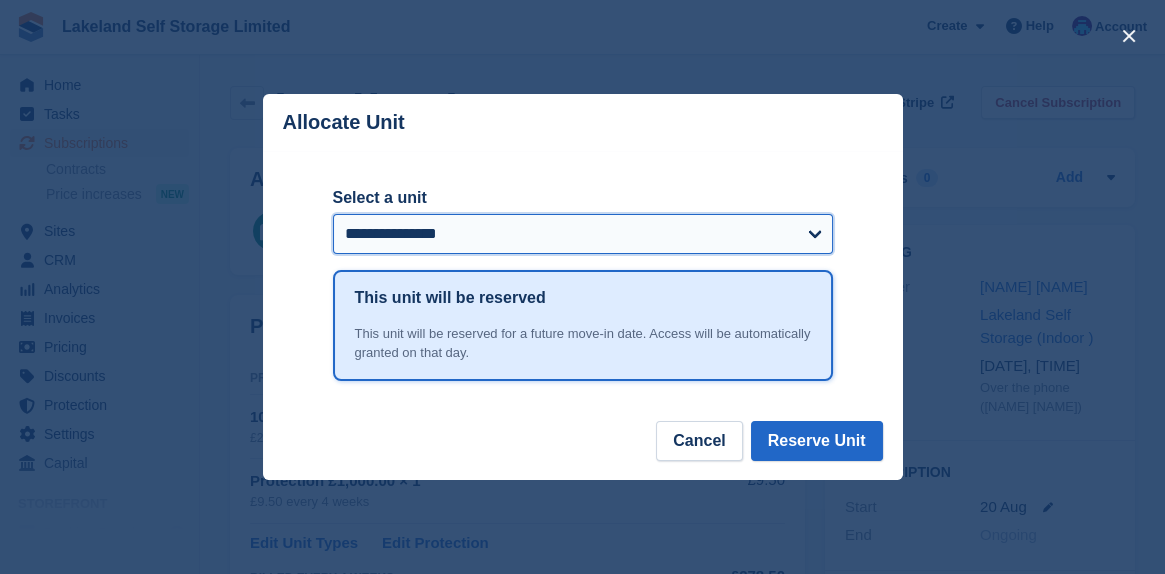 click on "**********" at bounding box center [583, 234] 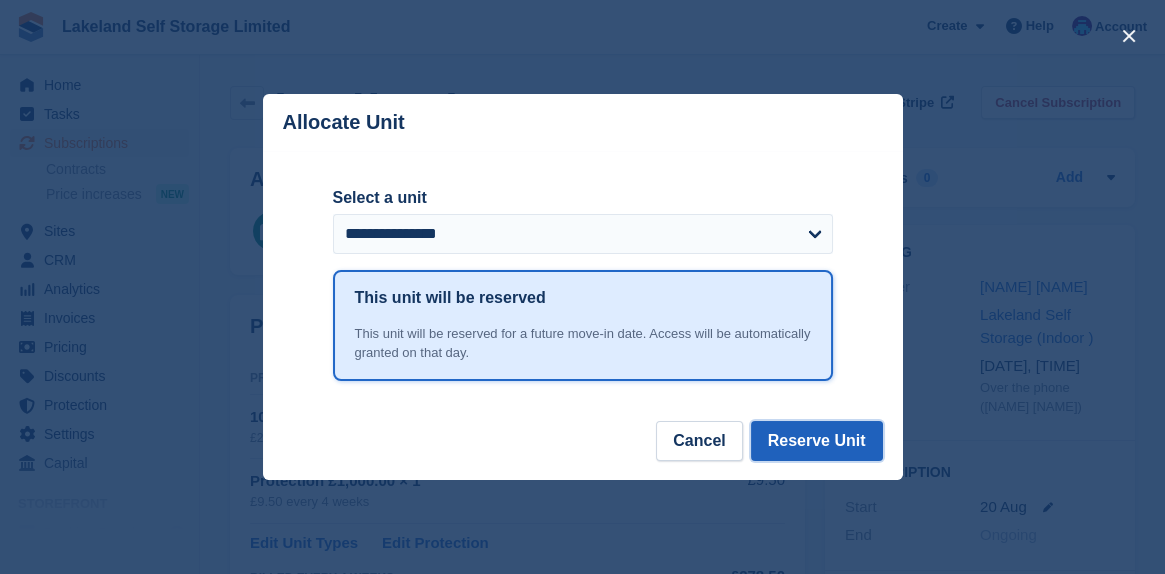 click on "Reserve Unit" at bounding box center (817, 441) 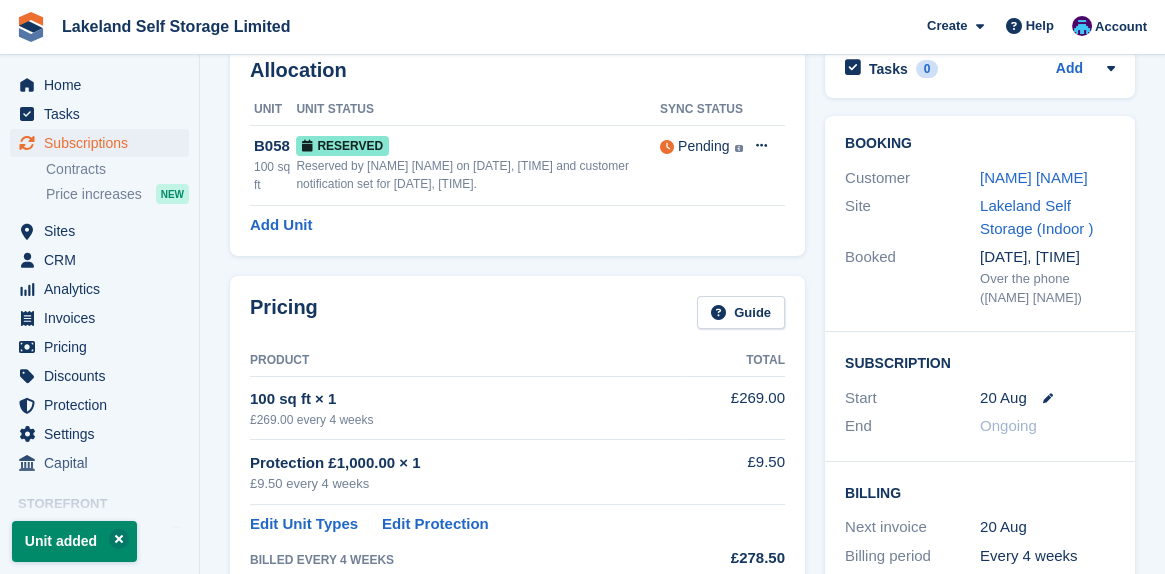 scroll, scrollTop: 100, scrollLeft: 0, axis: vertical 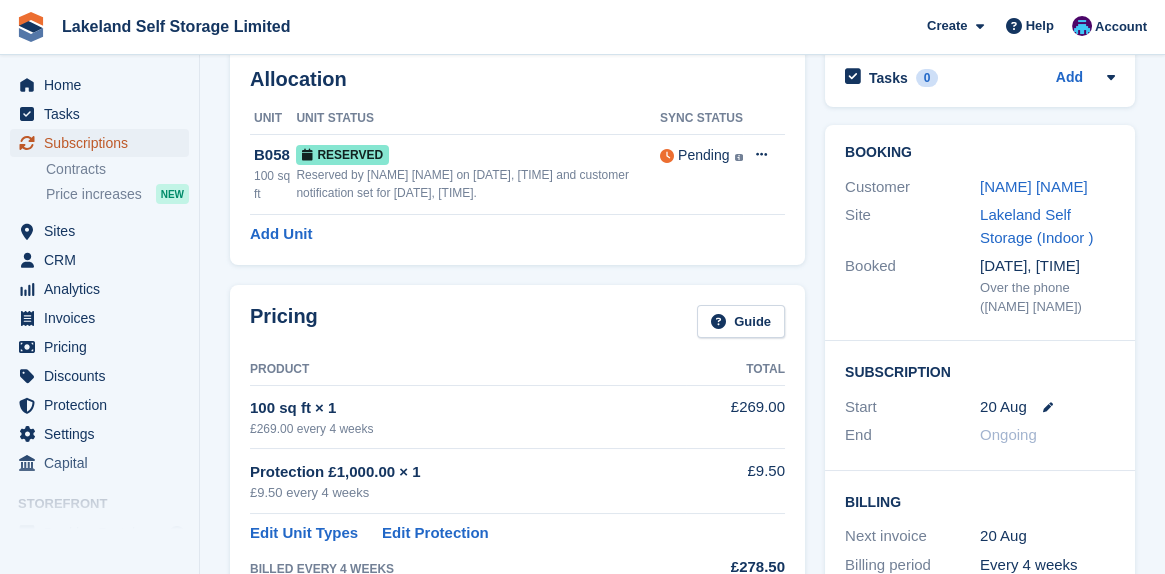 click on "Subscriptions" at bounding box center (104, 143) 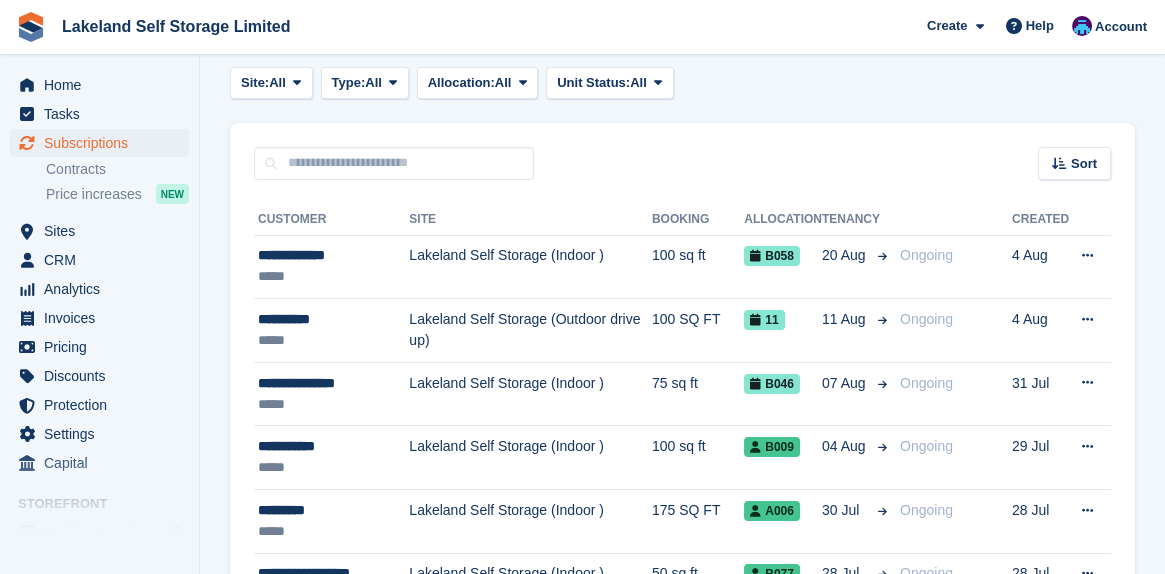 scroll, scrollTop: 0, scrollLeft: 0, axis: both 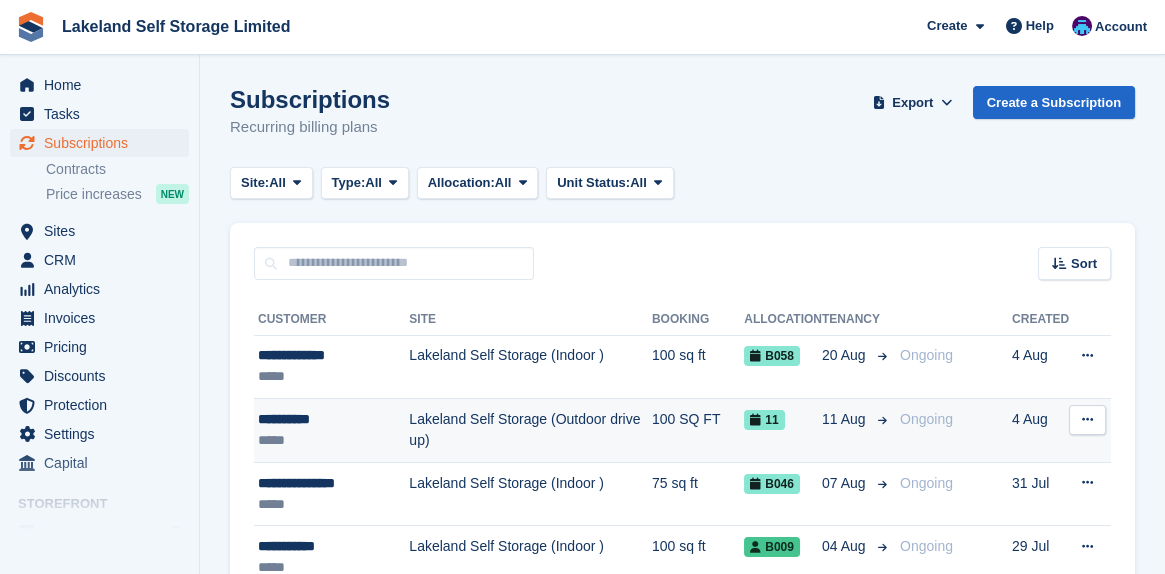 click on "**********" at bounding box center [333, 419] 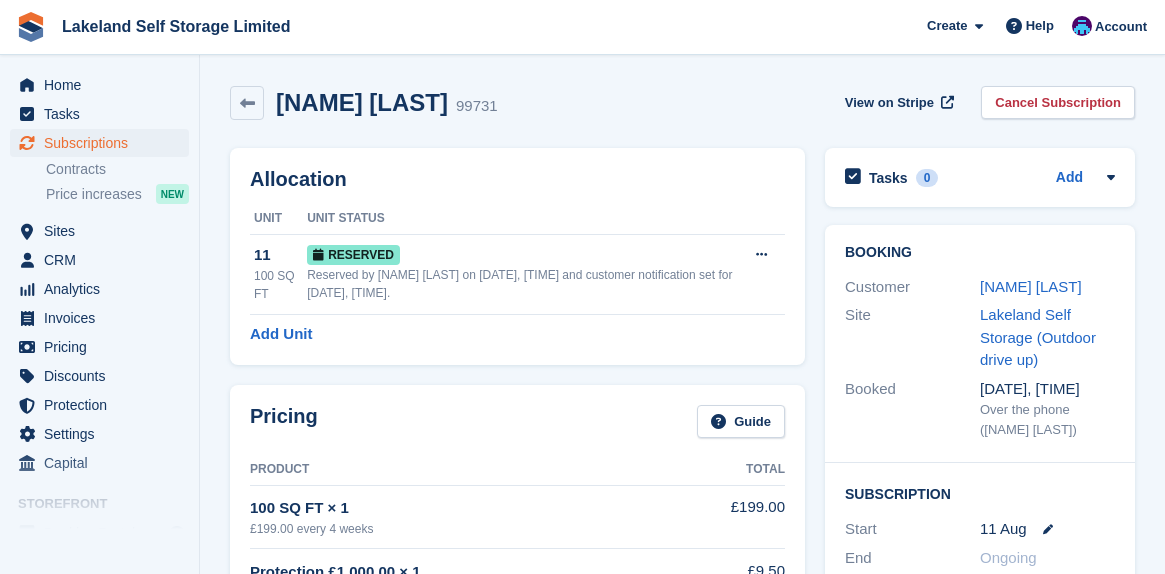 scroll, scrollTop: 0, scrollLeft: 0, axis: both 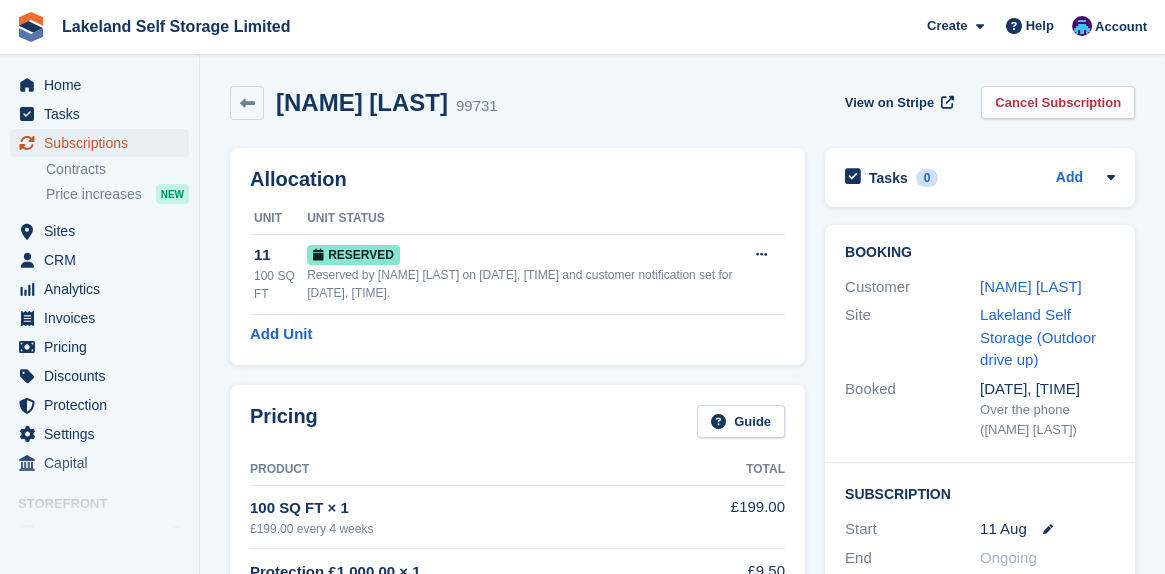 click on "Subscriptions" at bounding box center [104, 143] 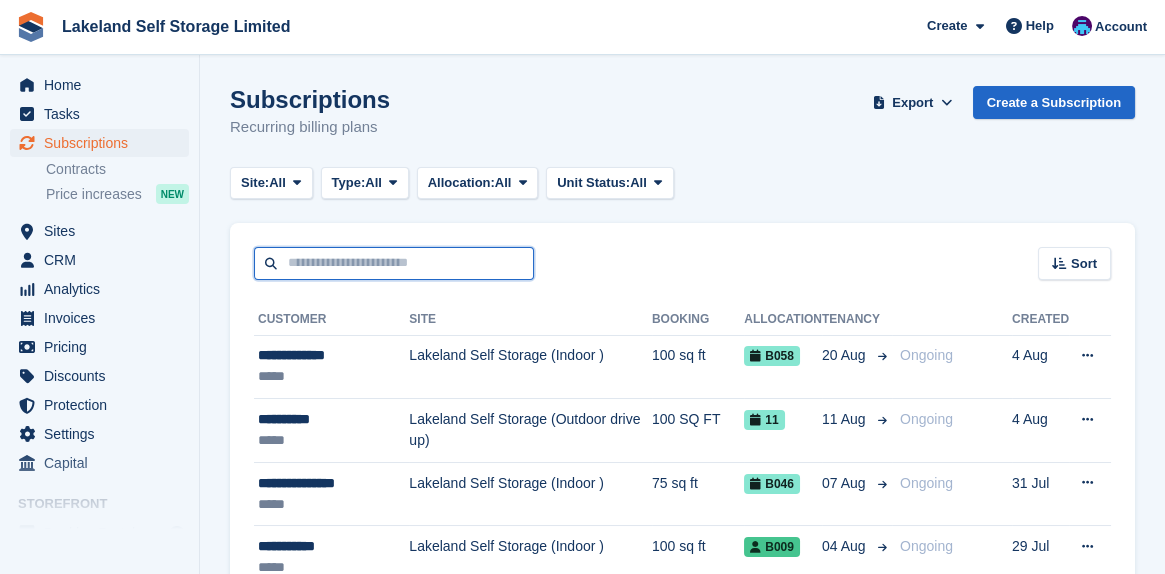 click at bounding box center [394, 263] 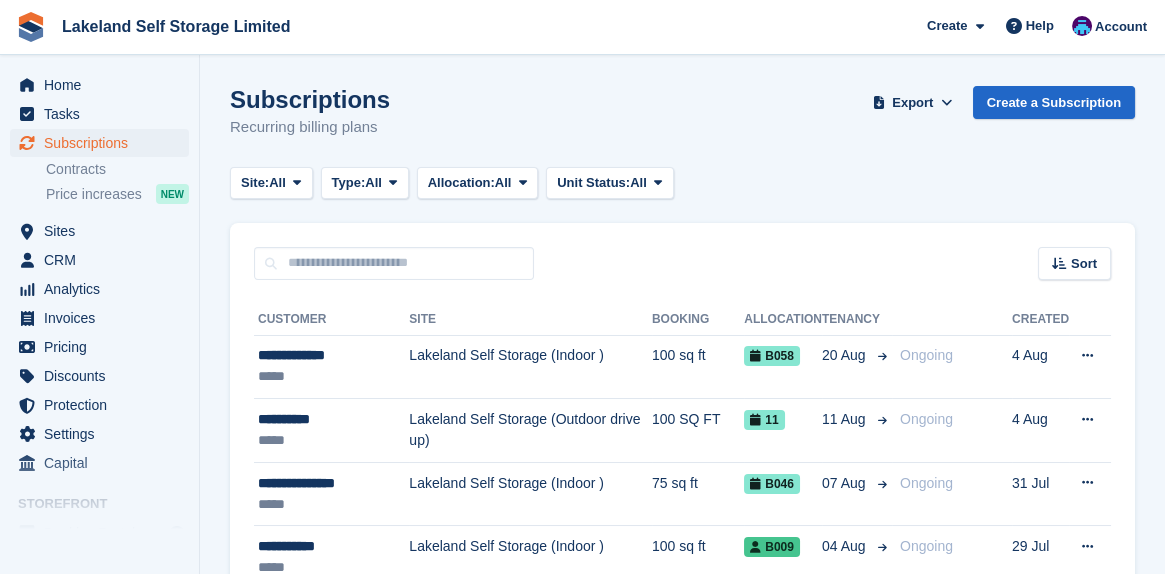 click on "Pricing" at bounding box center (99, 347) 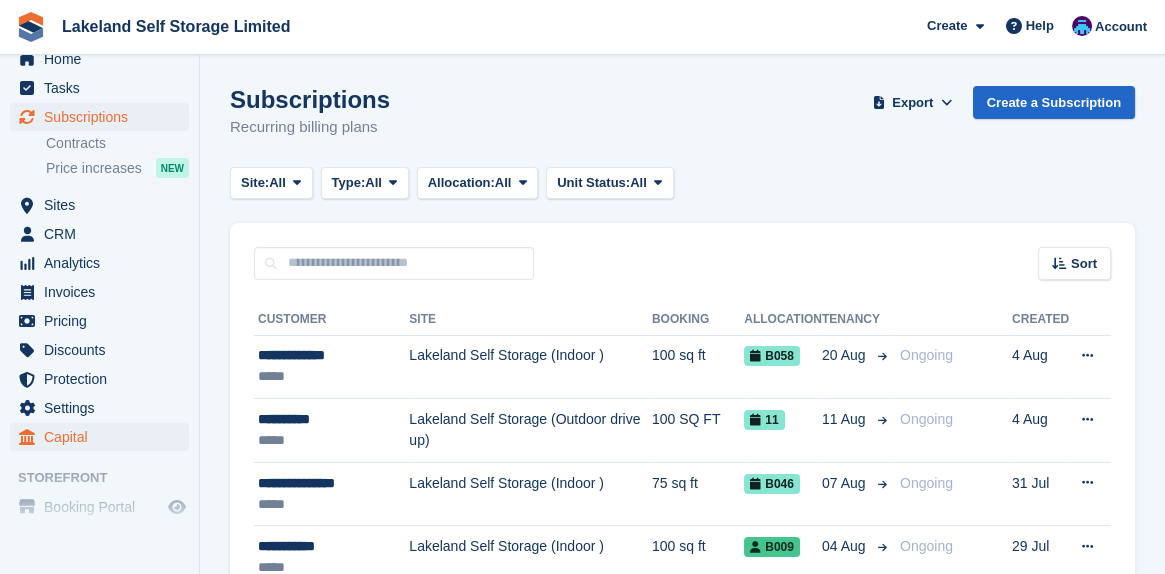 scroll, scrollTop: 0, scrollLeft: 0, axis: both 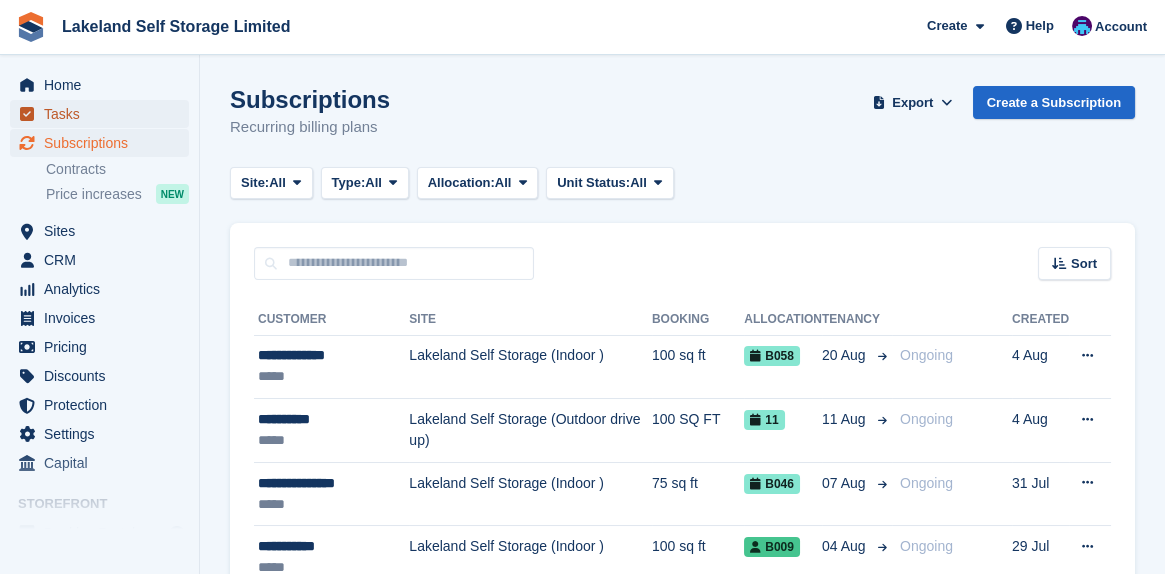 click on "Tasks" at bounding box center [104, 114] 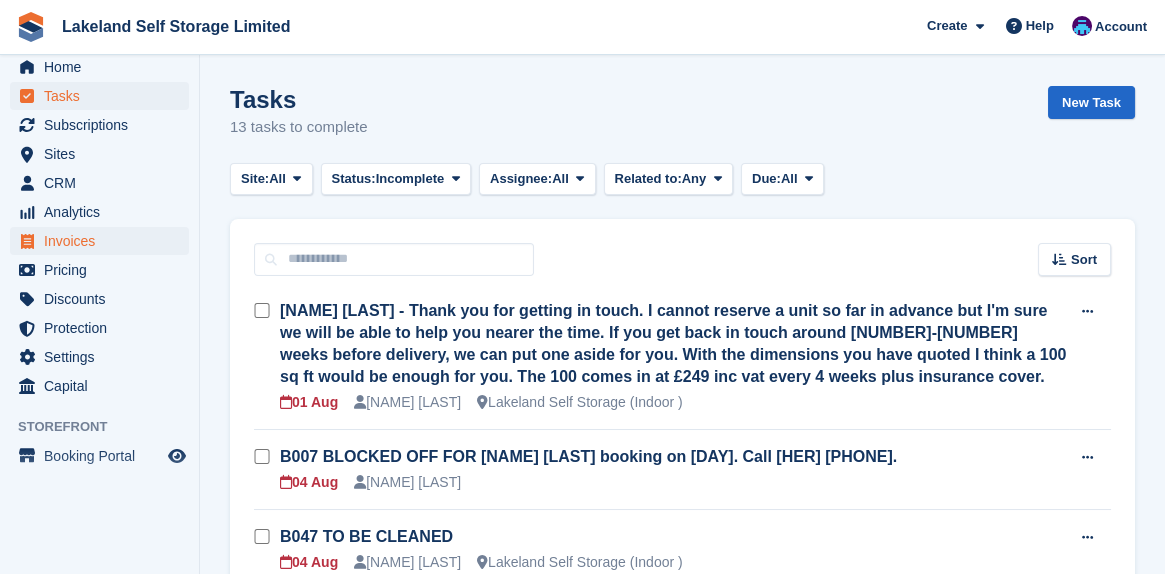 scroll, scrollTop: 23, scrollLeft: 0, axis: vertical 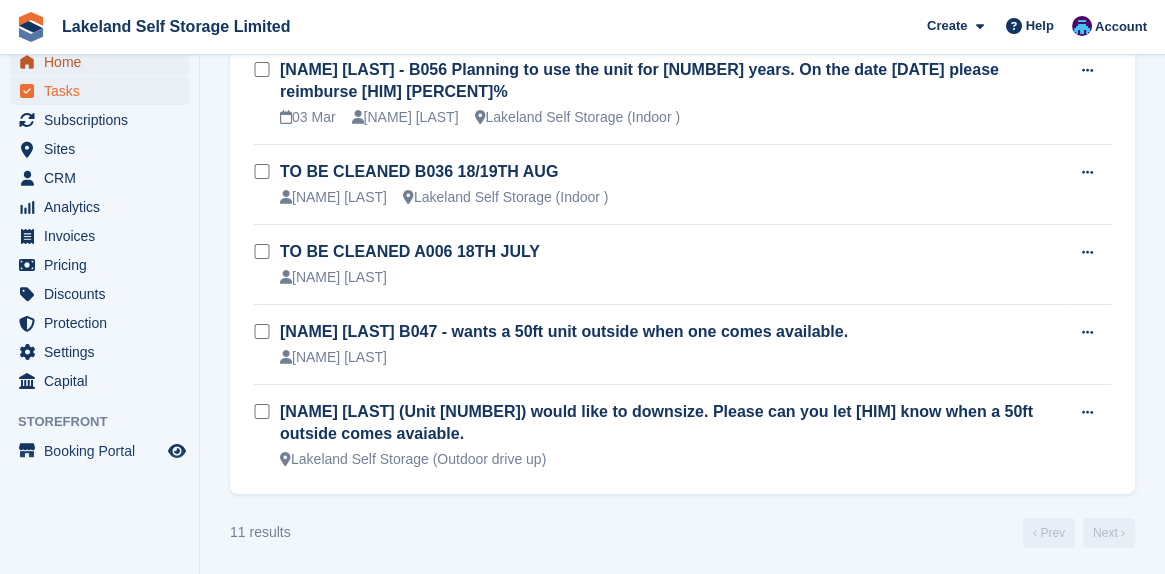 click on "Home" at bounding box center [104, 62] 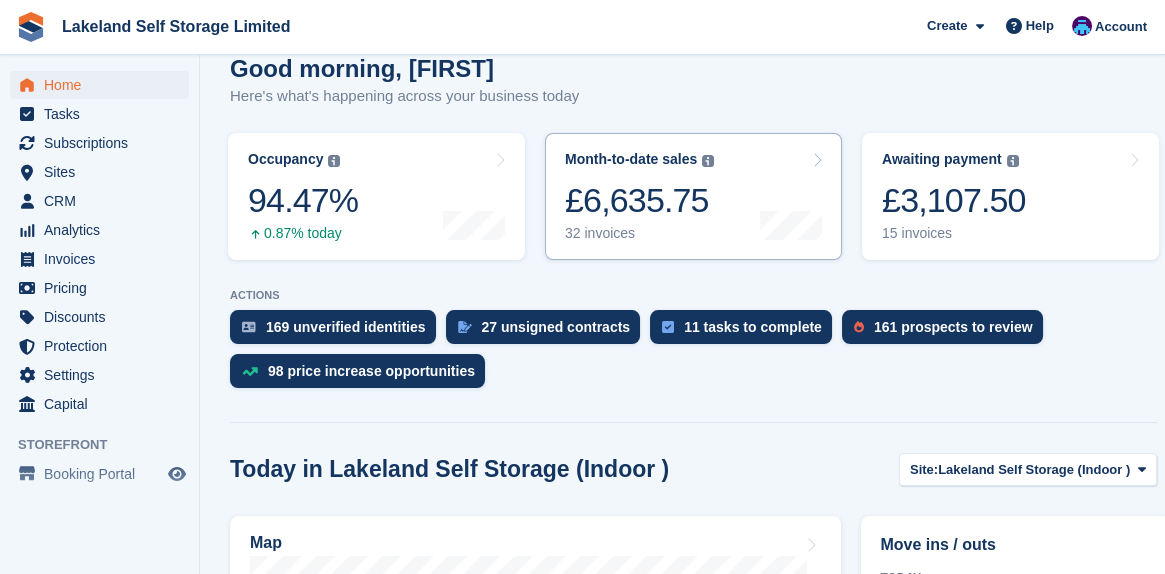 scroll, scrollTop: 0, scrollLeft: 0, axis: both 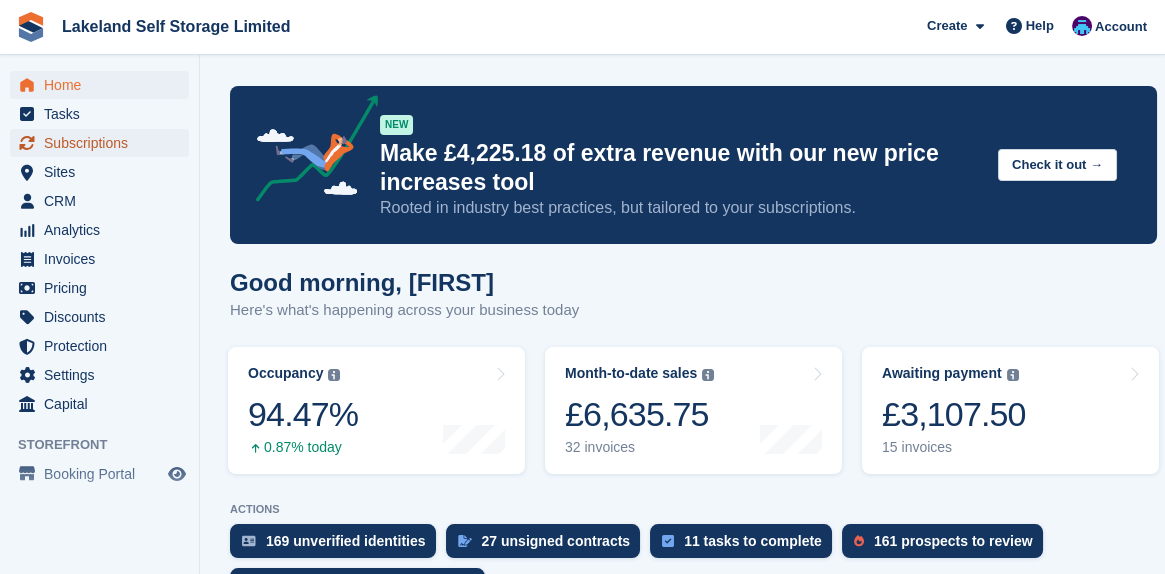 click on "Subscriptions" at bounding box center (104, 143) 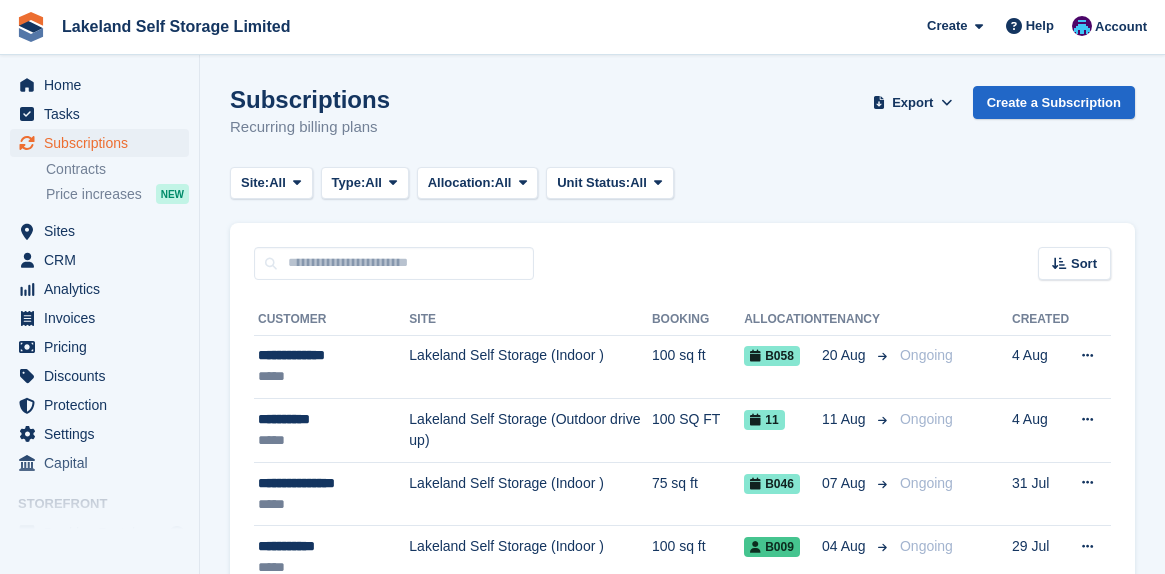 scroll, scrollTop: 0, scrollLeft: 0, axis: both 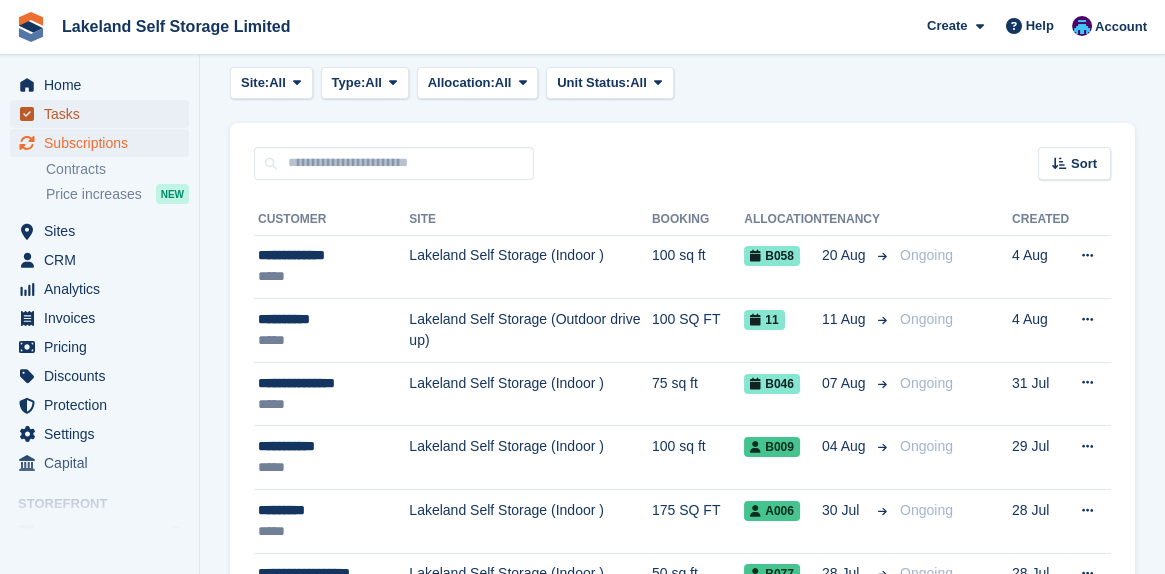 click on "Tasks" at bounding box center [104, 114] 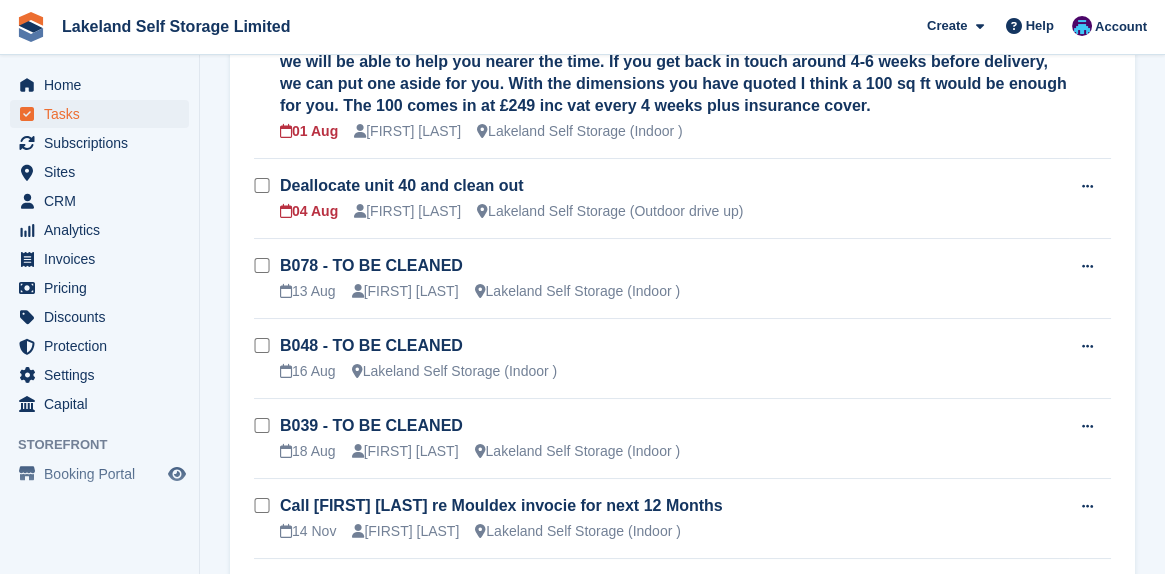 scroll, scrollTop: 0, scrollLeft: 0, axis: both 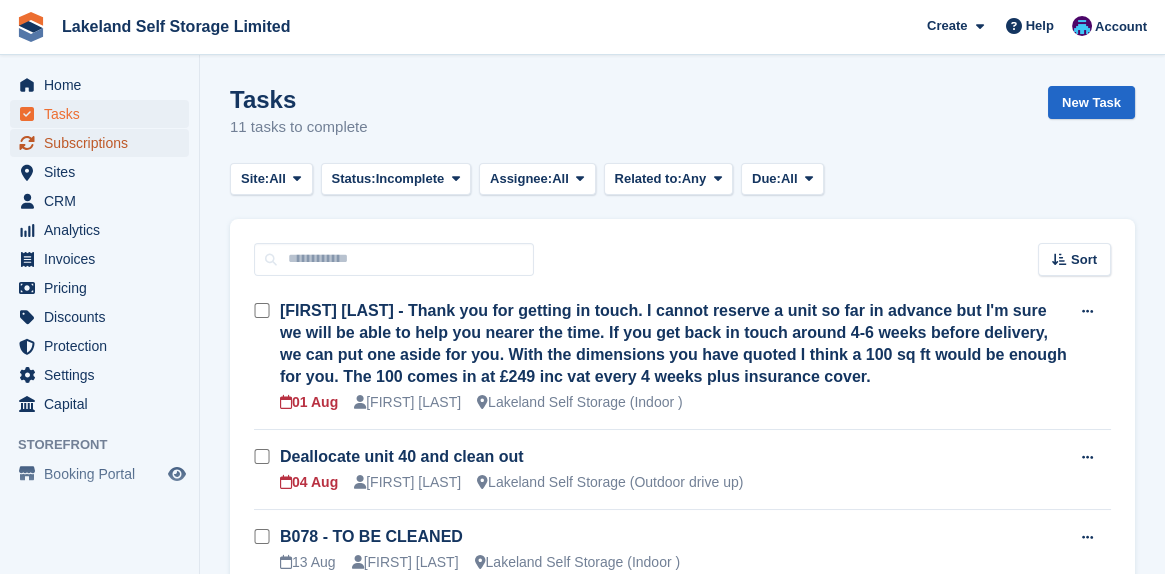 click on "Subscriptions" at bounding box center (104, 143) 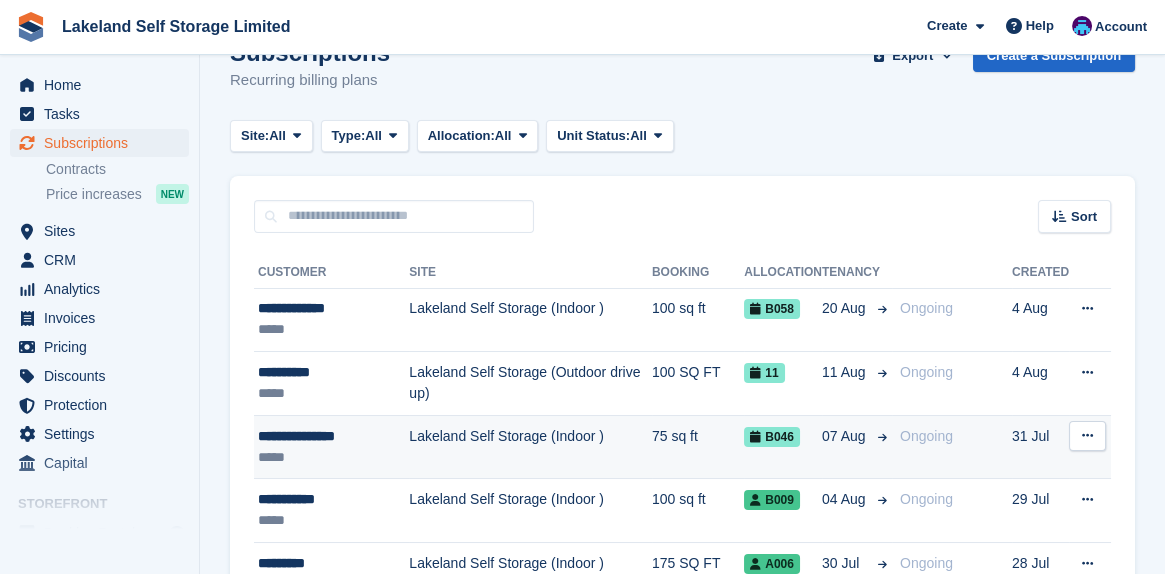 scroll, scrollTop: 0, scrollLeft: 0, axis: both 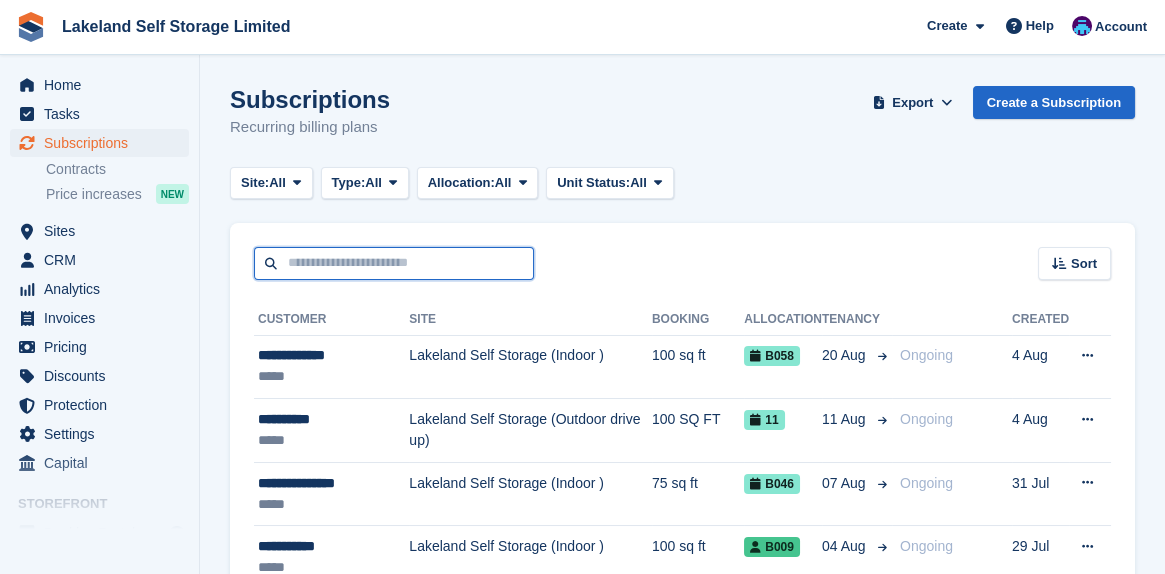 click at bounding box center [394, 263] 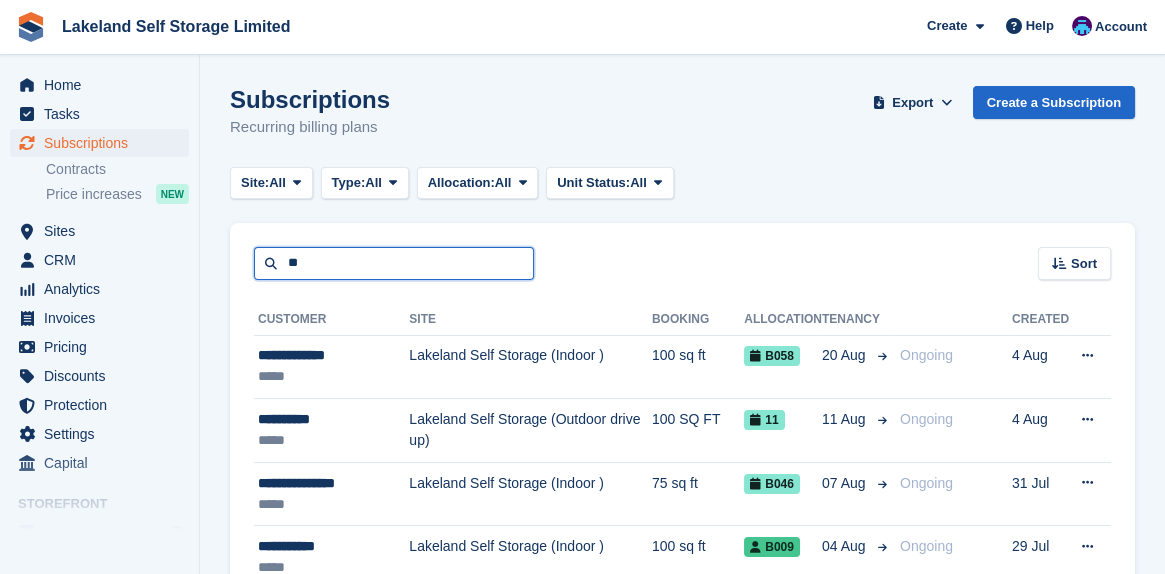 type on "*" 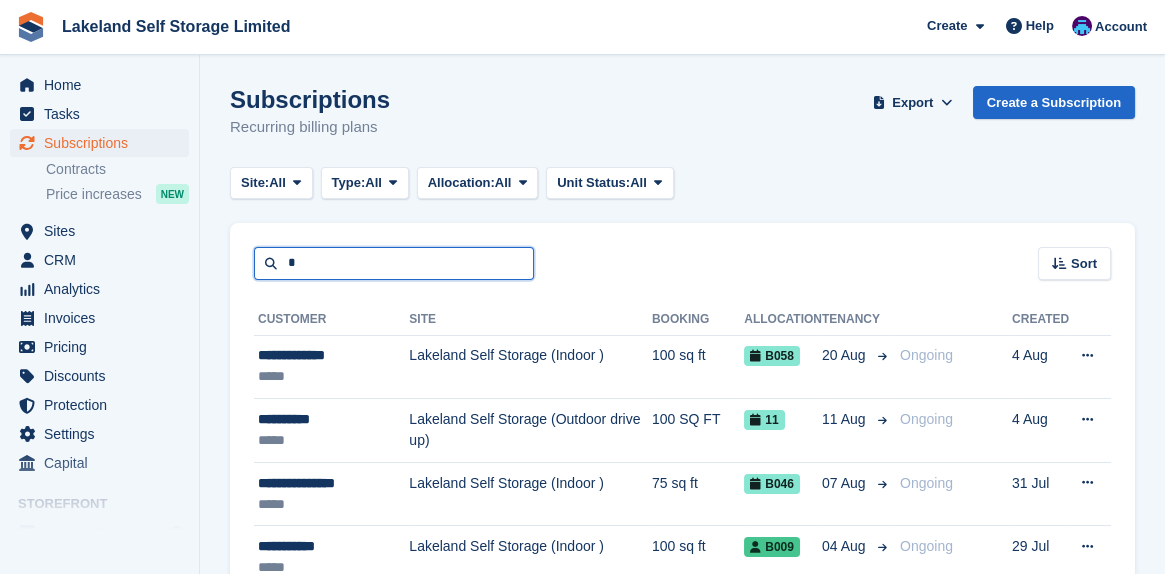 type 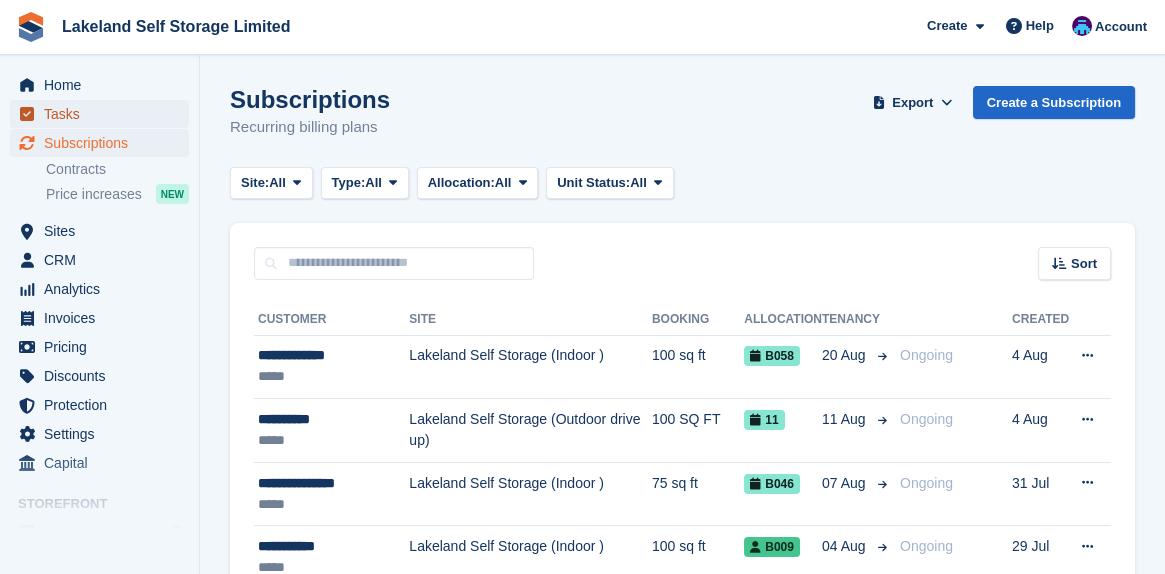 click on "Tasks" at bounding box center [104, 114] 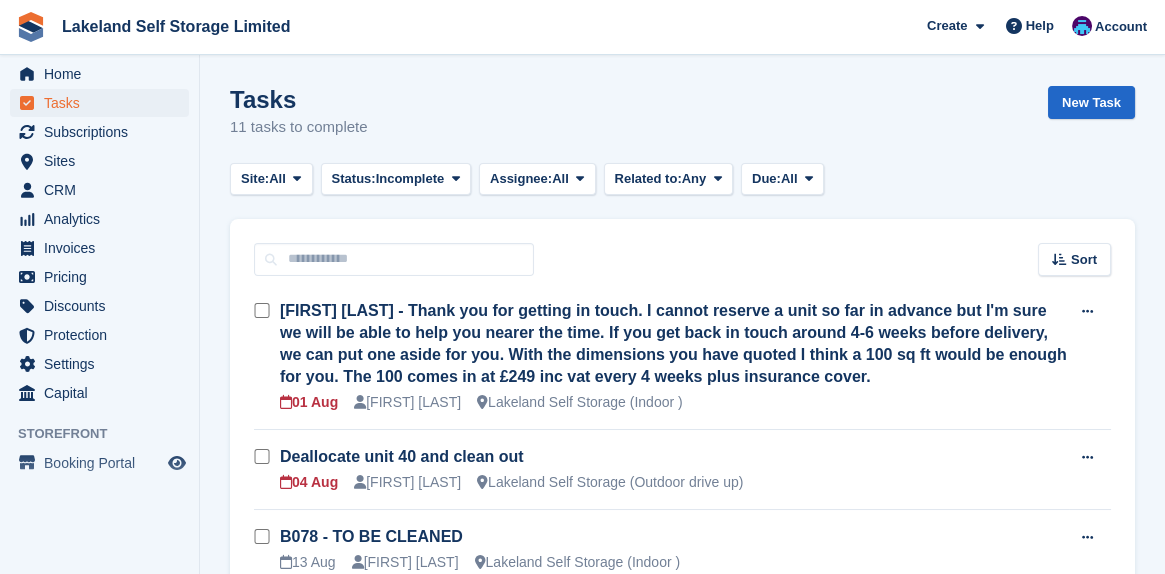 scroll, scrollTop: 23, scrollLeft: 0, axis: vertical 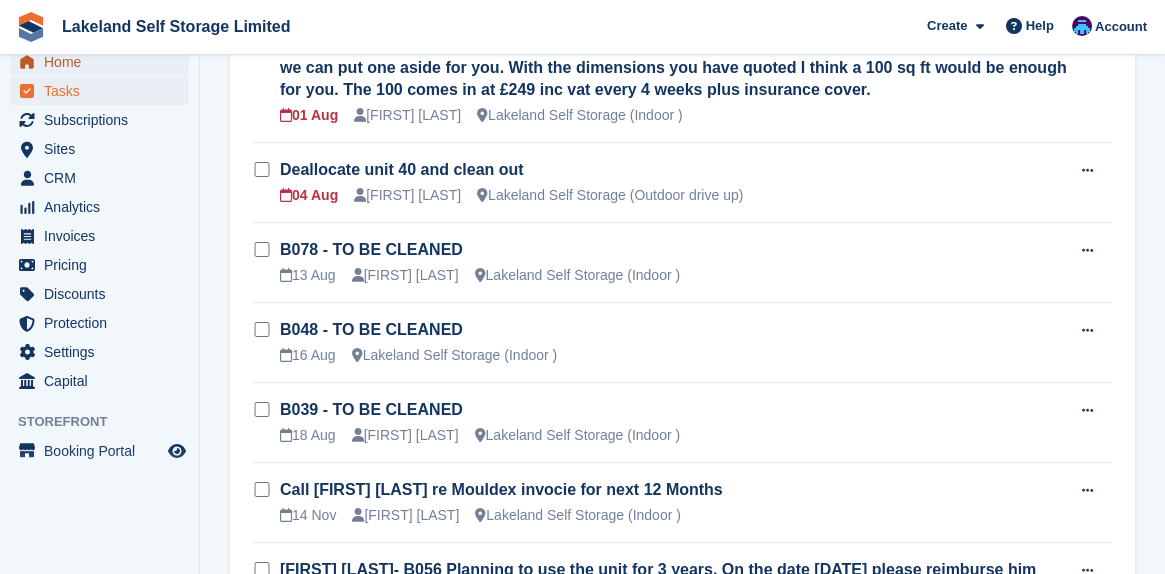 click on "Home" at bounding box center [104, 62] 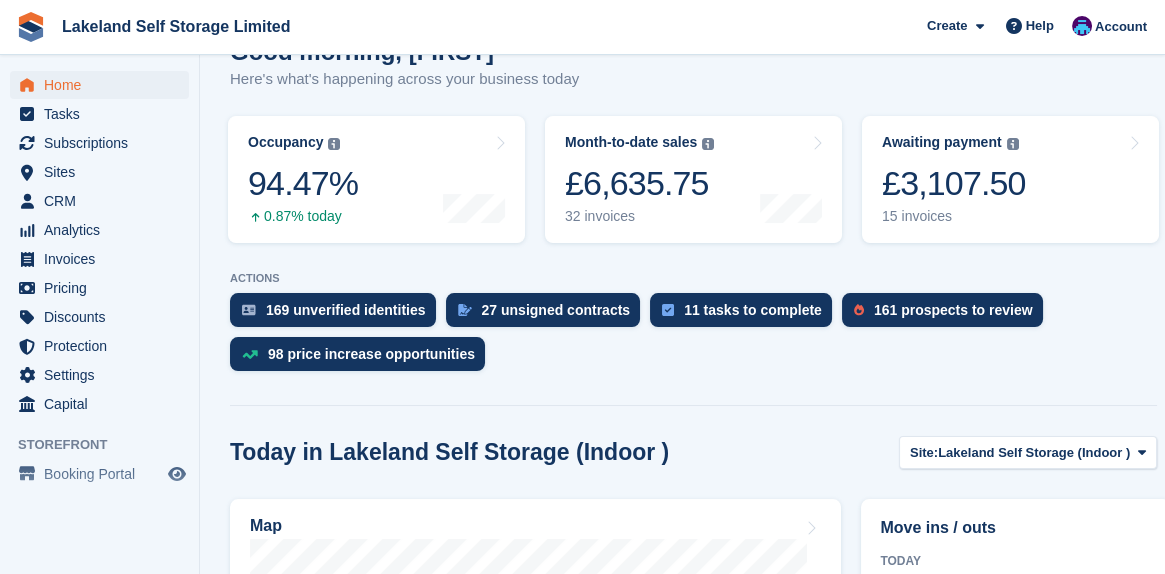 scroll, scrollTop: 300, scrollLeft: 0, axis: vertical 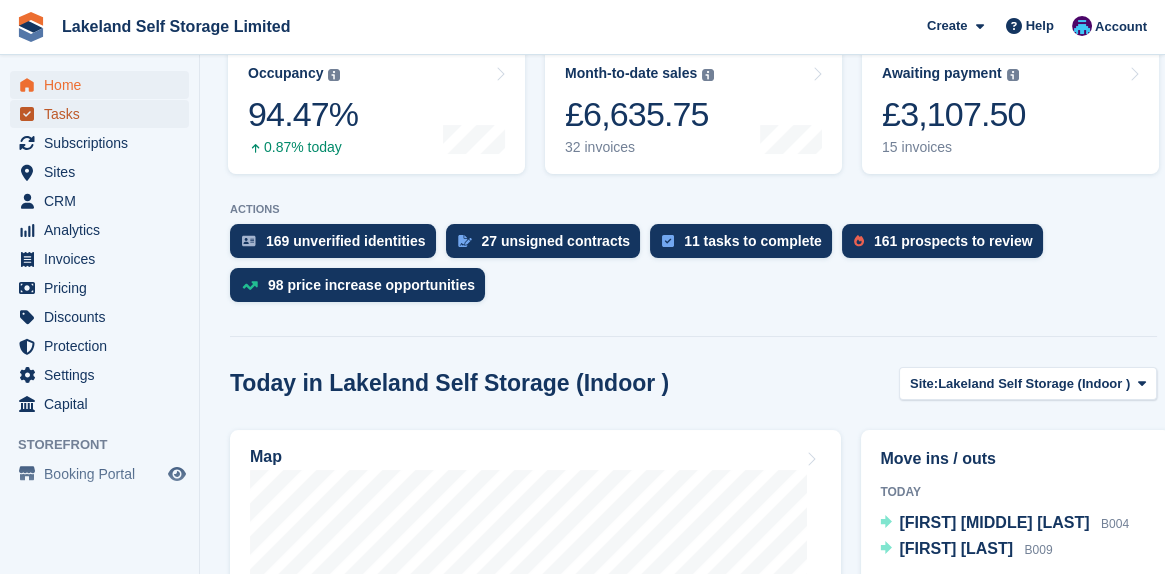 click on "Tasks" at bounding box center (104, 114) 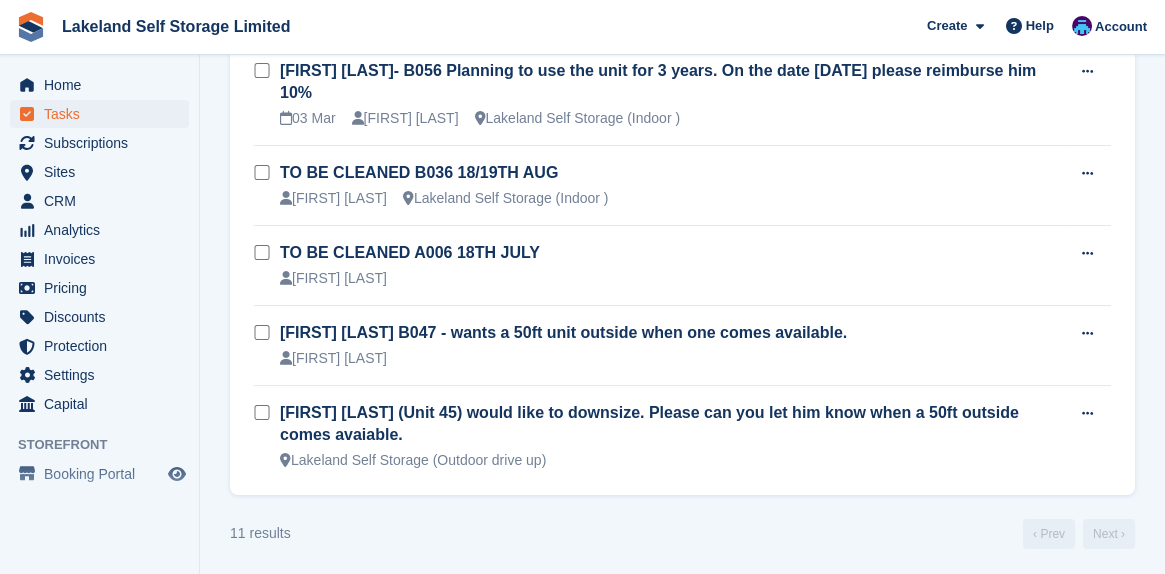 scroll, scrollTop: 787, scrollLeft: 0, axis: vertical 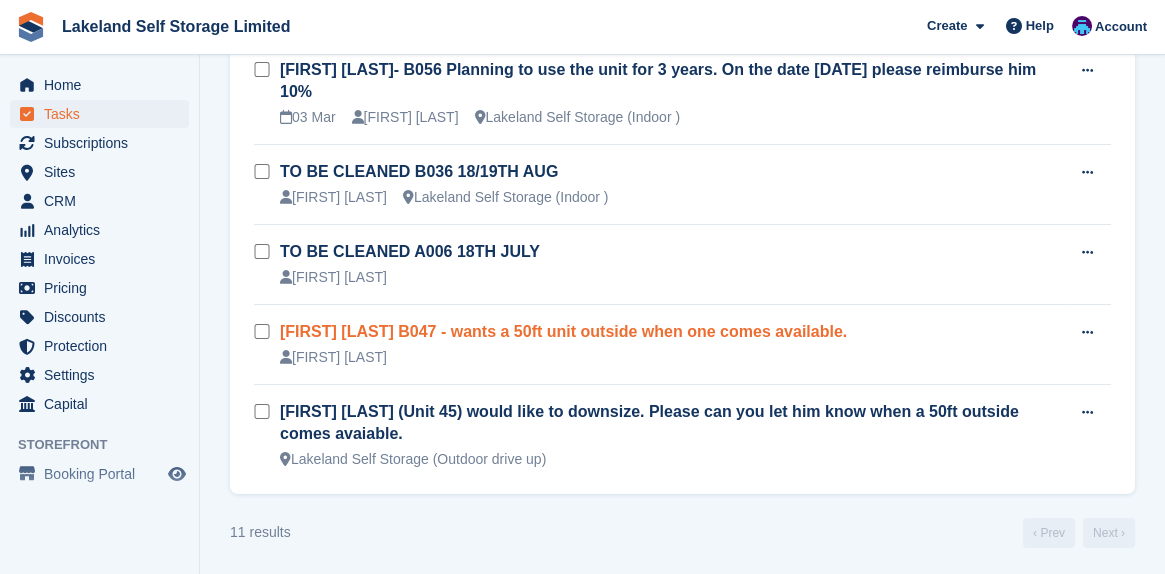 click on "Lisa Jones B047 - wants a 50ft unit outside when one comes available." at bounding box center (563, 331) 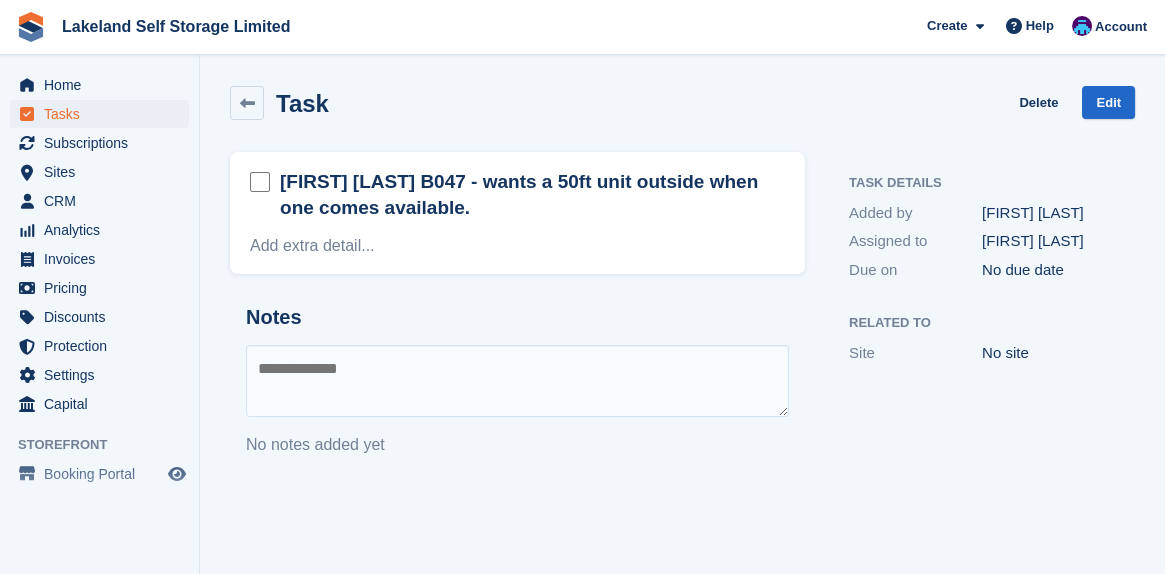 scroll, scrollTop: 0, scrollLeft: 0, axis: both 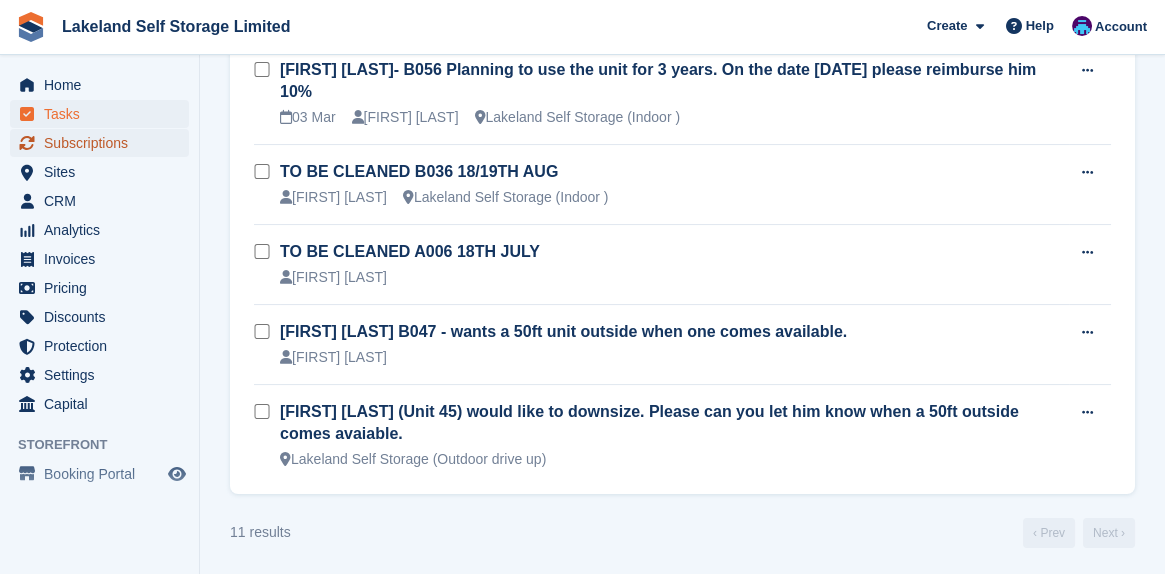 click on "Subscriptions" at bounding box center [104, 143] 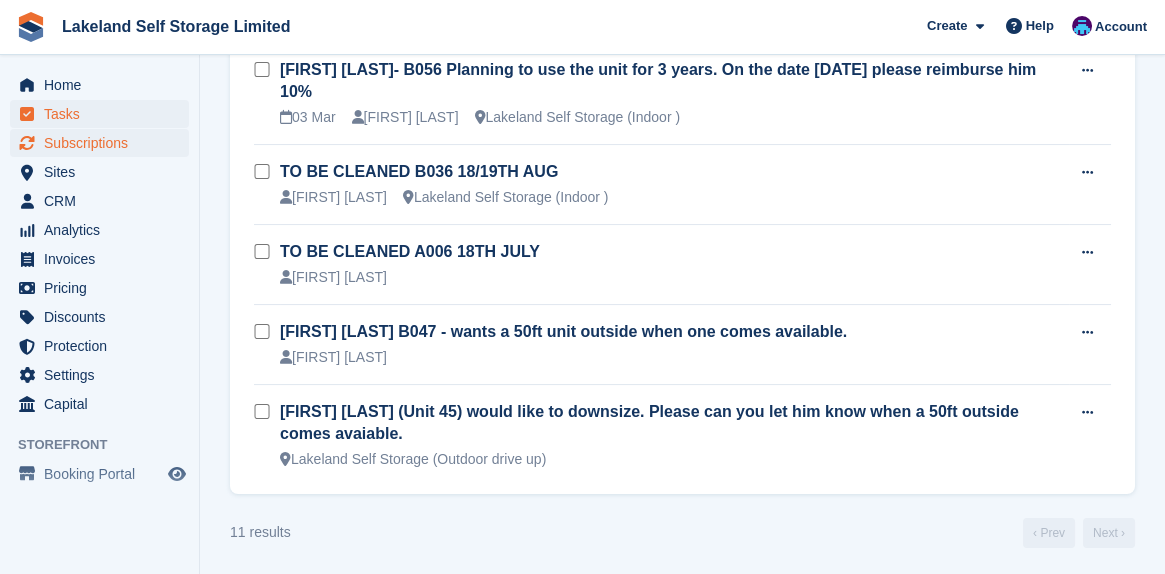 scroll, scrollTop: 0, scrollLeft: 0, axis: both 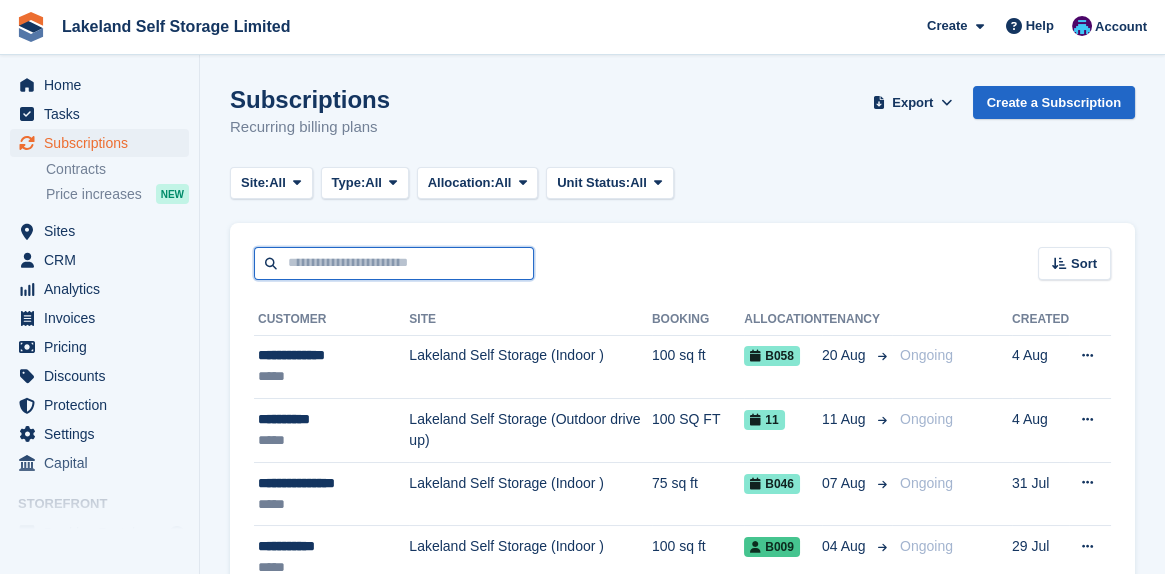click at bounding box center [394, 263] 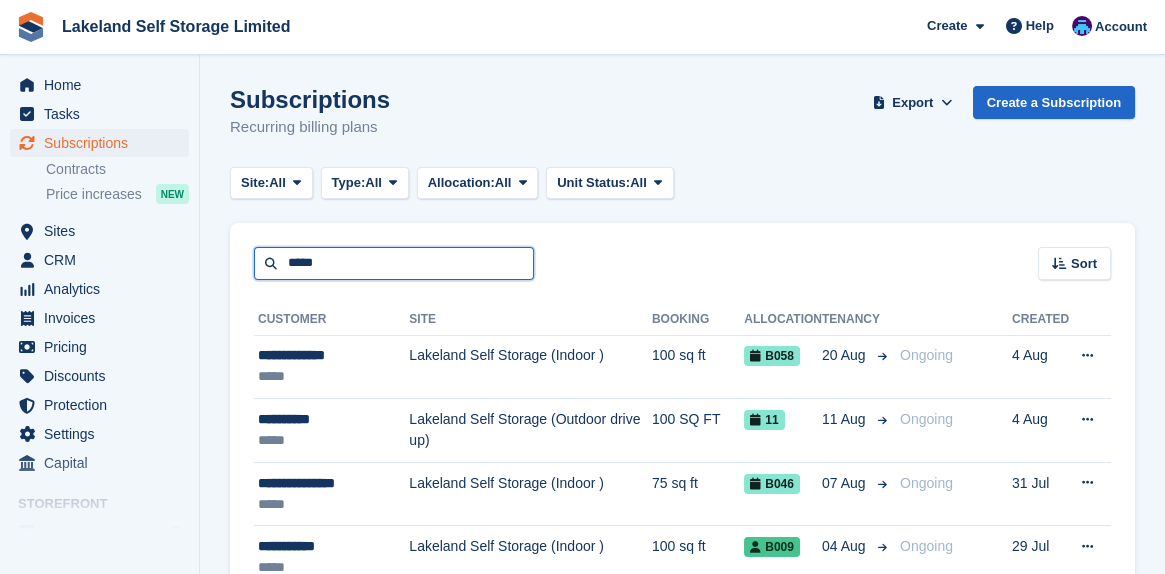 type on "*****" 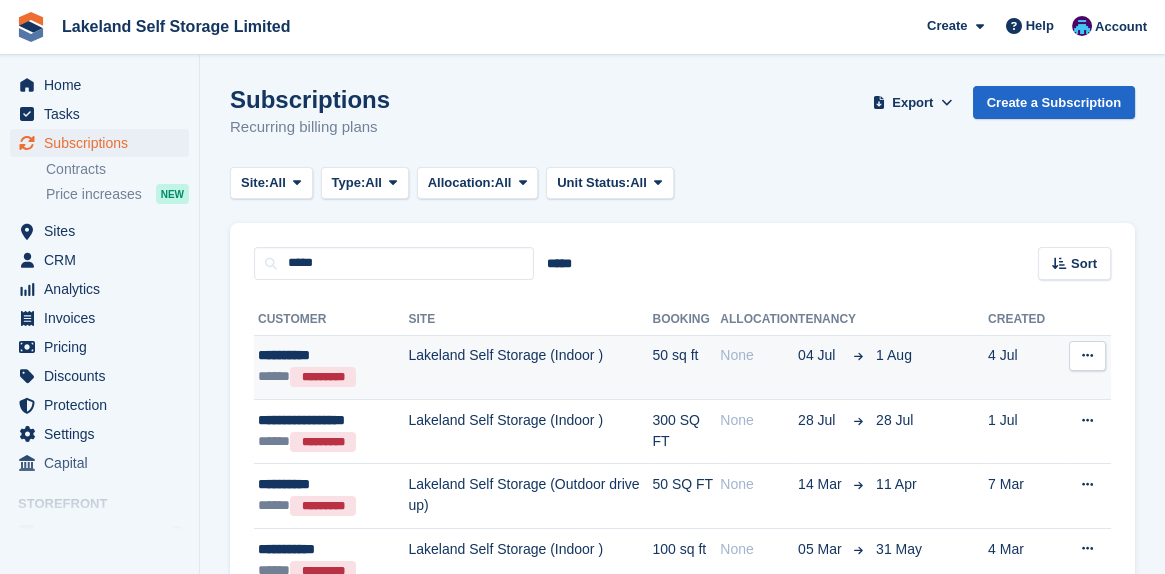 click on "**********" at bounding box center (333, 355) 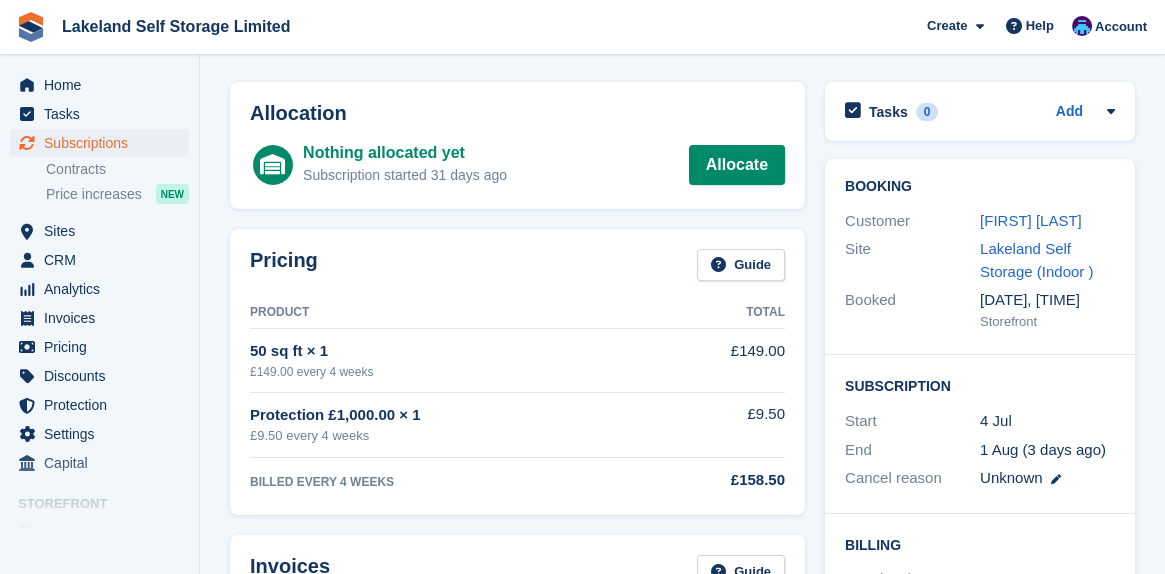 scroll, scrollTop: 100, scrollLeft: 0, axis: vertical 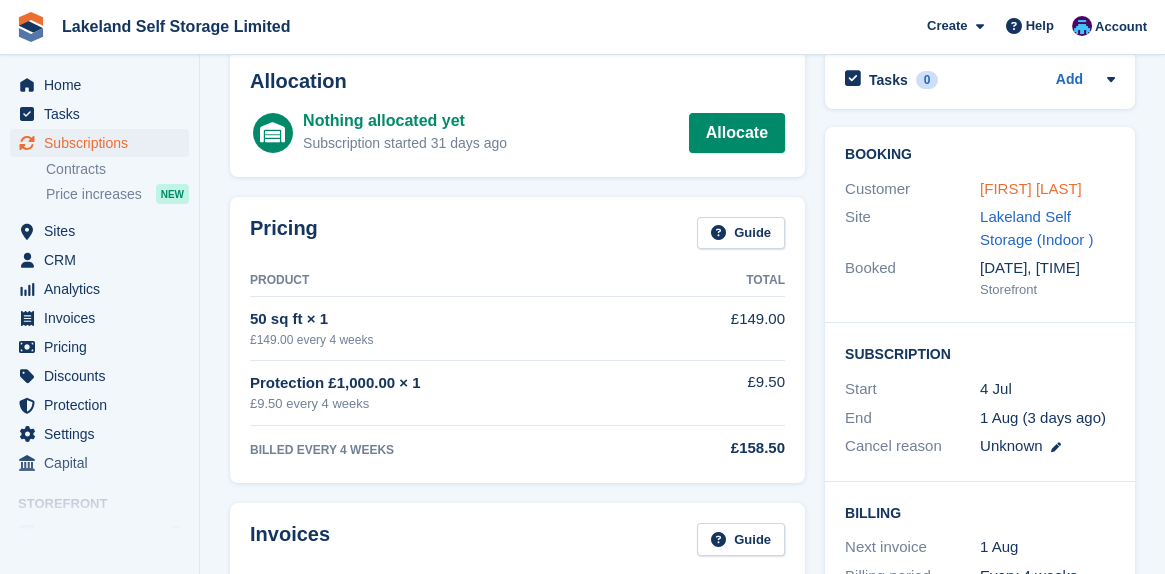 click on "[FIRST] [LAST]" at bounding box center [1031, 188] 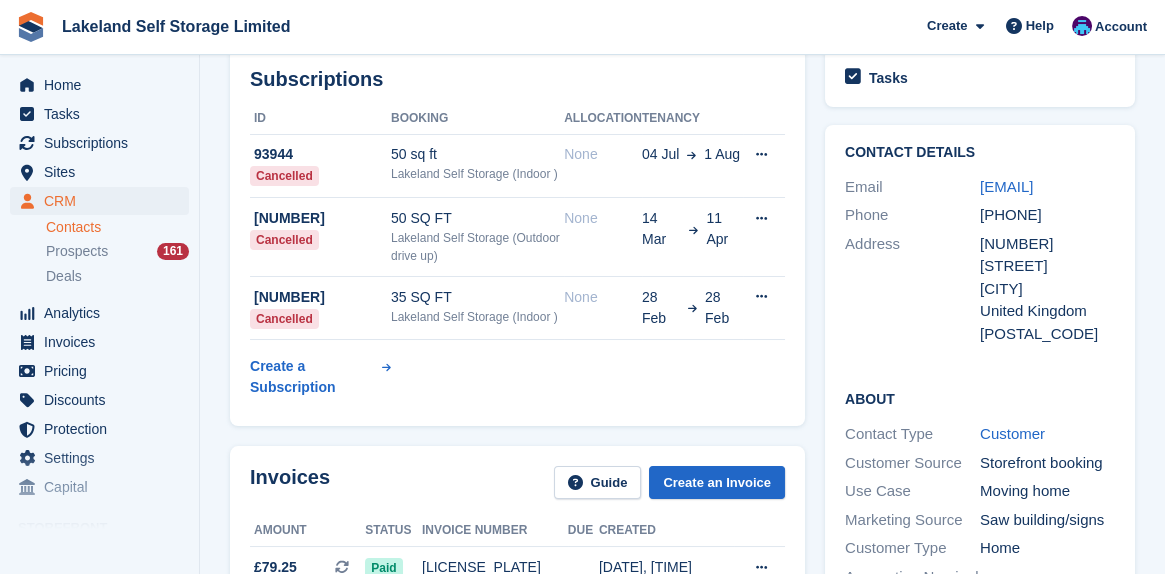 scroll, scrollTop: 0, scrollLeft: 0, axis: both 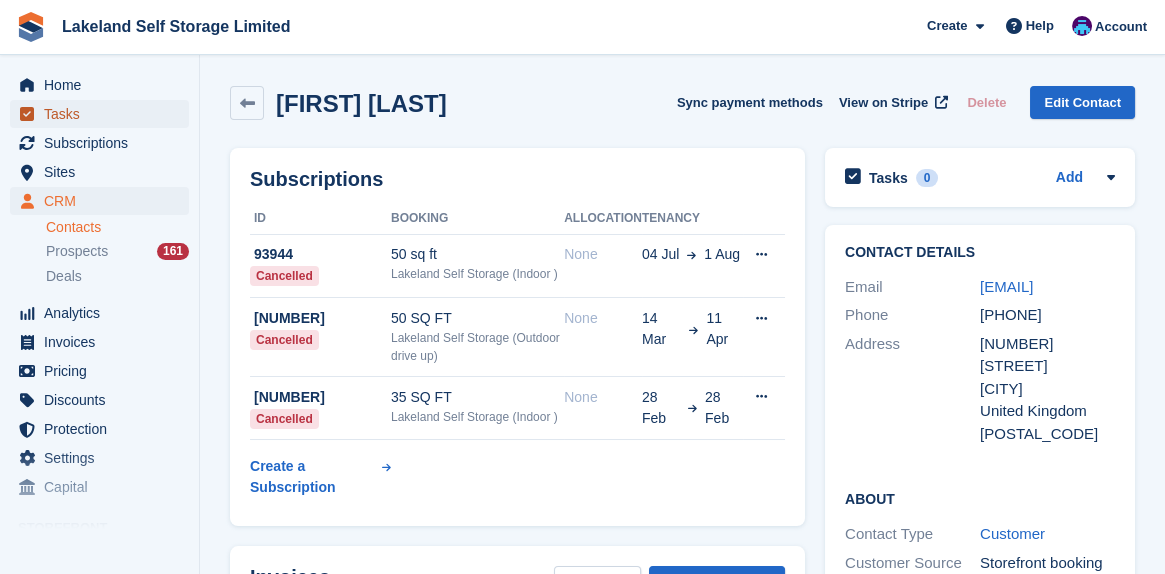 click on "Tasks" at bounding box center (104, 114) 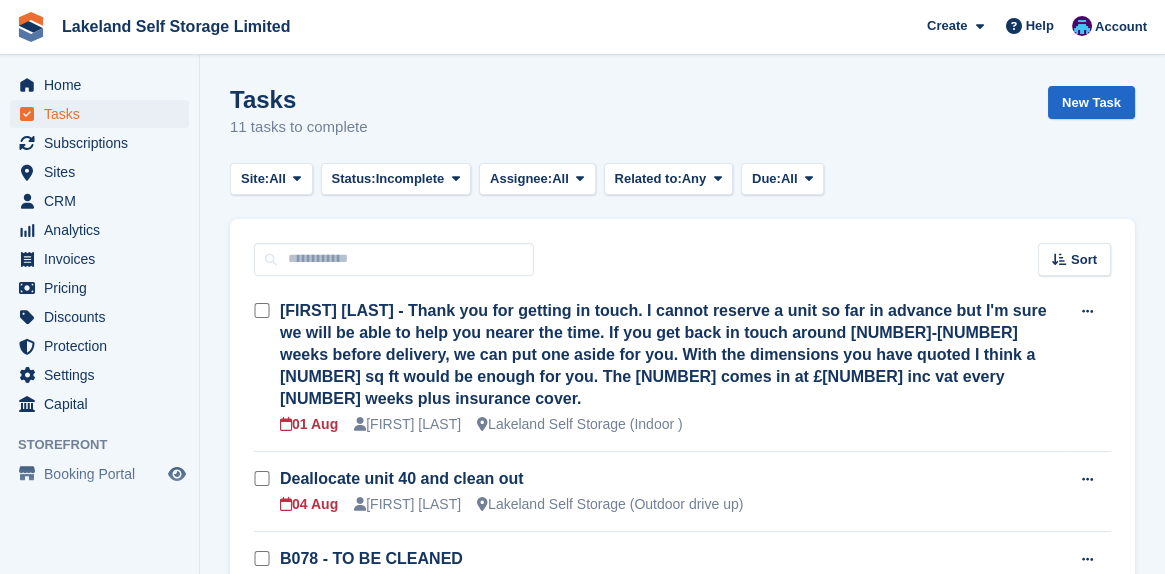 click on "[FIRST] [LAST] - Thank you for getting in touch.
I cannot reserve a unit so far in advance but I'm sure we will be able to help you nearer the time. If you get back in touch around [NUMBER]-[NUMBER] weeks before delivery, we can put one aside for you.
With the dimensions you have quoted I think a [NUMBER] sq ft would be enough for you. The [NUMBER] comes in at £[NUMBER] inc vat every [NUMBER] weeks plus insurance cover.
[DATE]
[FIRST] [LAST]
[COMPANY_NAME]  (Indoor )
Edit task
Delete task" at bounding box center [682, 789] 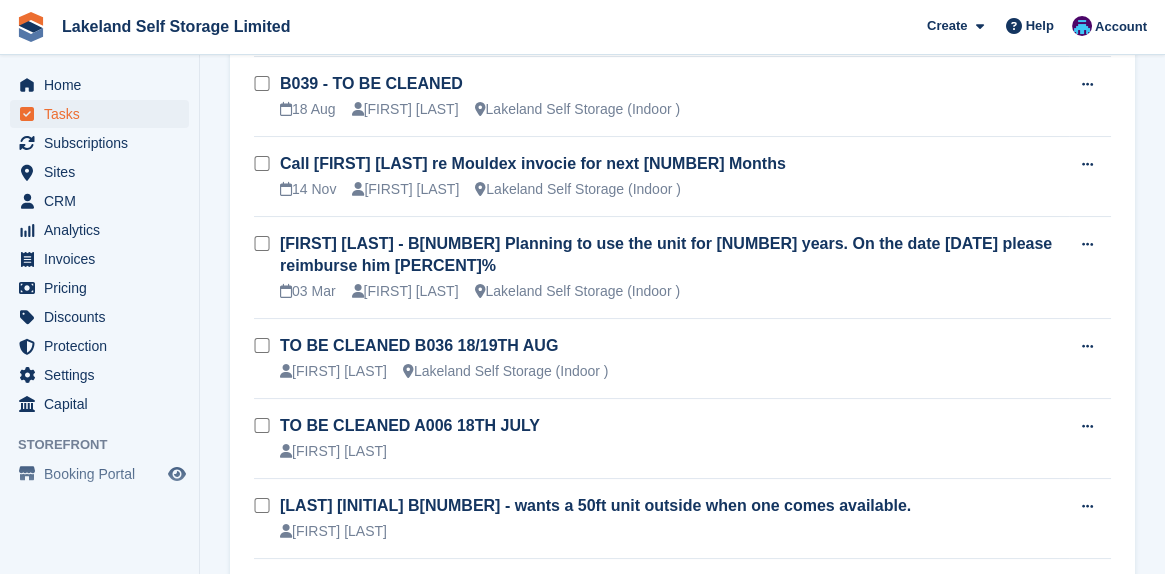 scroll, scrollTop: 700, scrollLeft: 0, axis: vertical 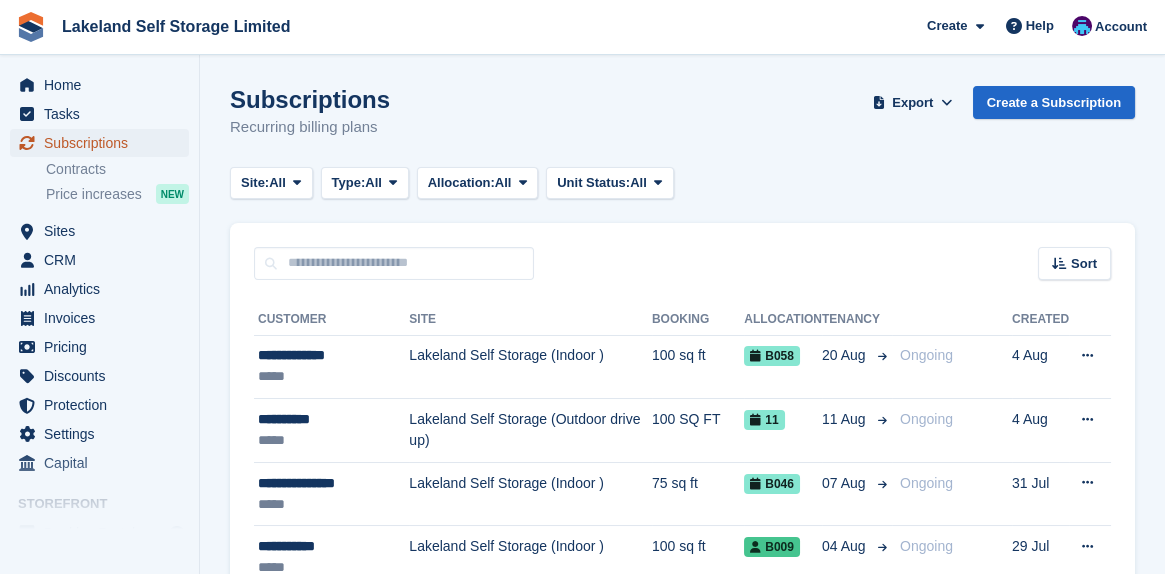 click on "Subscriptions" at bounding box center (104, 143) 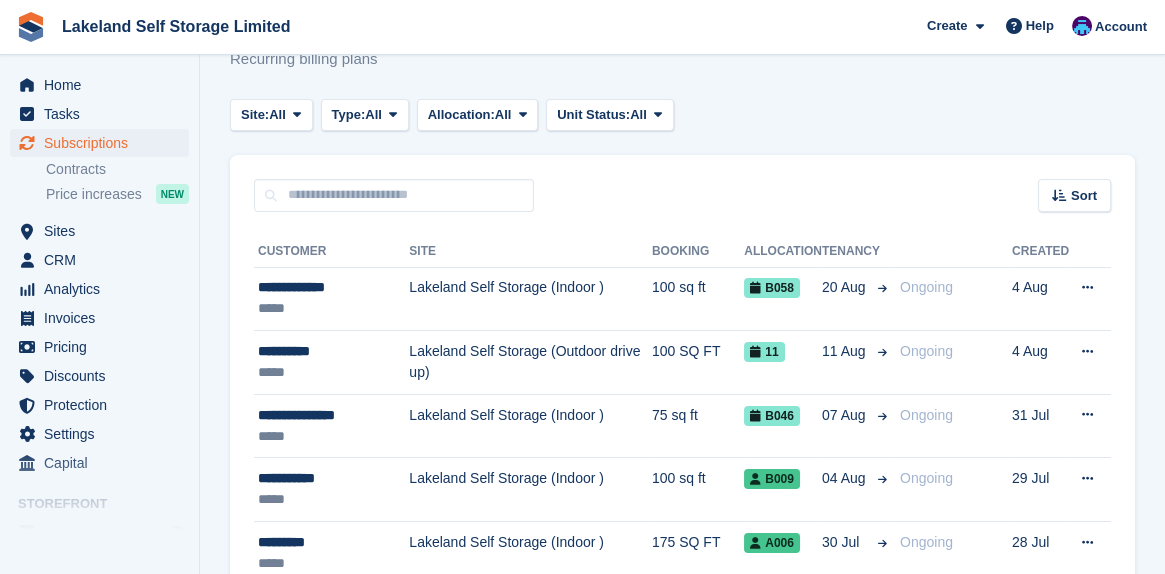 scroll, scrollTop: 100, scrollLeft: 0, axis: vertical 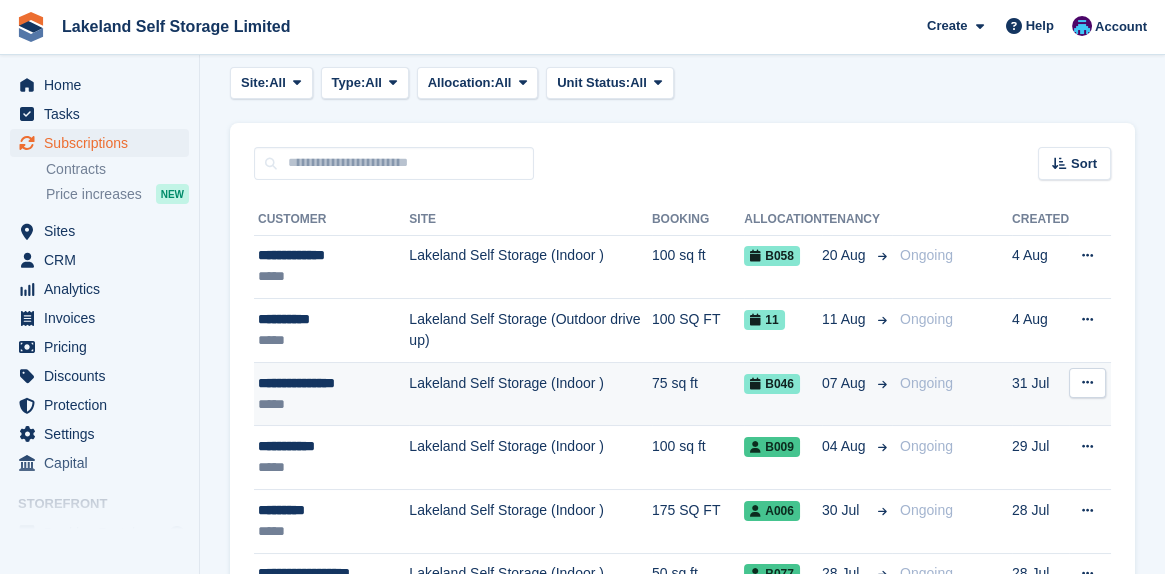 click on "**********" at bounding box center (333, 383) 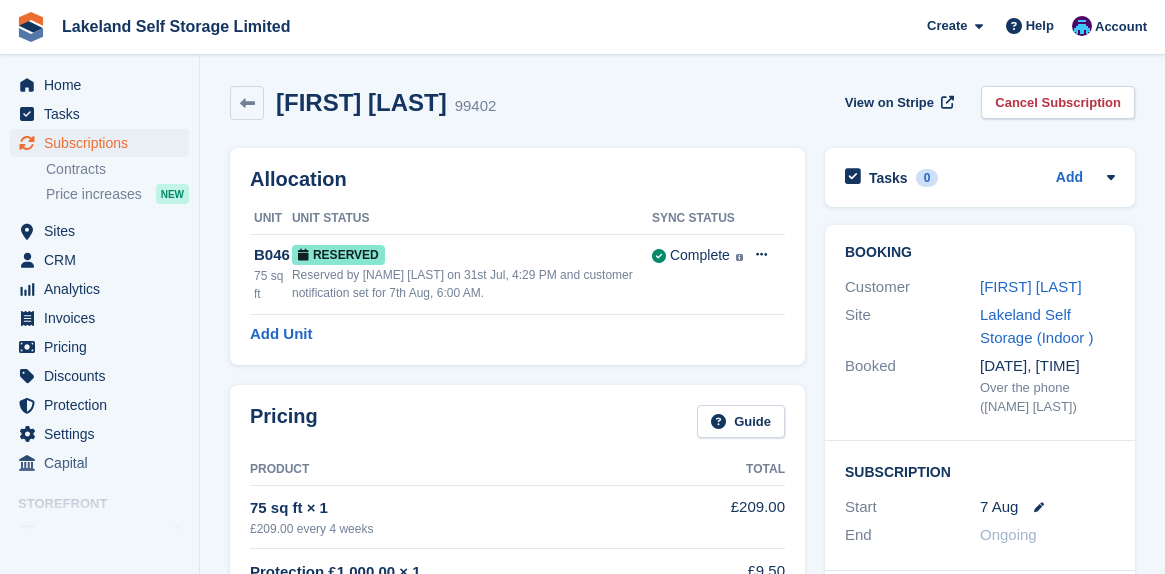 scroll, scrollTop: 0, scrollLeft: 0, axis: both 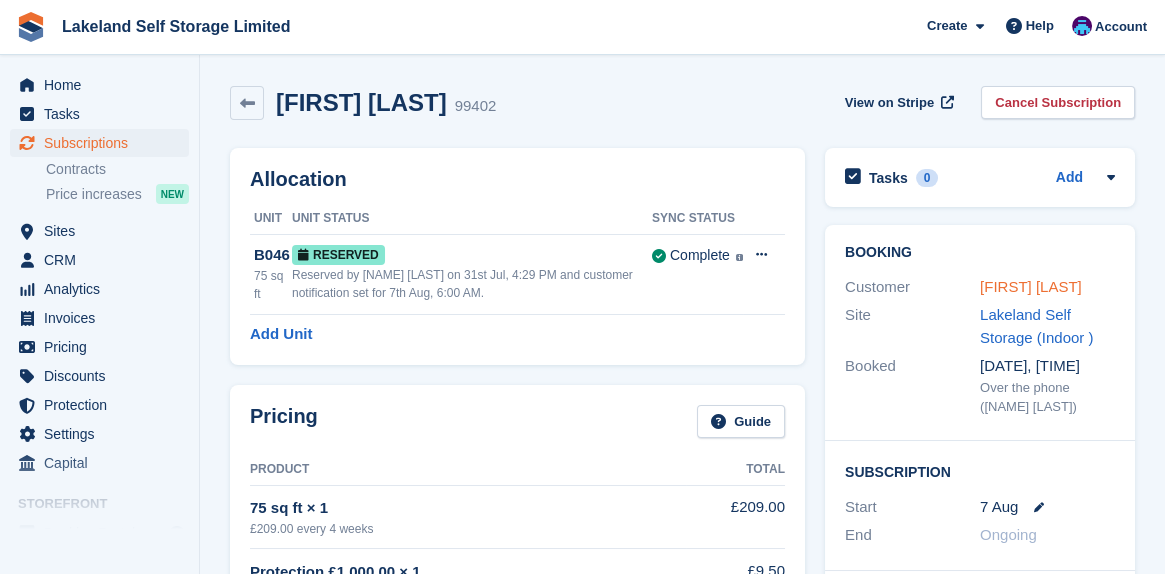 click on "[FIRST] [LAST]" at bounding box center [1031, 286] 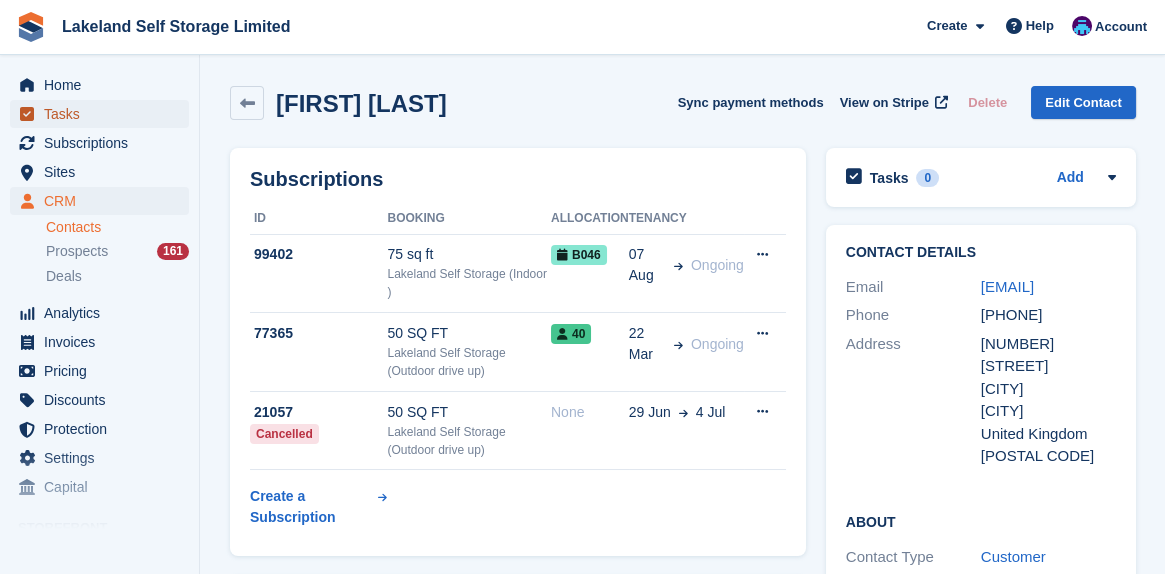 click on "Tasks" at bounding box center (104, 114) 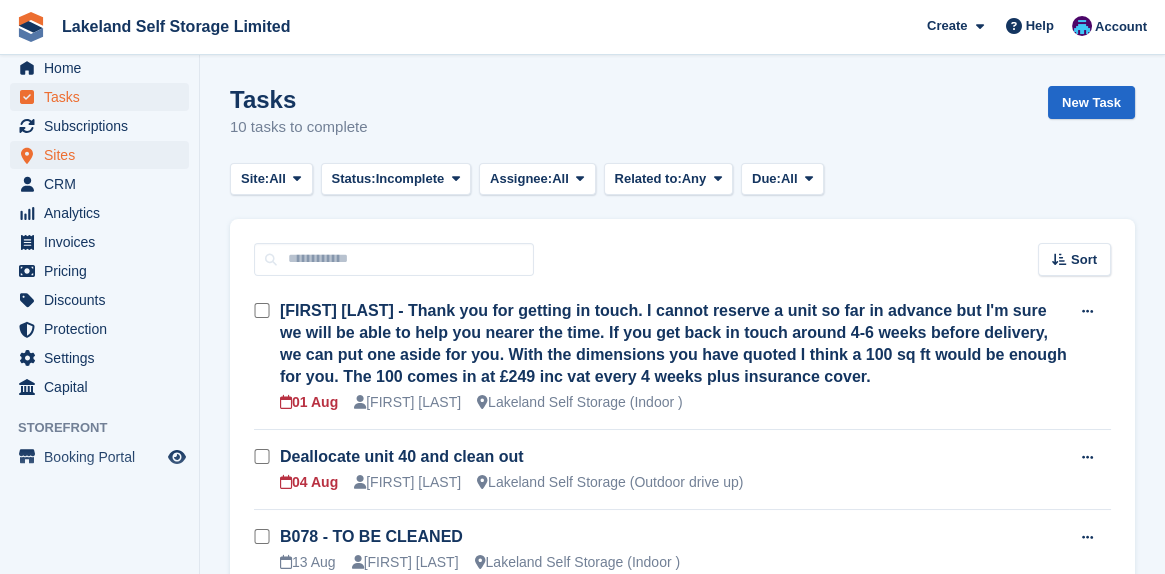 scroll, scrollTop: 23, scrollLeft: 0, axis: vertical 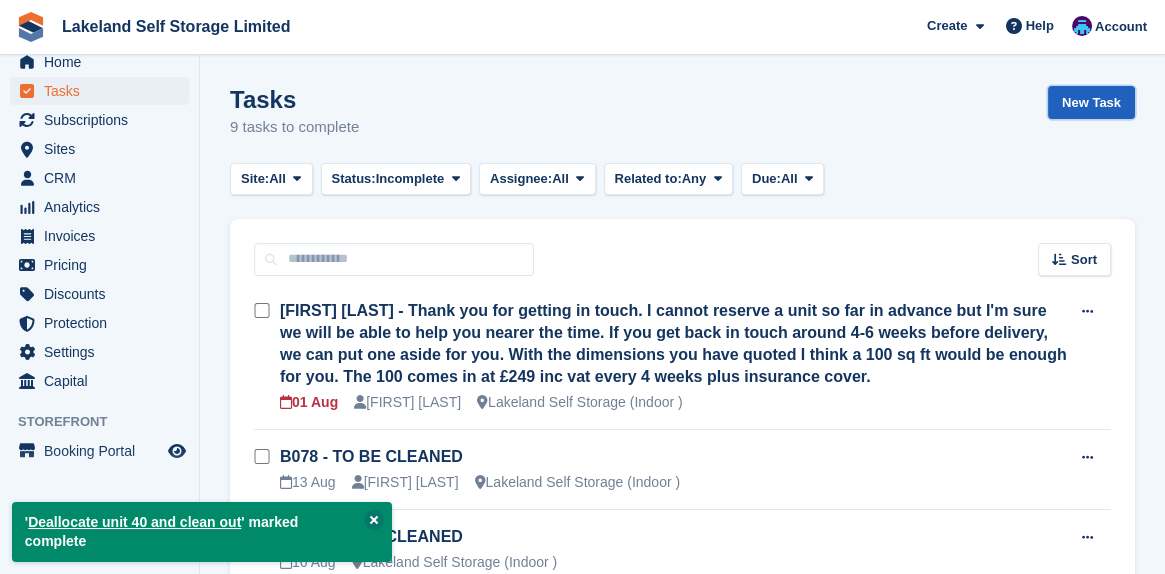 click on "New Task" at bounding box center [1091, 102] 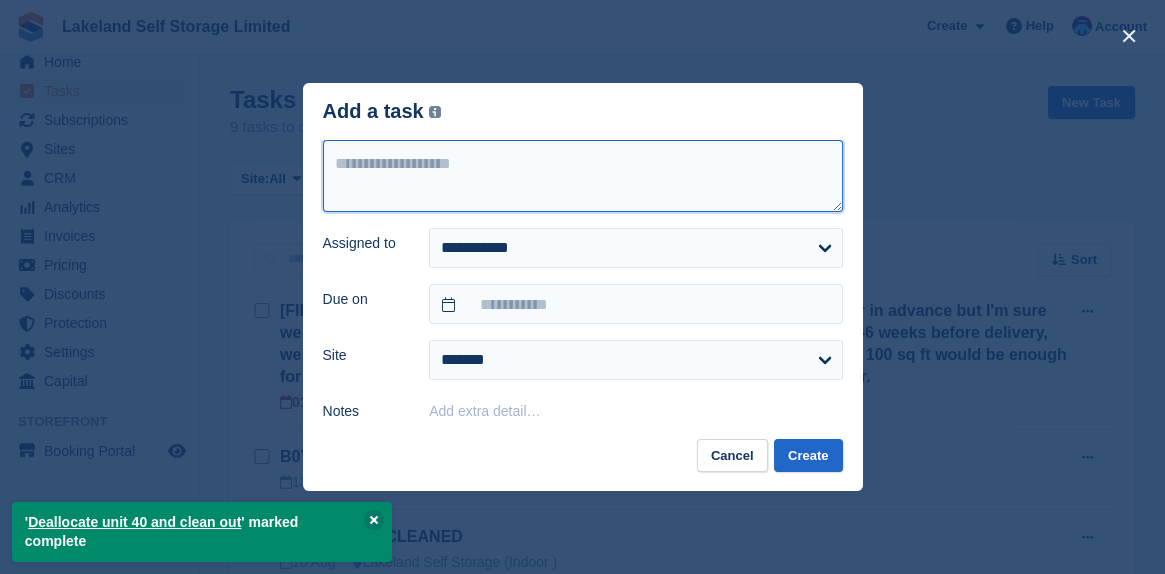 click at bounding box center (583, 176) 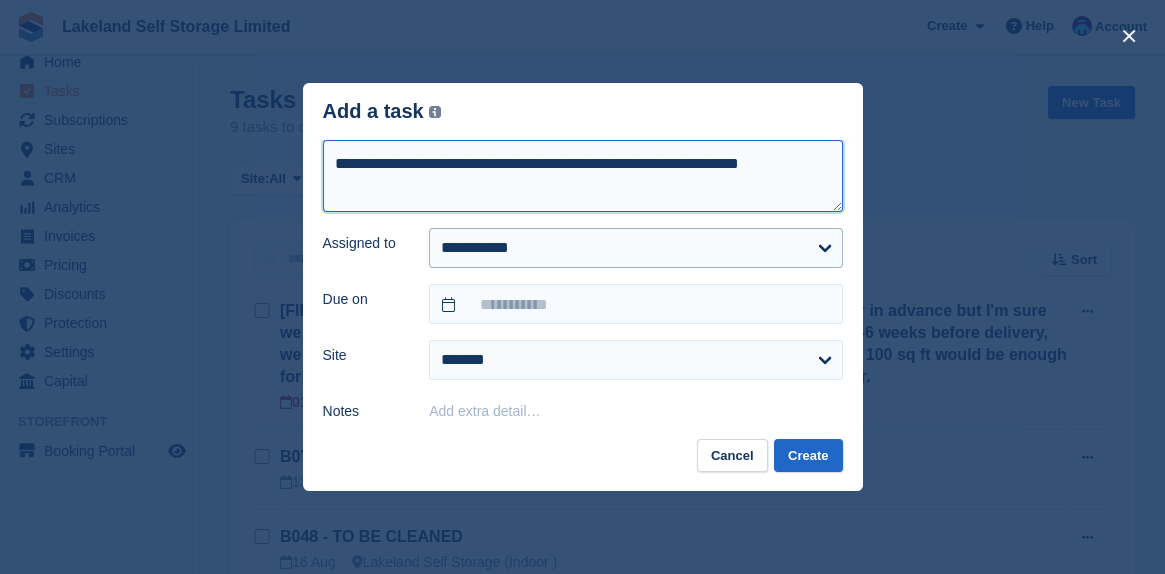 type on "**********" 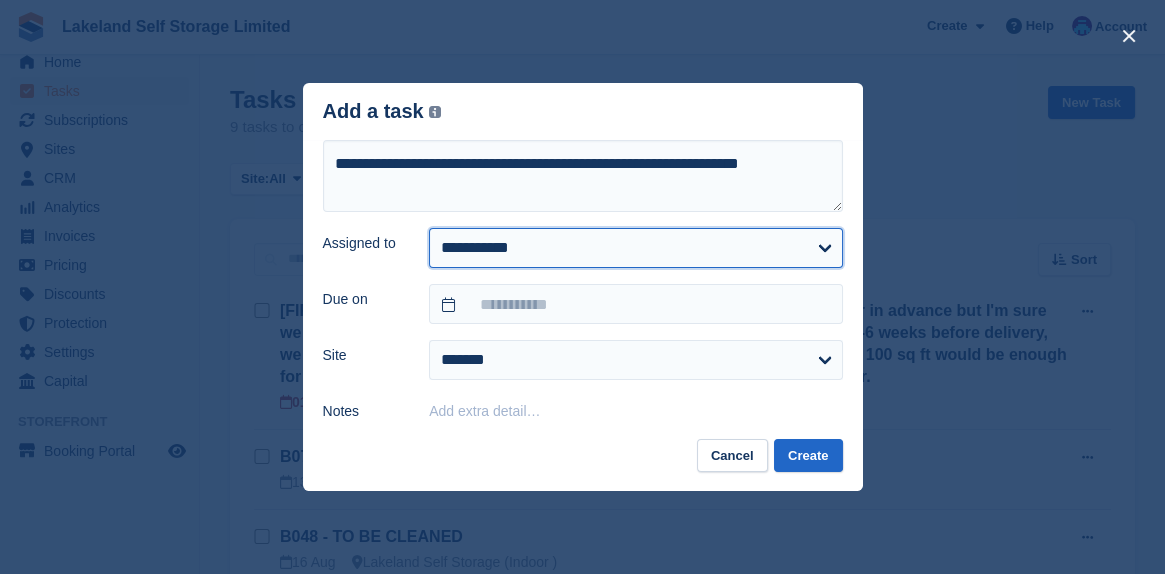 click on "**********" at bounding box center (635, 248) 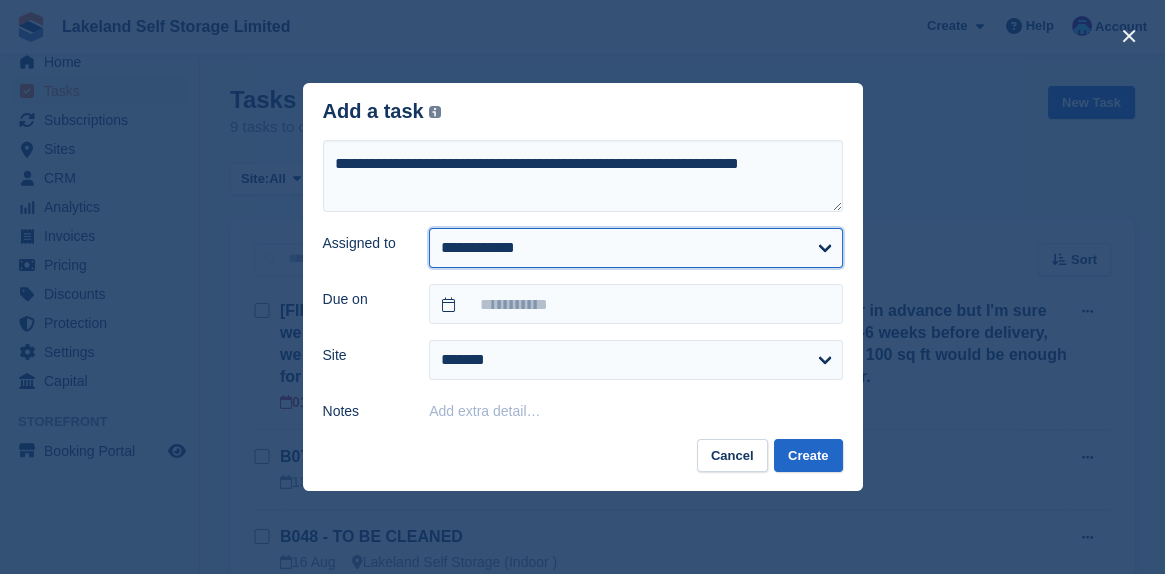 click on "**********" at bounding box center [635, 248] 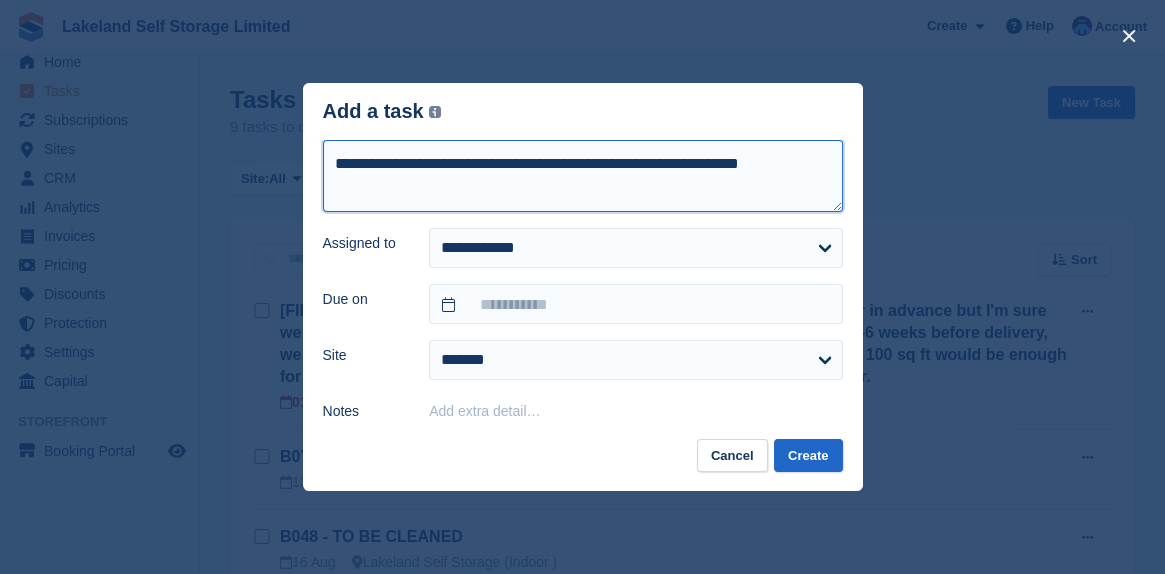 click on "**********" at bounding box center (583, 176) 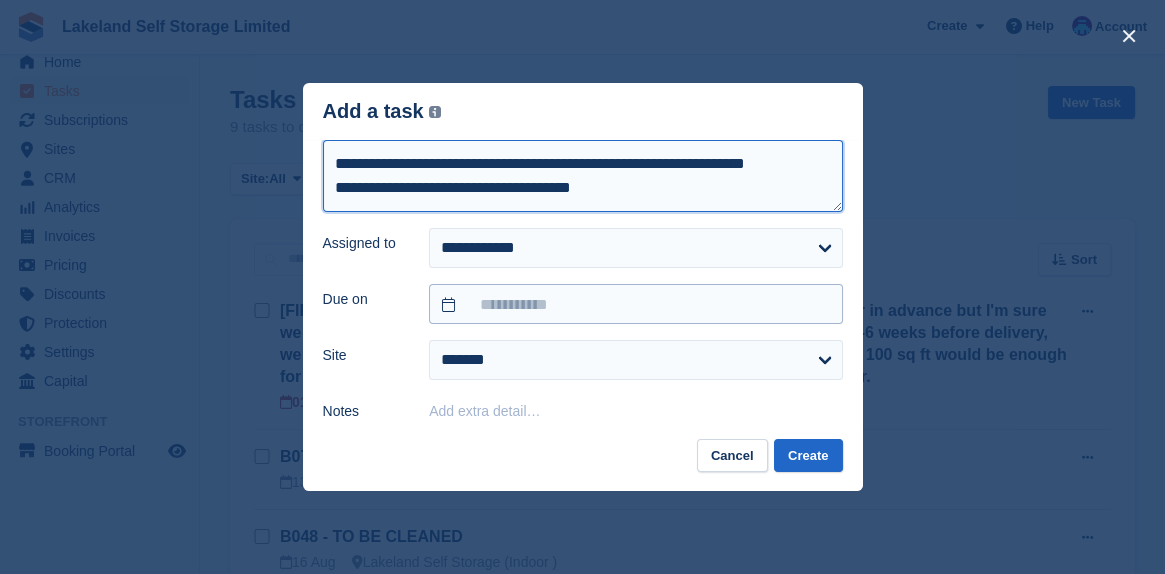 type on "**********" 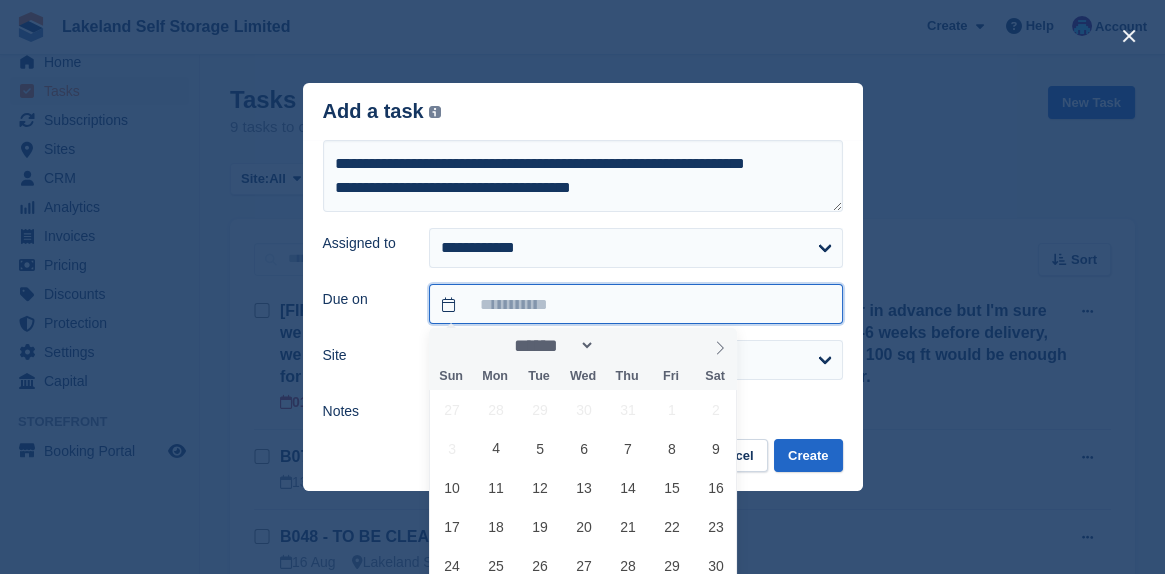 click at bounding box center [635, 304] 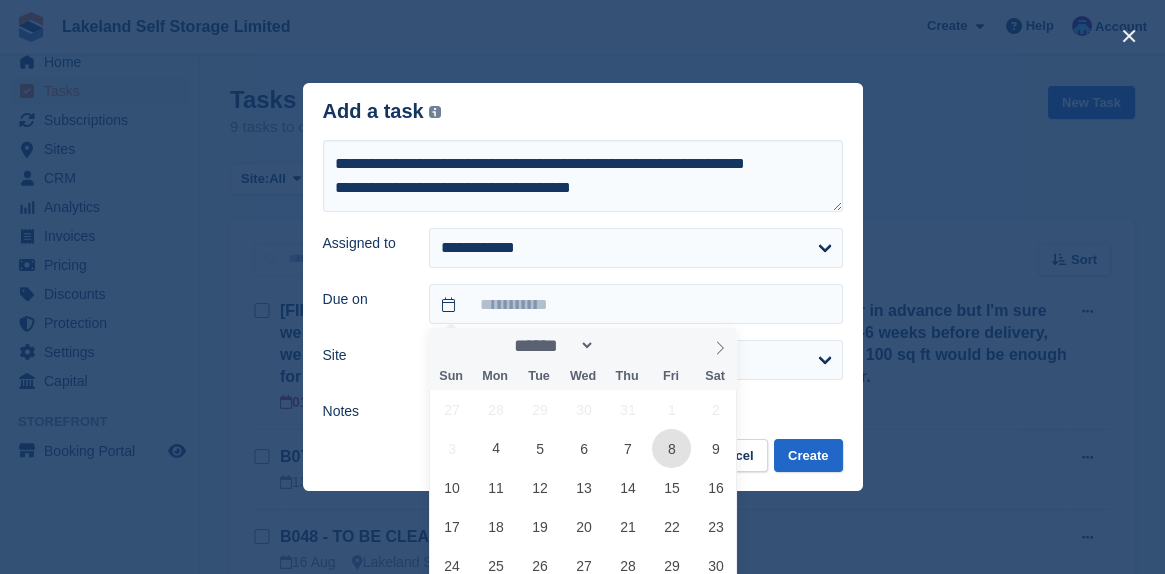click on "8" at bounding box center (671, 448) 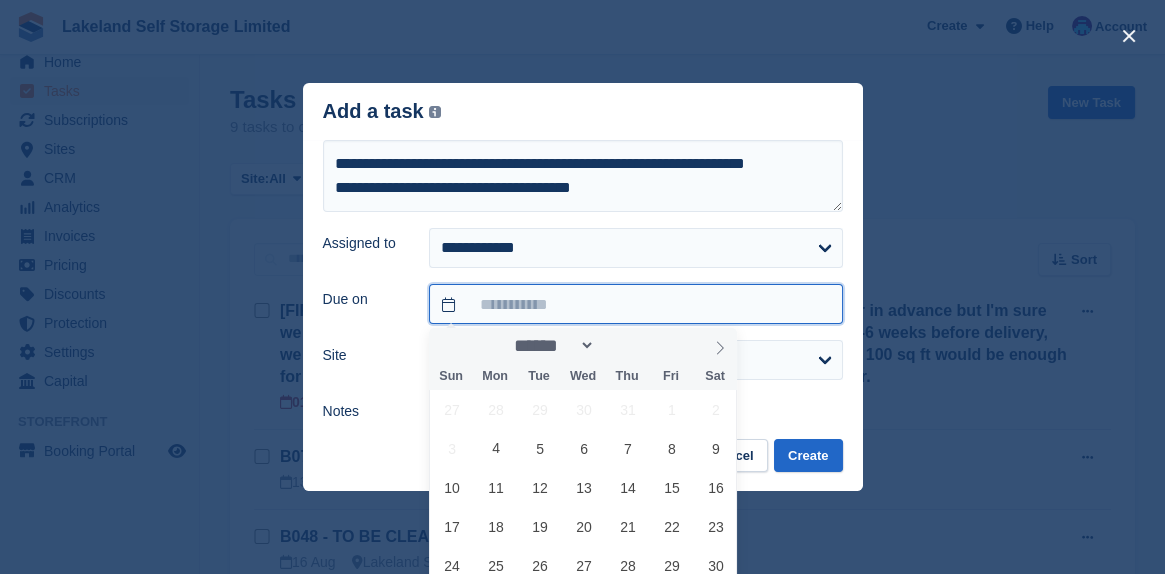 type on "**********" 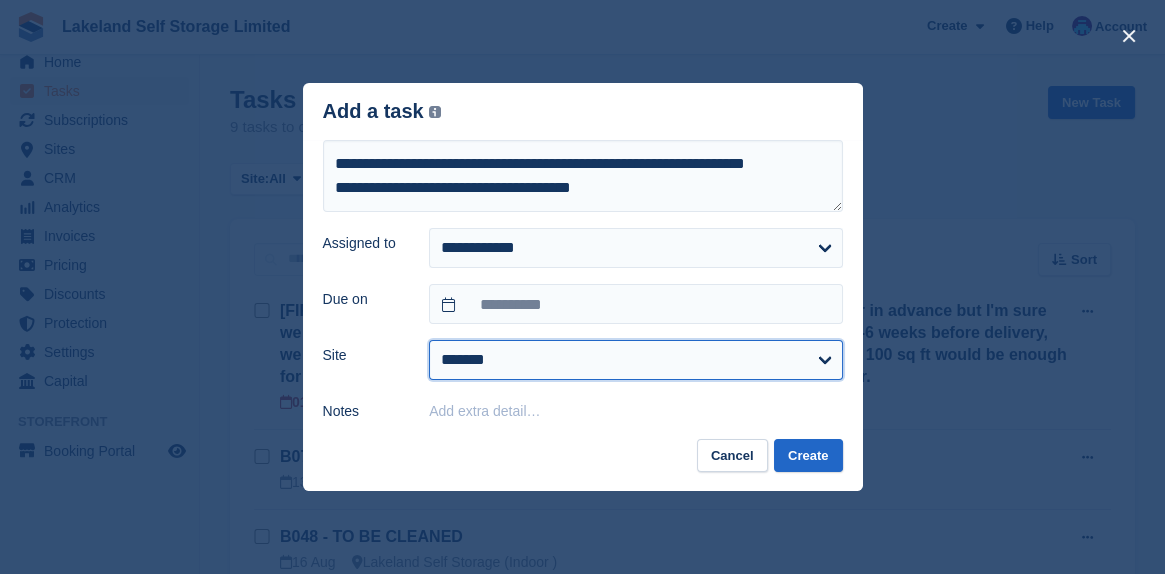 click on "**********" at bounding box center (635, 360) 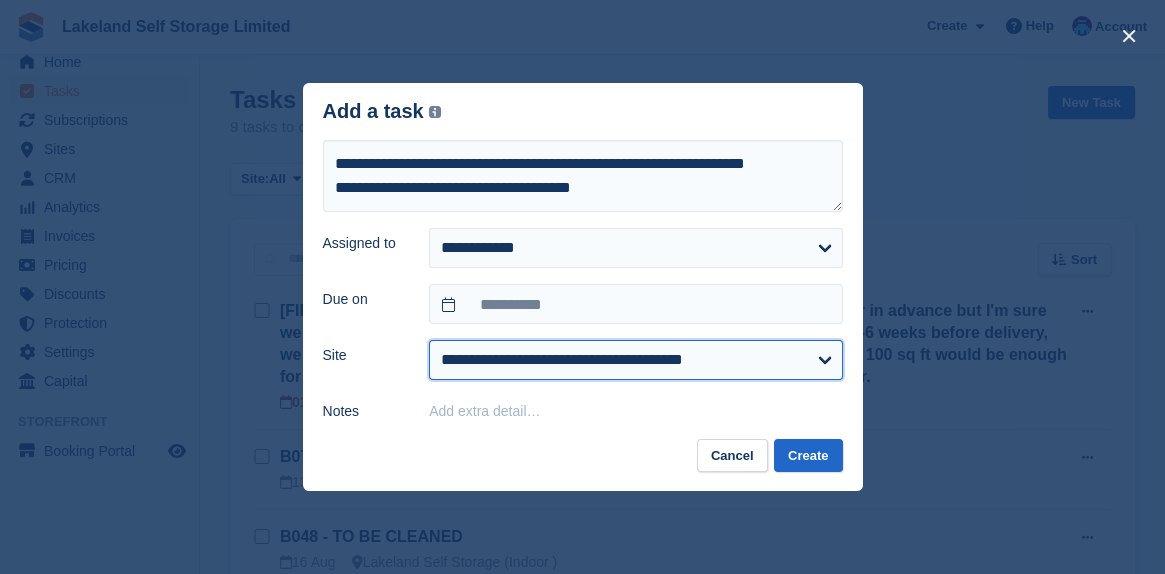 click on "**********" at bounding box center (635, 360) 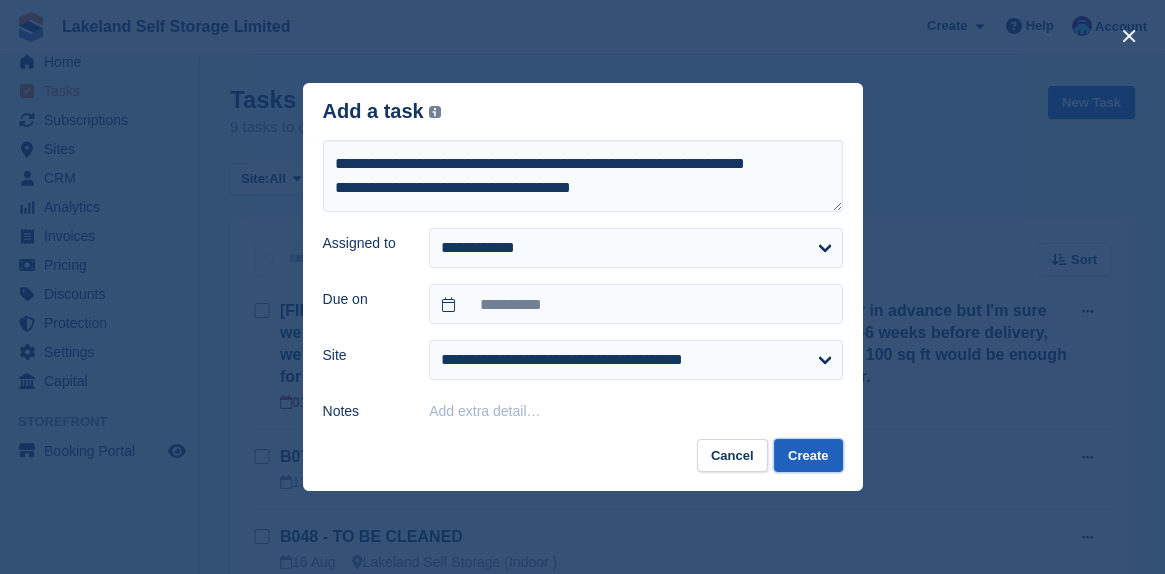 click on "Create" at bounding box center [808, 455] 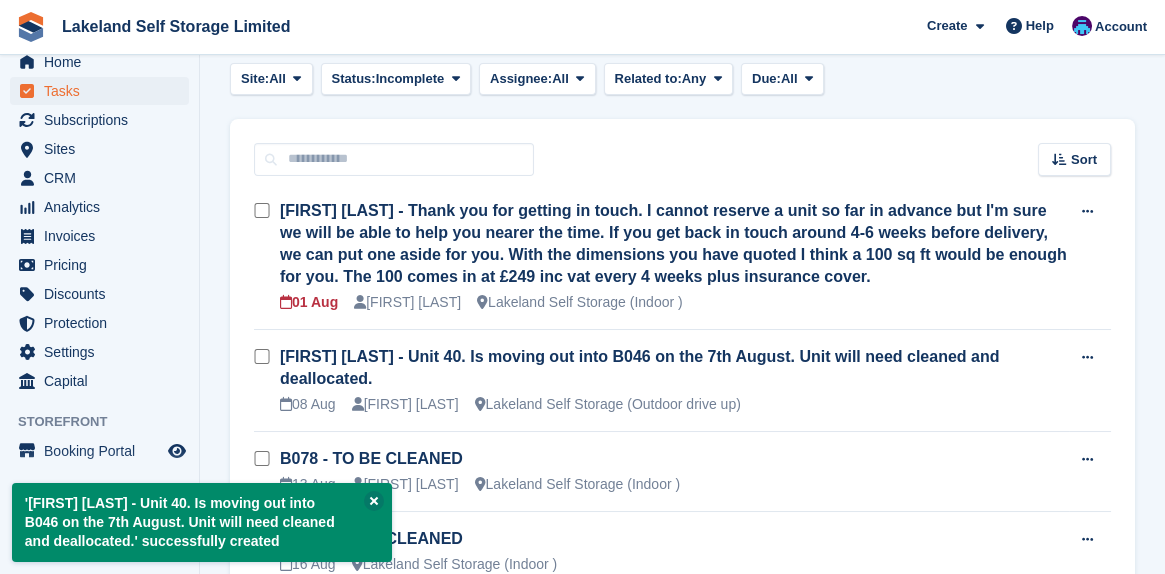 scroll, scrollTop: 200, scrollLeft: 0, axis: vertical 